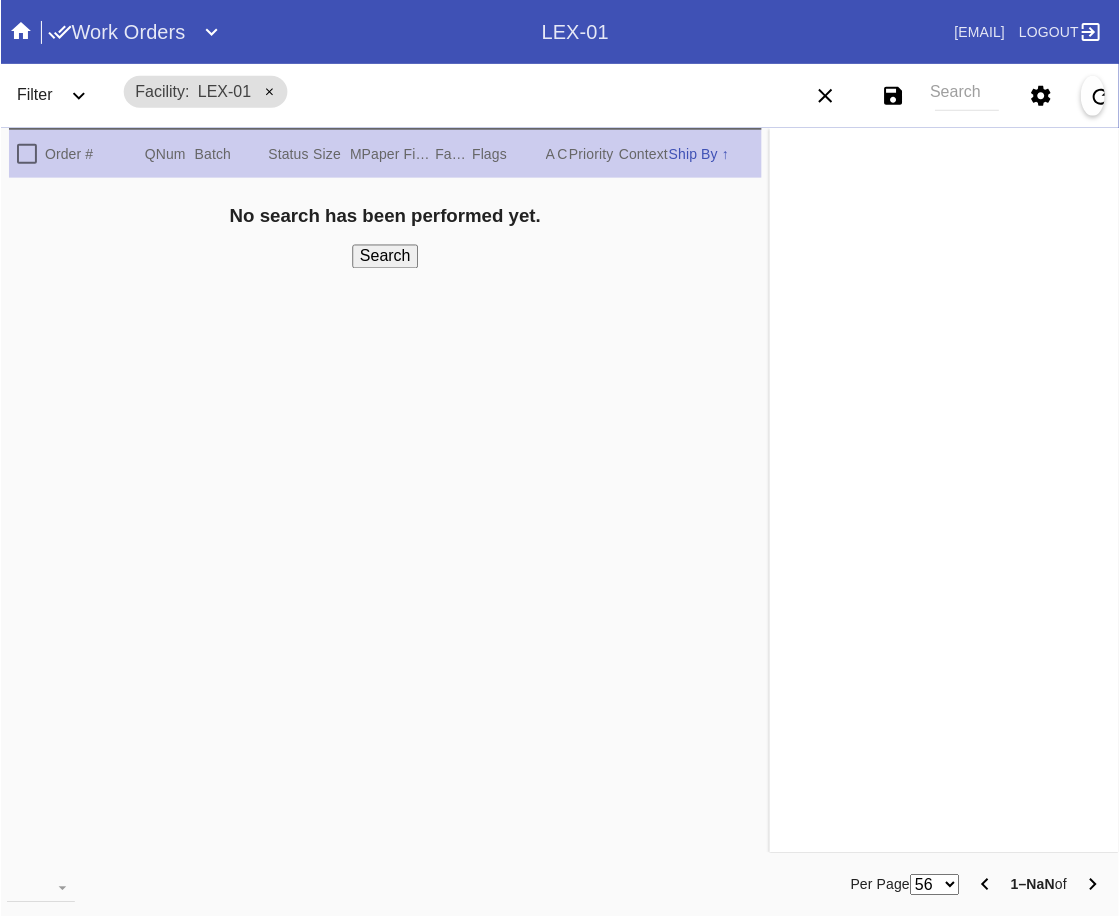 scroll, scrollTop: 0, scrollLeft: 0, axis: both 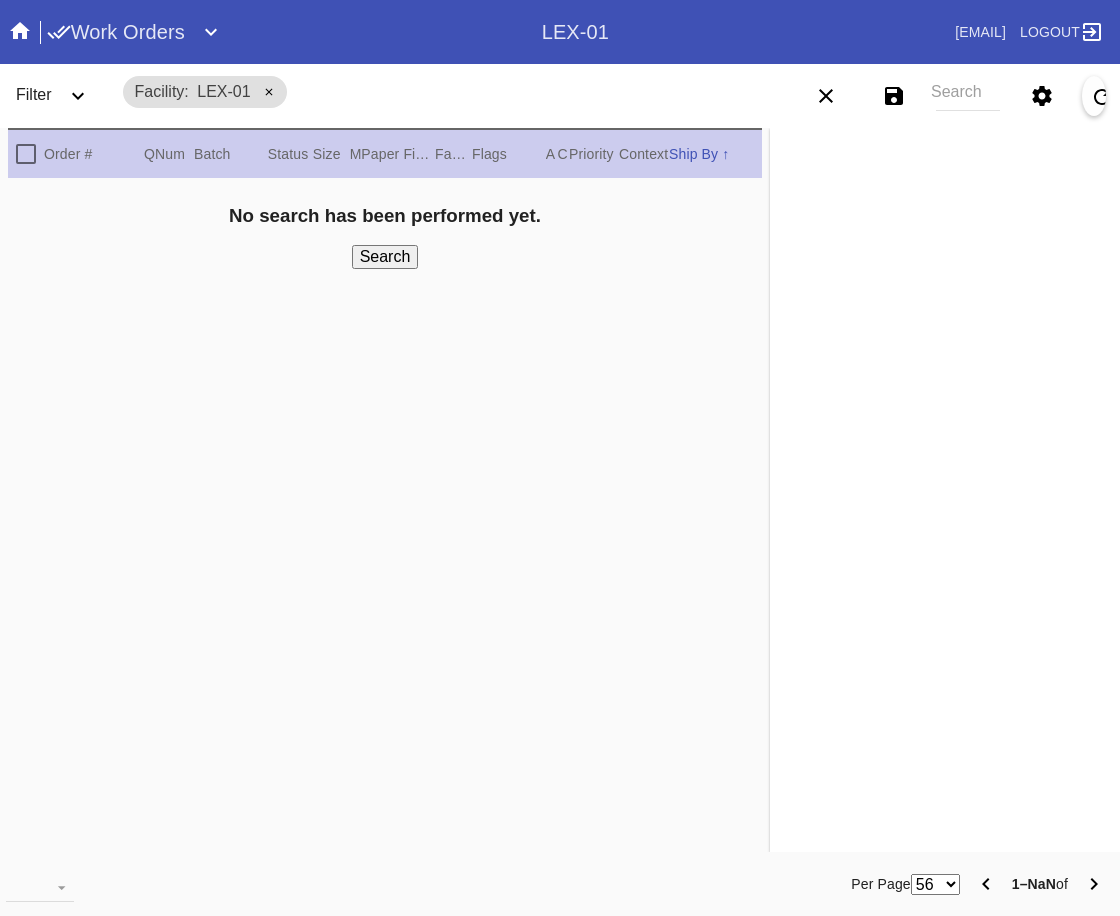 drag, startPoint x: 995, startPoint y: 94, endPoint x: 985, endPoint y: 85, distance: 13.453624 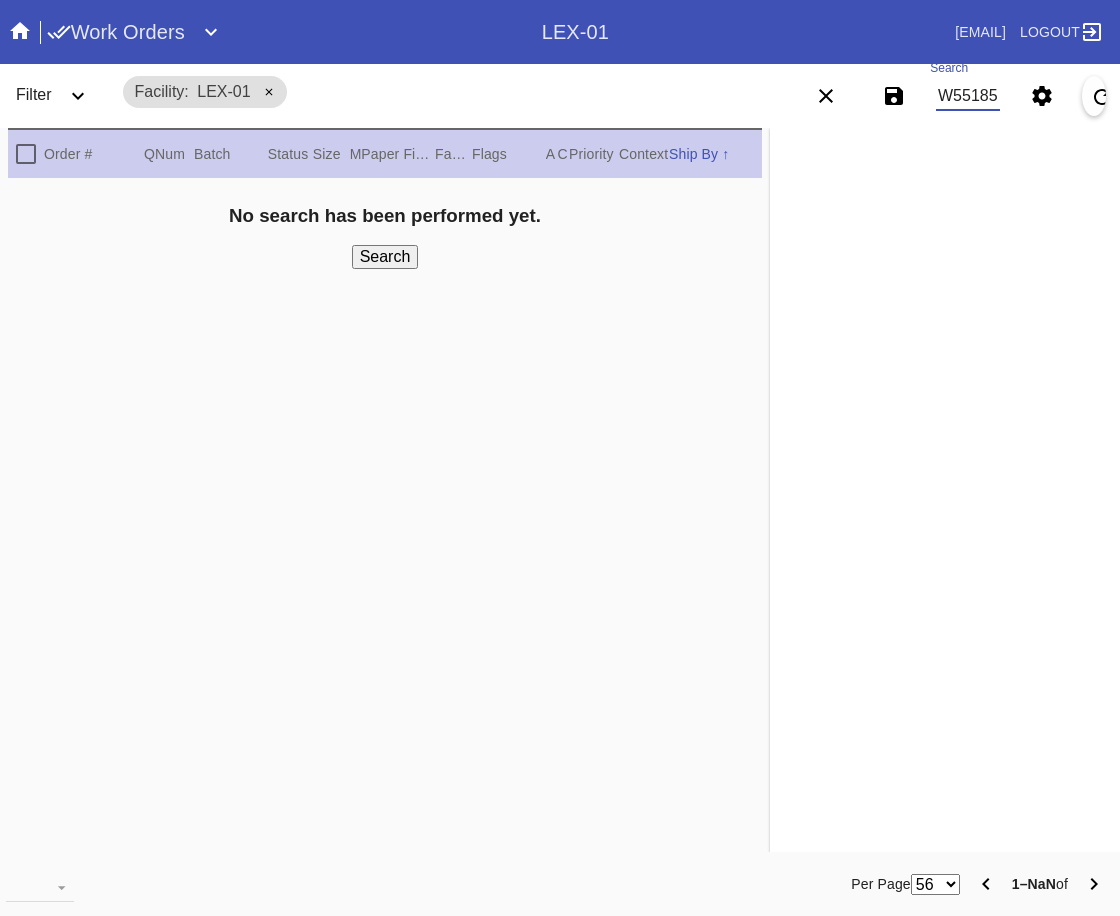 scroll, scrollTop: 0, scrollLeft: 87, axis: horizontal 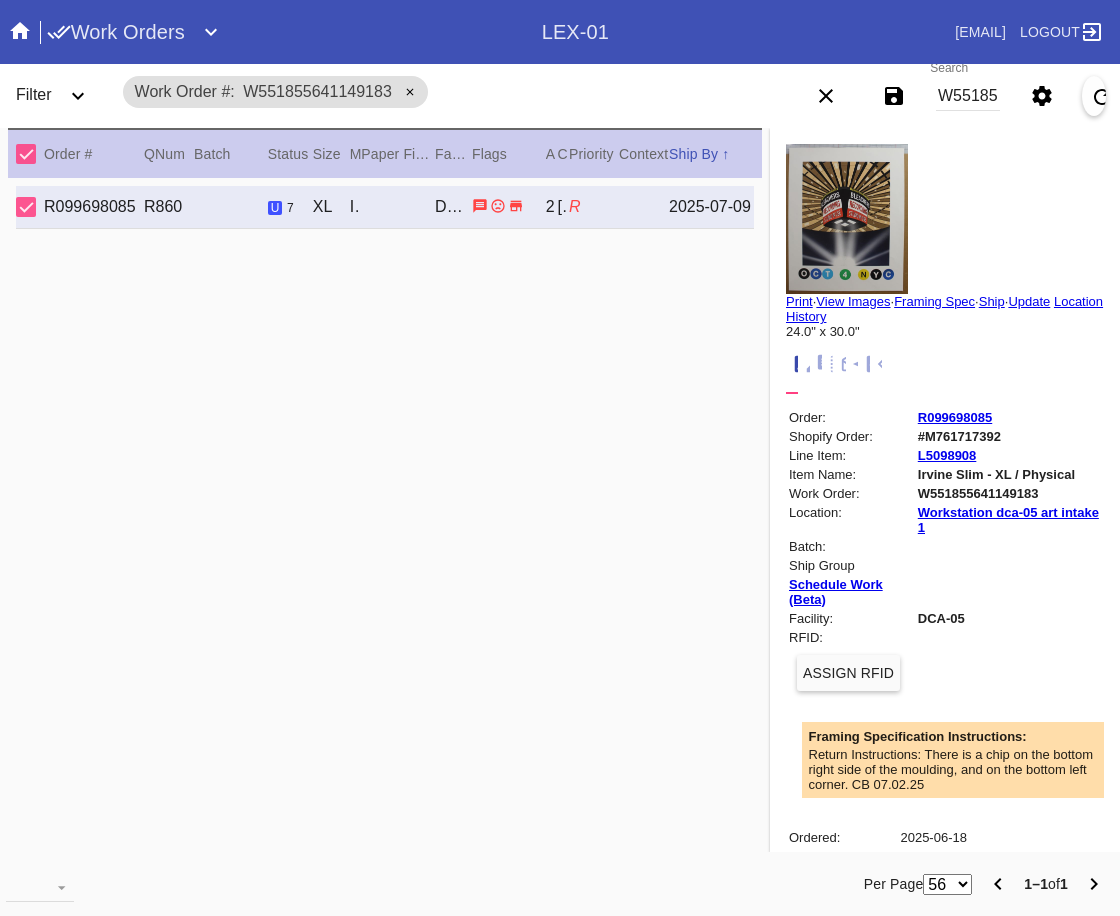 click at bounding box center (875, 364) 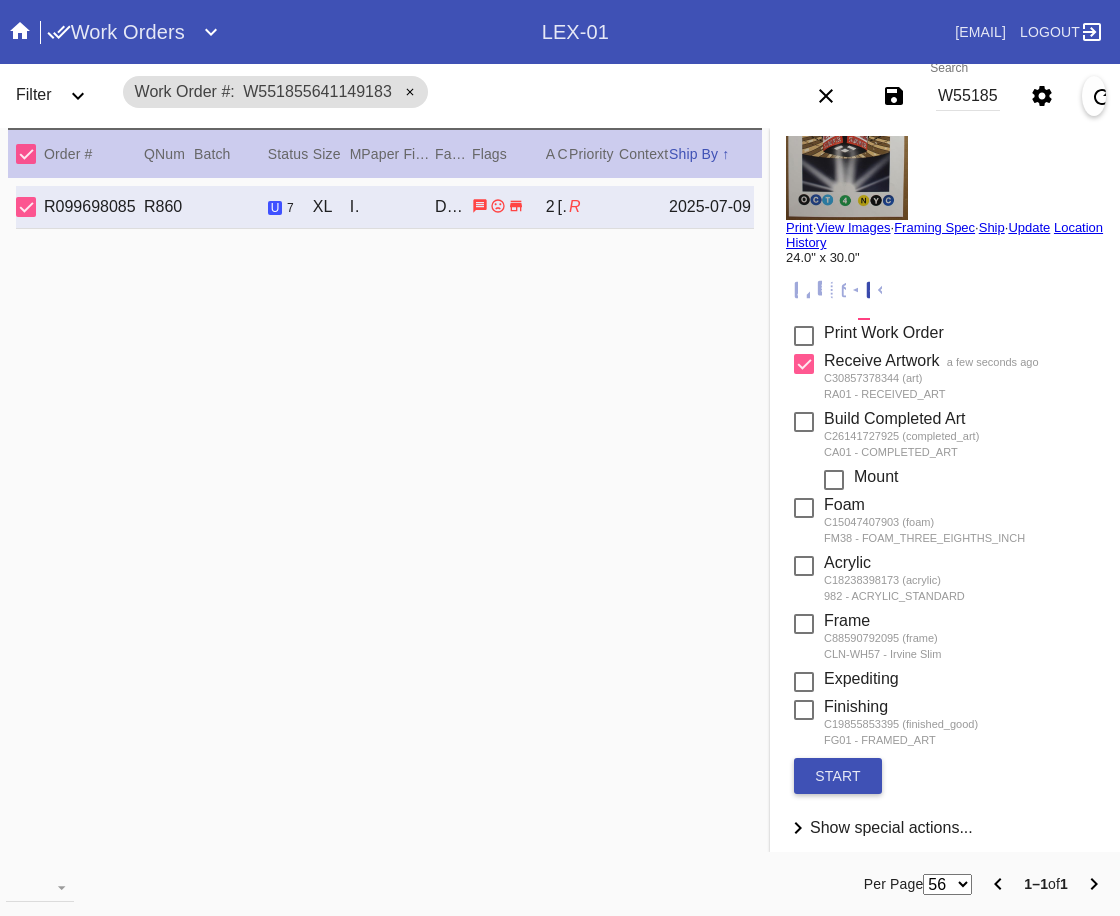 scroll, scrollTop: 123, scrollLeft: 0, axis: vertical 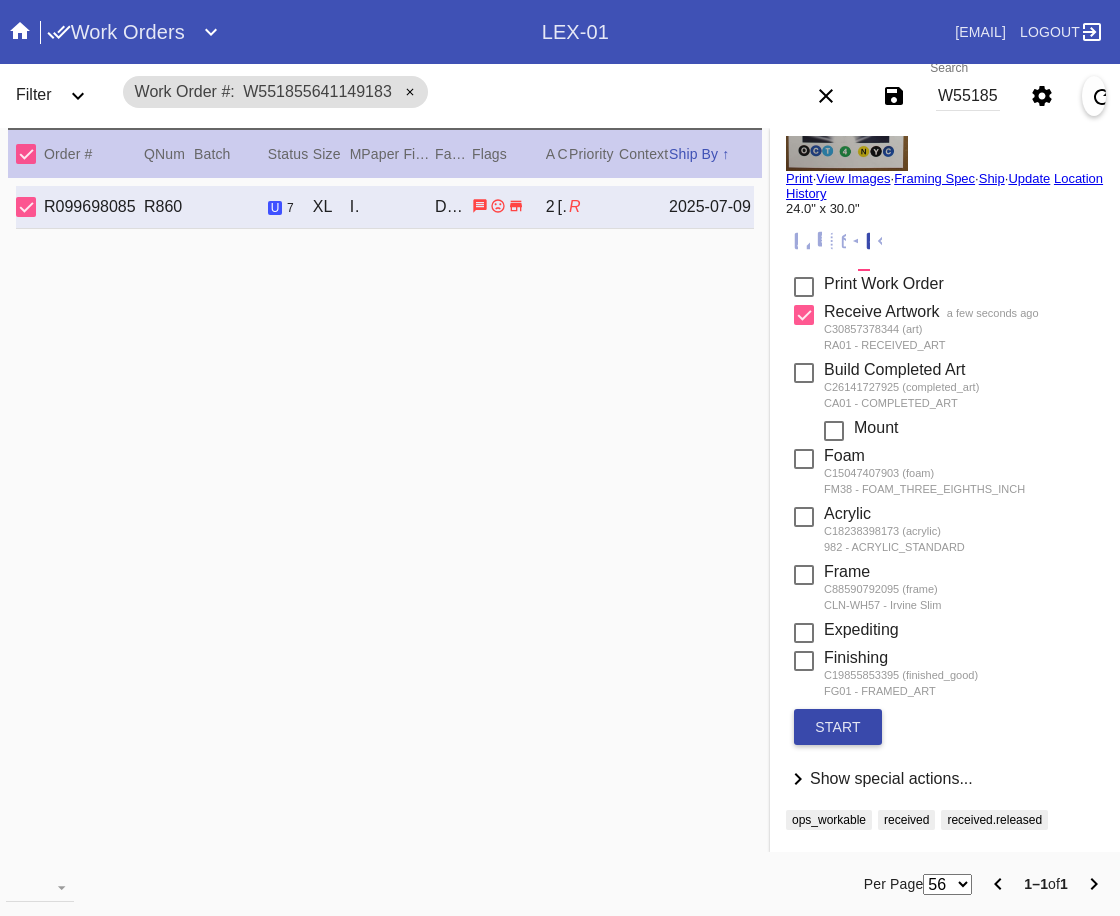 click on "start" at bounding box center [838, 727] 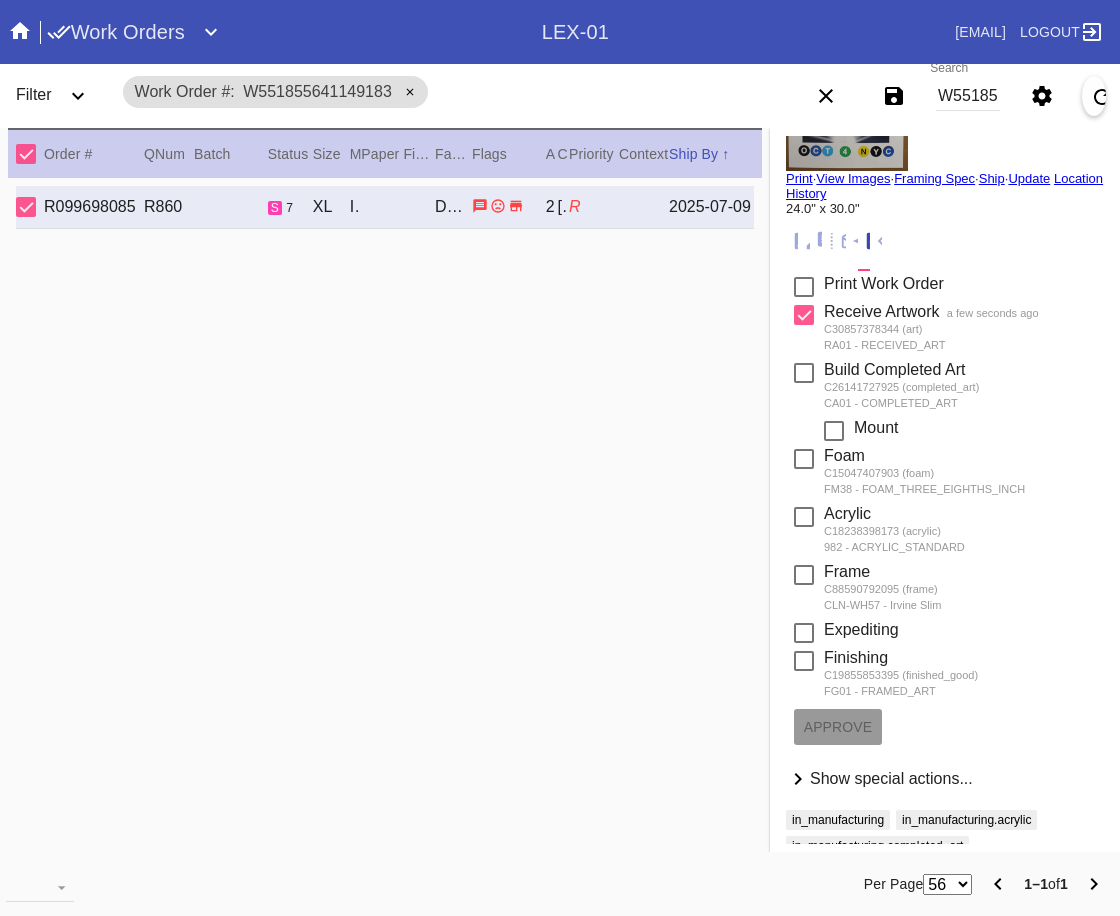 click on "R" at bounding box center [575, 206] 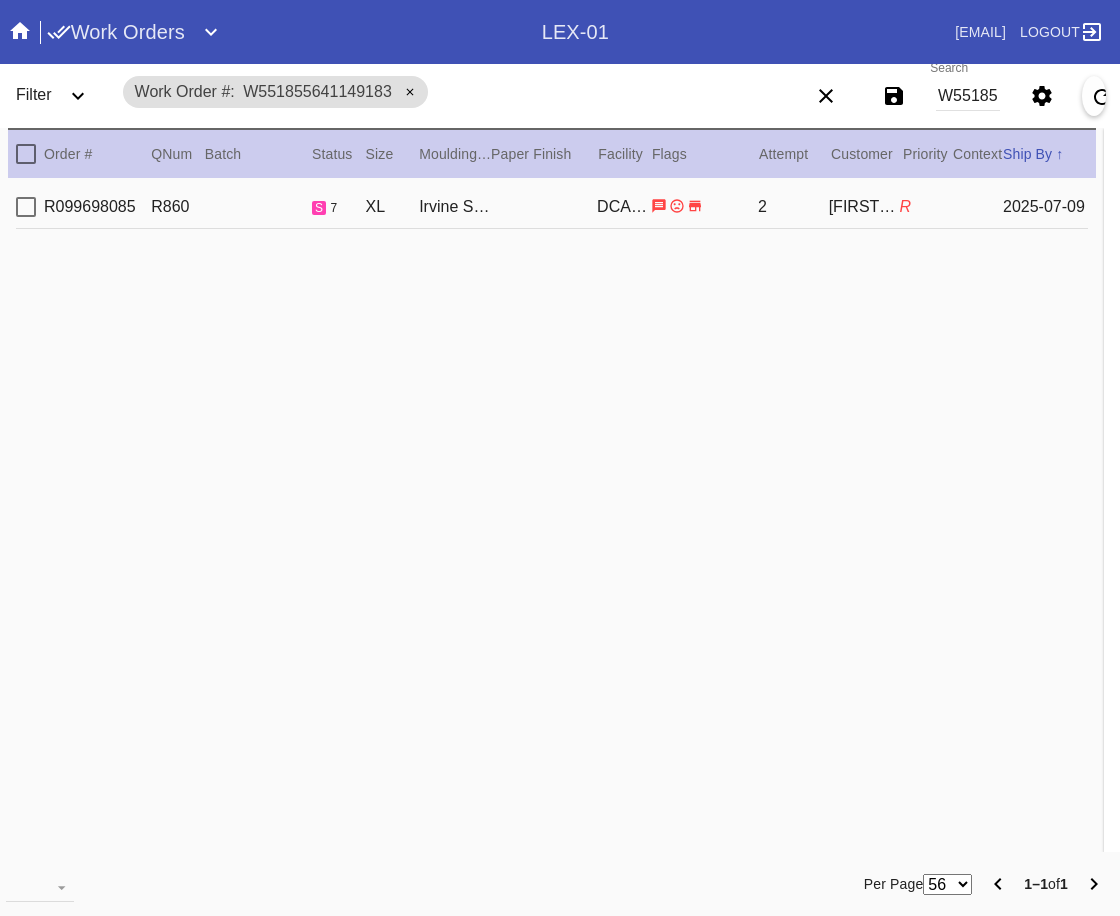 scroll, scrollTop: 0, scrollLeft: 0, axis: both 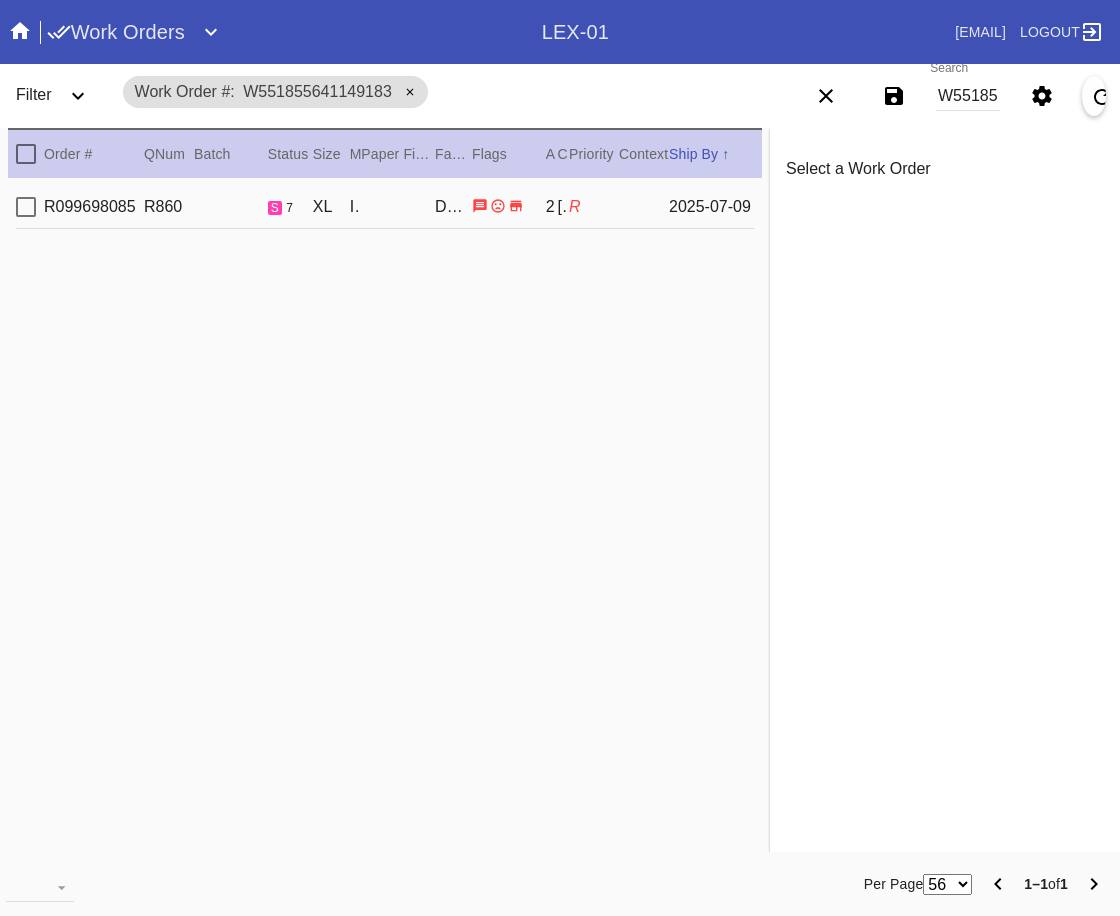 click on "Priority" at bounding box center [591, 154] 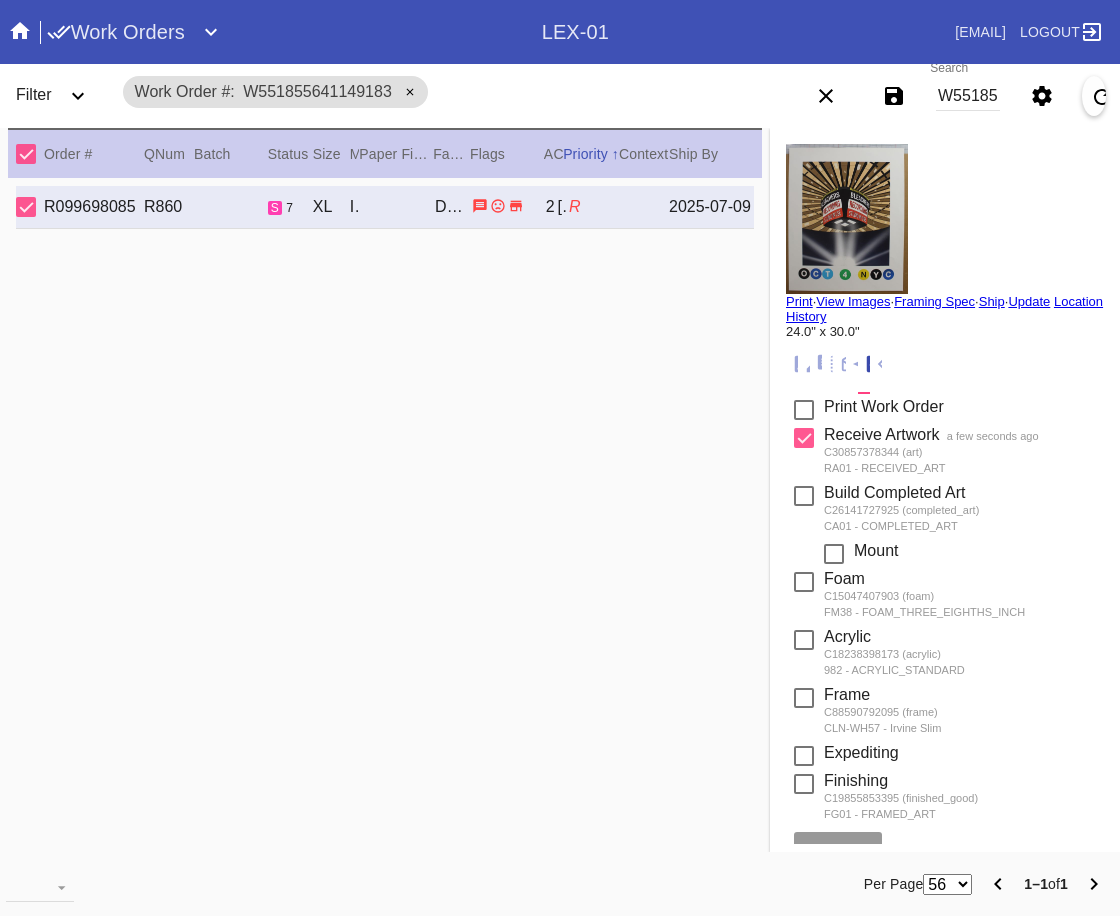 click on "Priority" at bounding box center (585, 154) 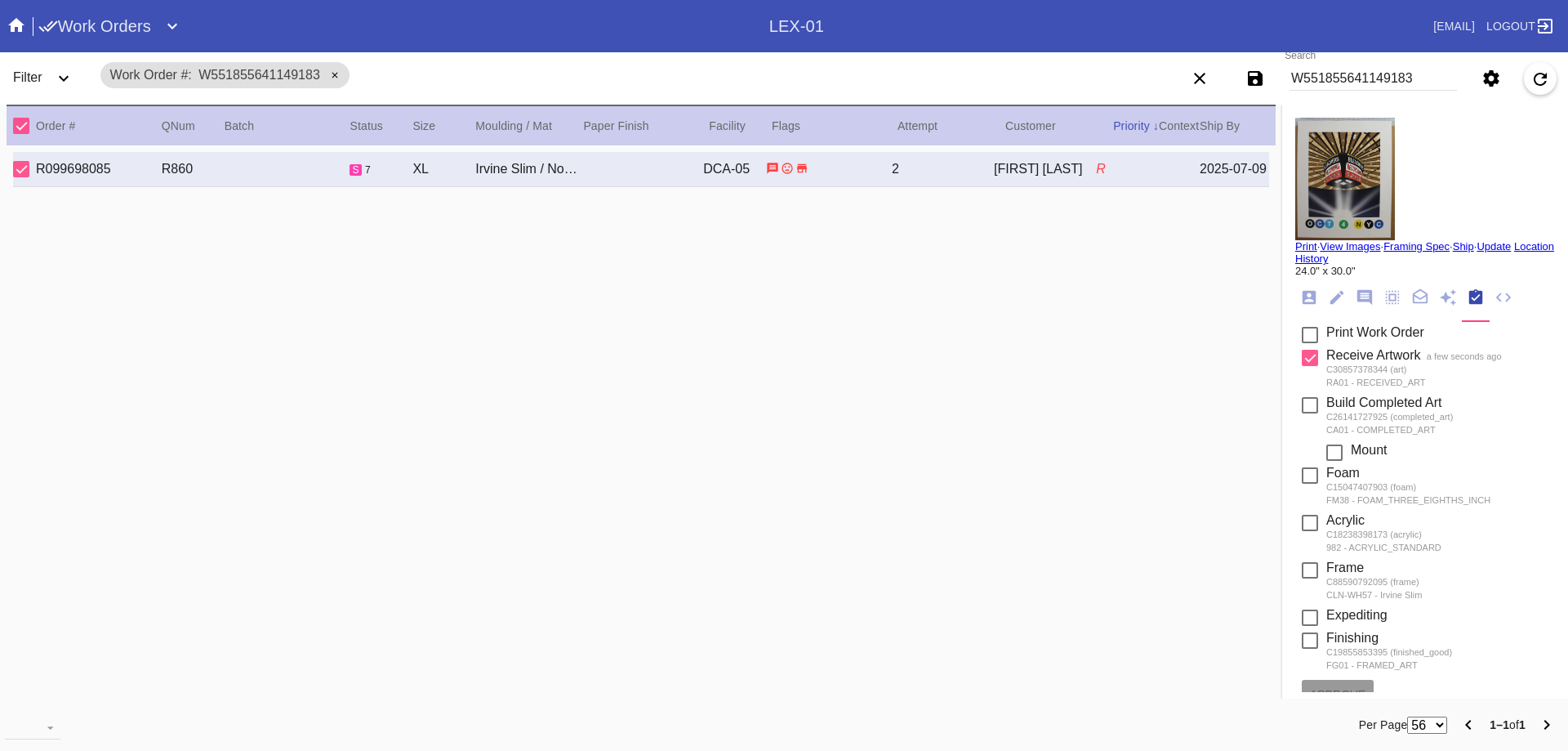 click on "R" at bounding box center [1127, 169] 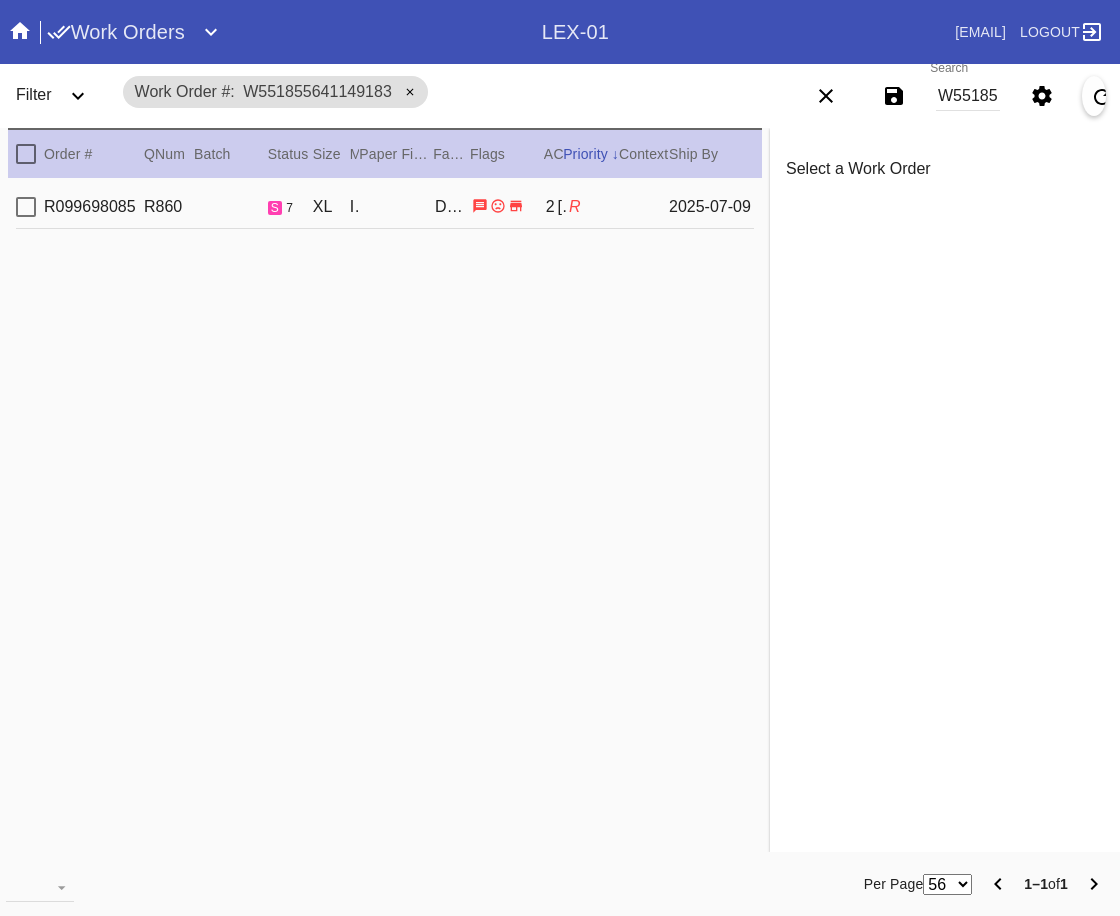 click on "W551855641149183" at bounding box center (968, 96) 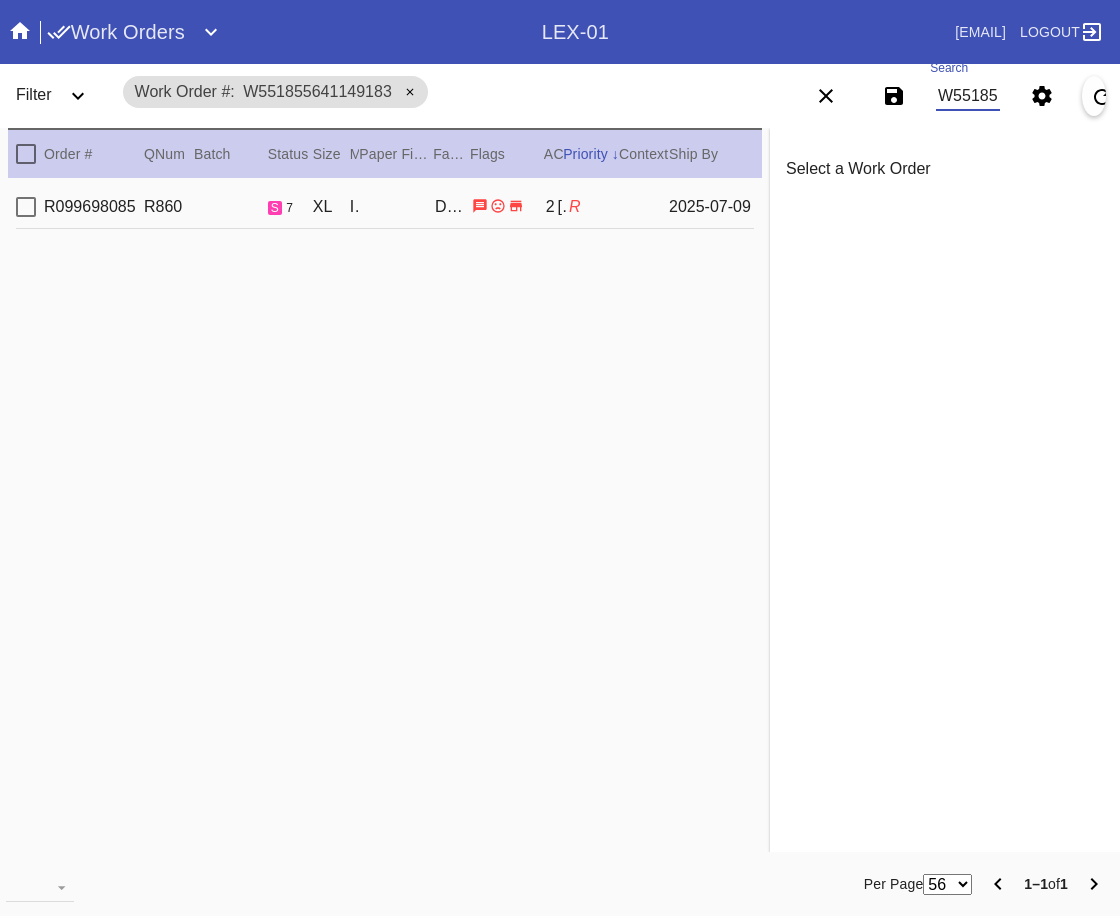 click on "W551855641149183" at bounding box center [968, 96] 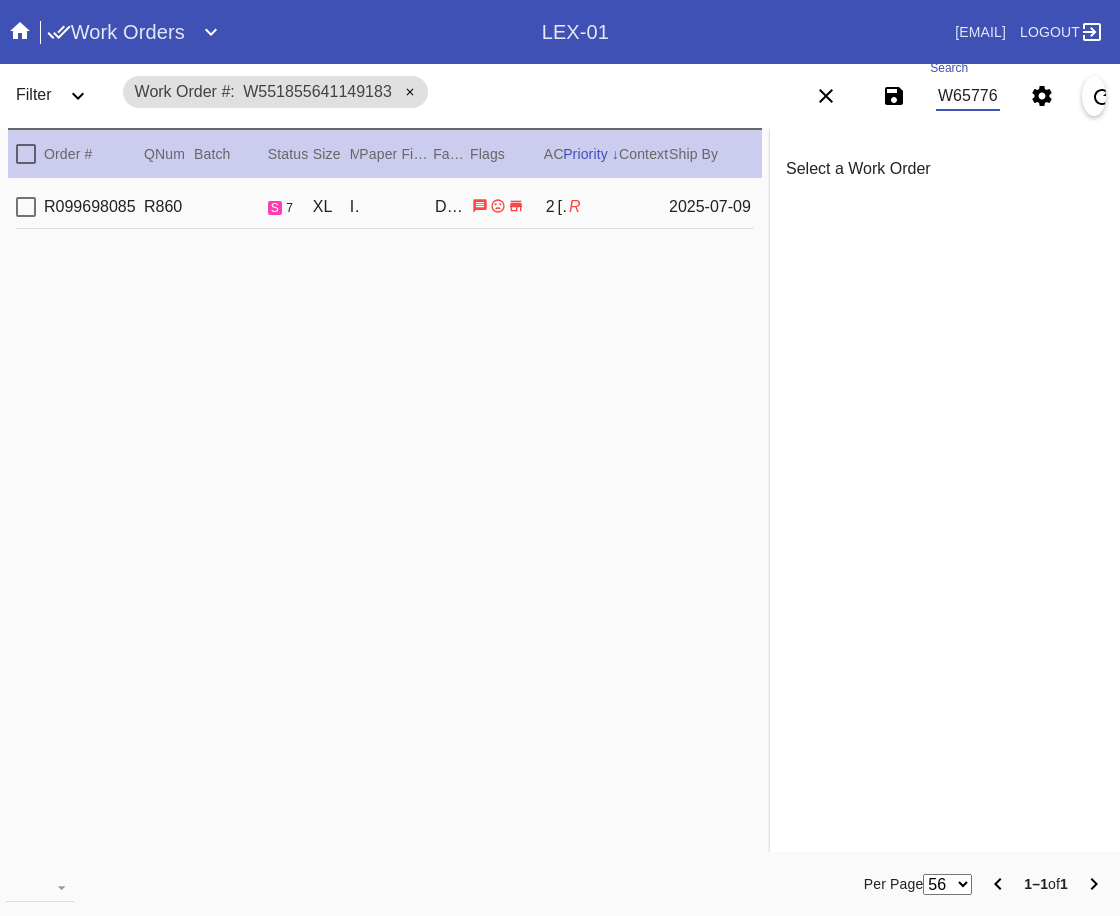scroll, scrollTop: 0, scrollLeft: 87, axis: horizontal 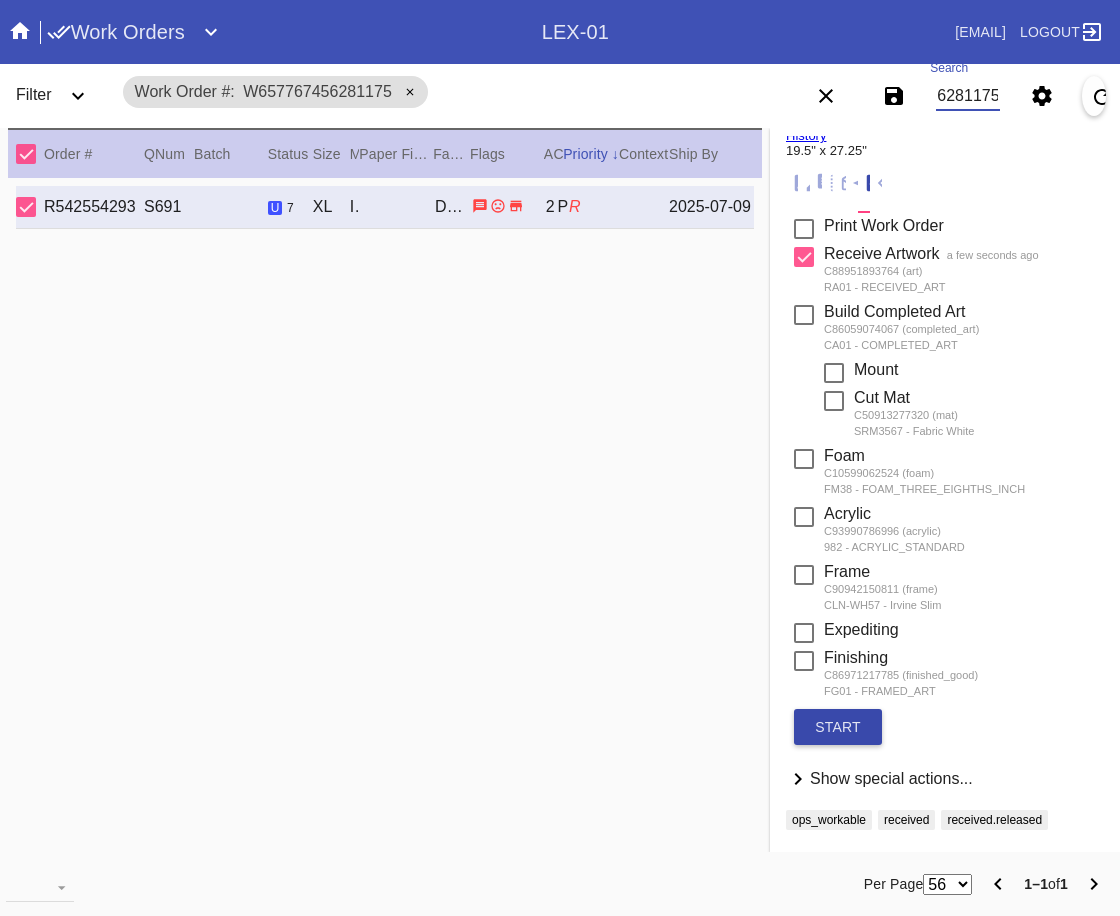 click on "start" at bounding box center [838, 727] 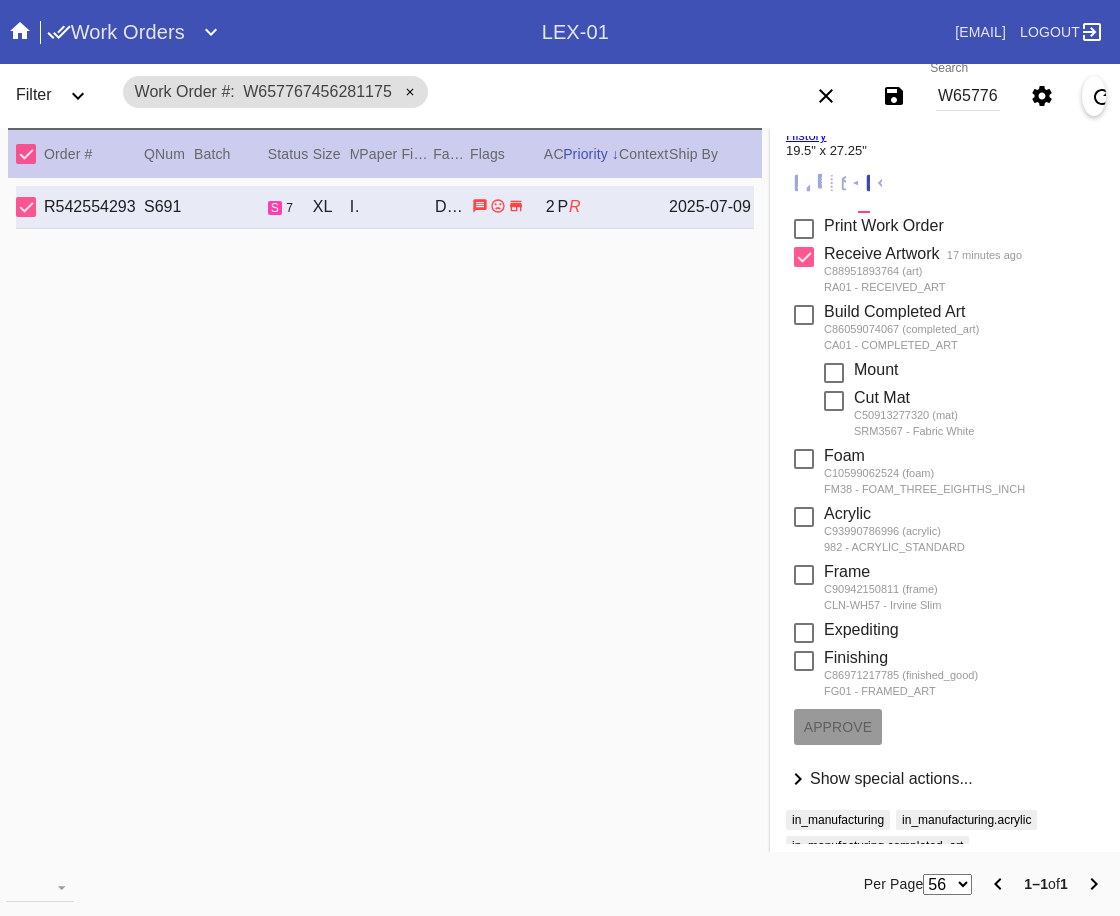 click on "W657767456281175" at bounding box center (968, 96) 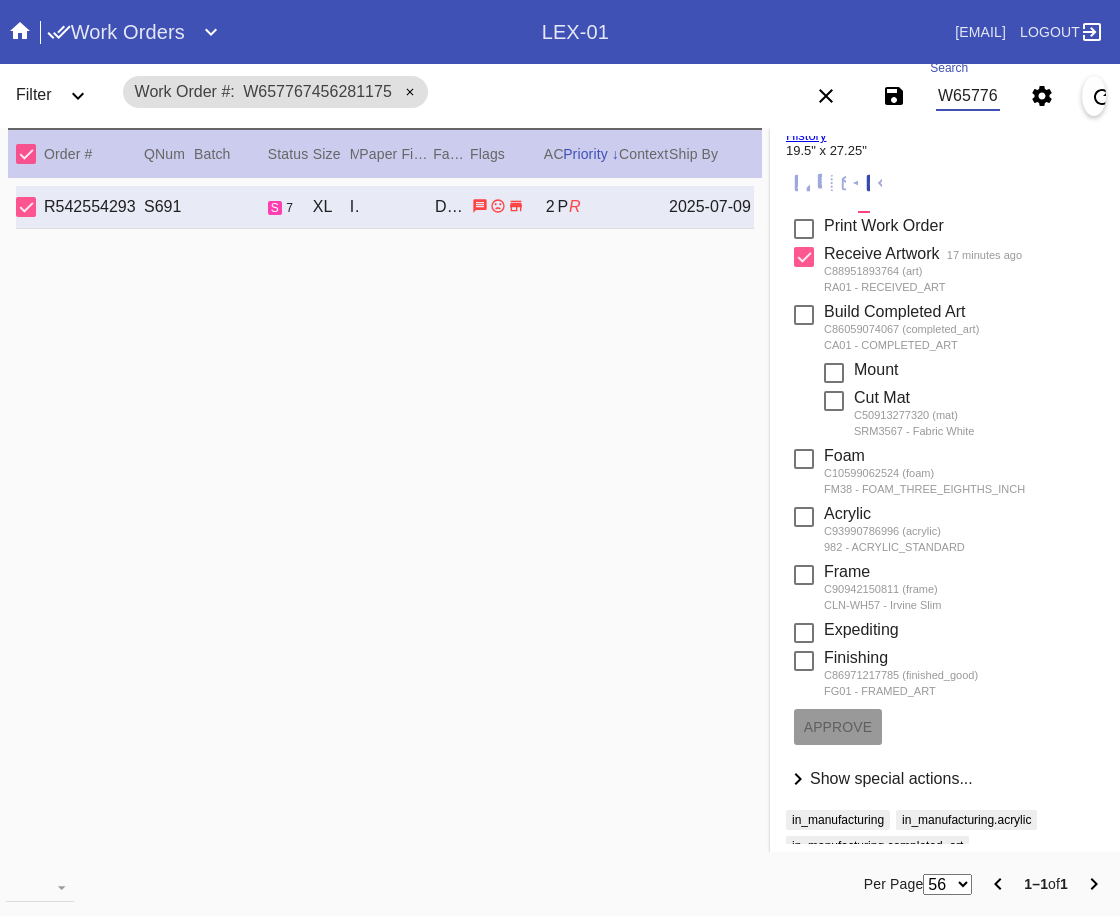 click on "W657767456281175" at bounding box center [968, 96] 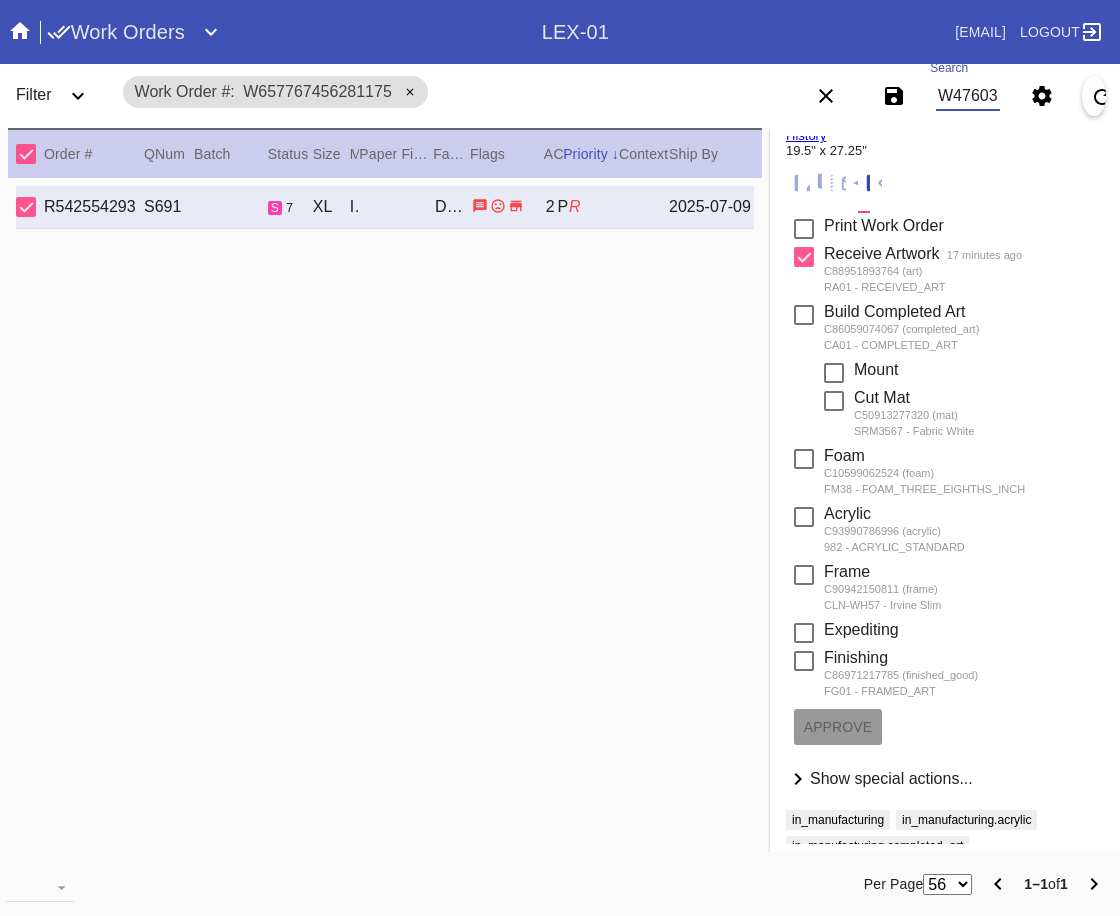 scroll, scrollTop: 0, scrollLeft: 88, axis: horizontal 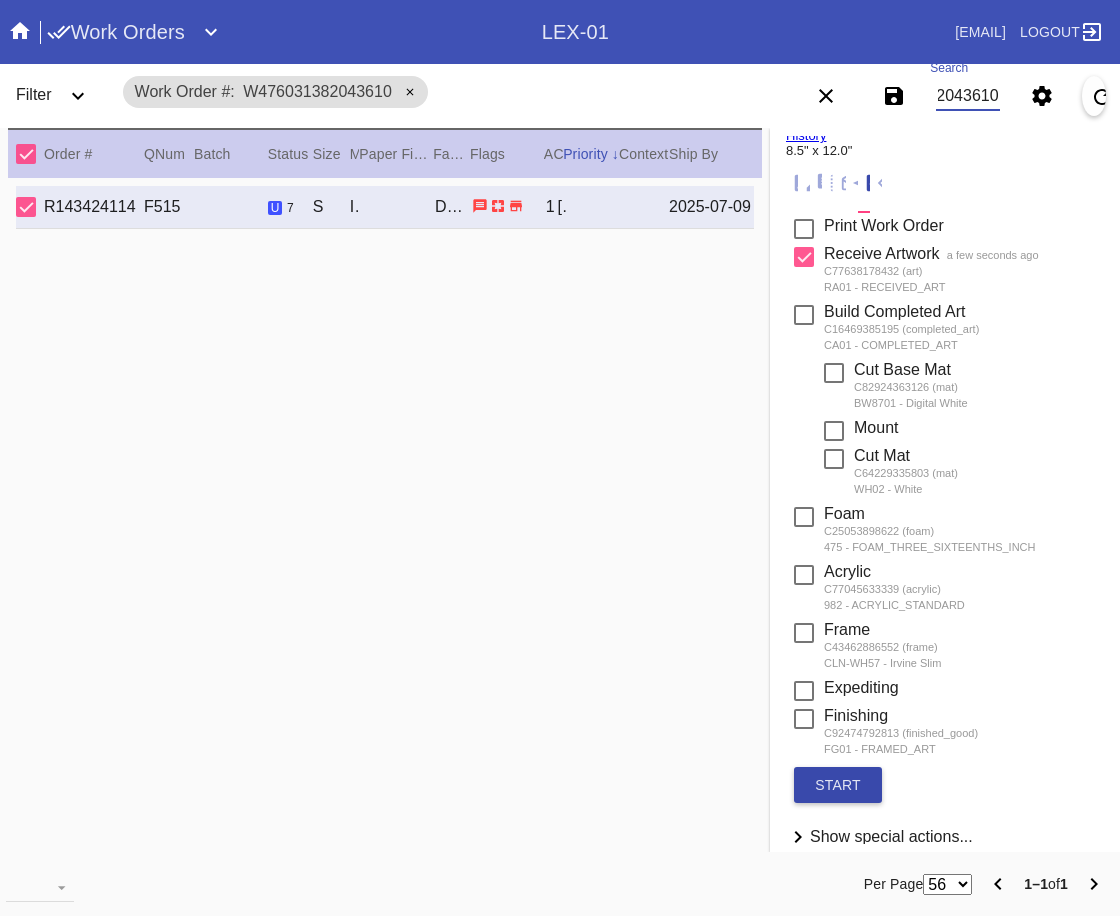 click on "start" at bounding box center [838, 785] 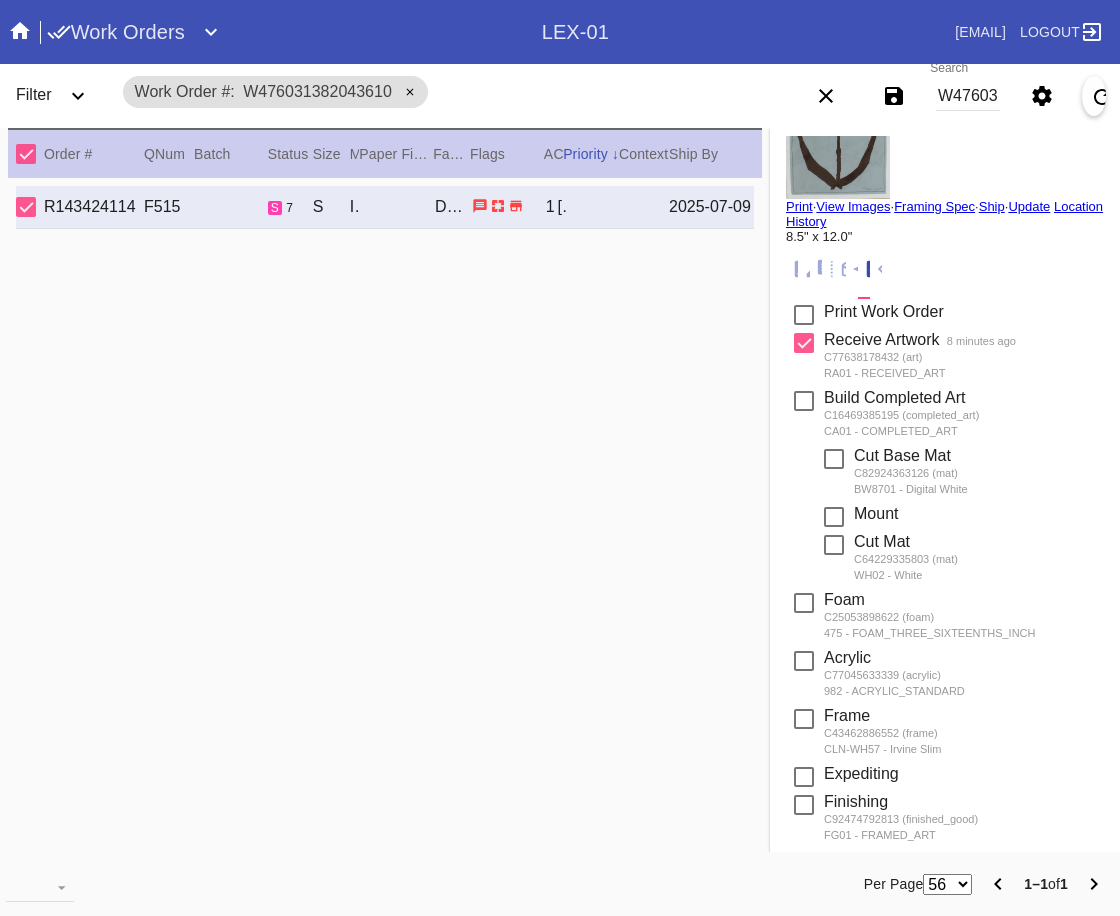 scroll, scrollTop: 0, scrollLeft: 0, axis: both 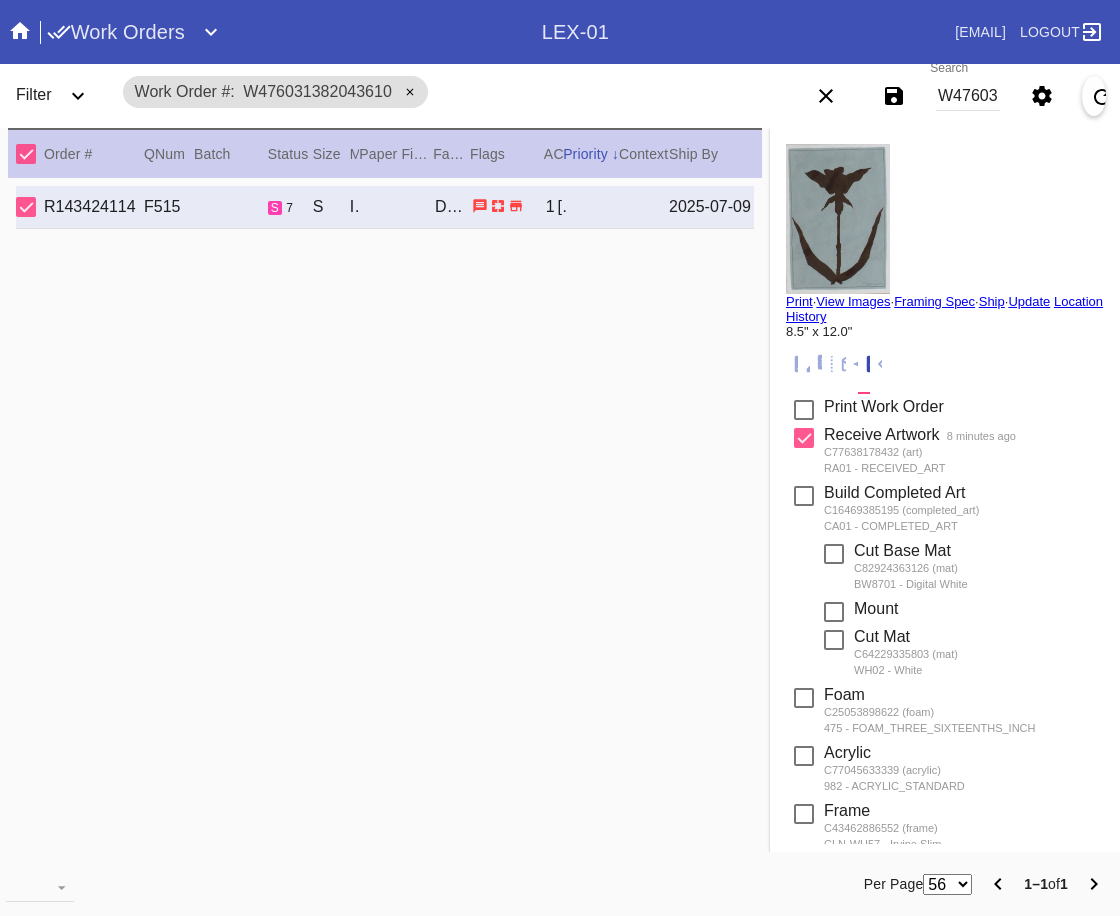 click on "W476031382043610" at bounding box center [968, 96] 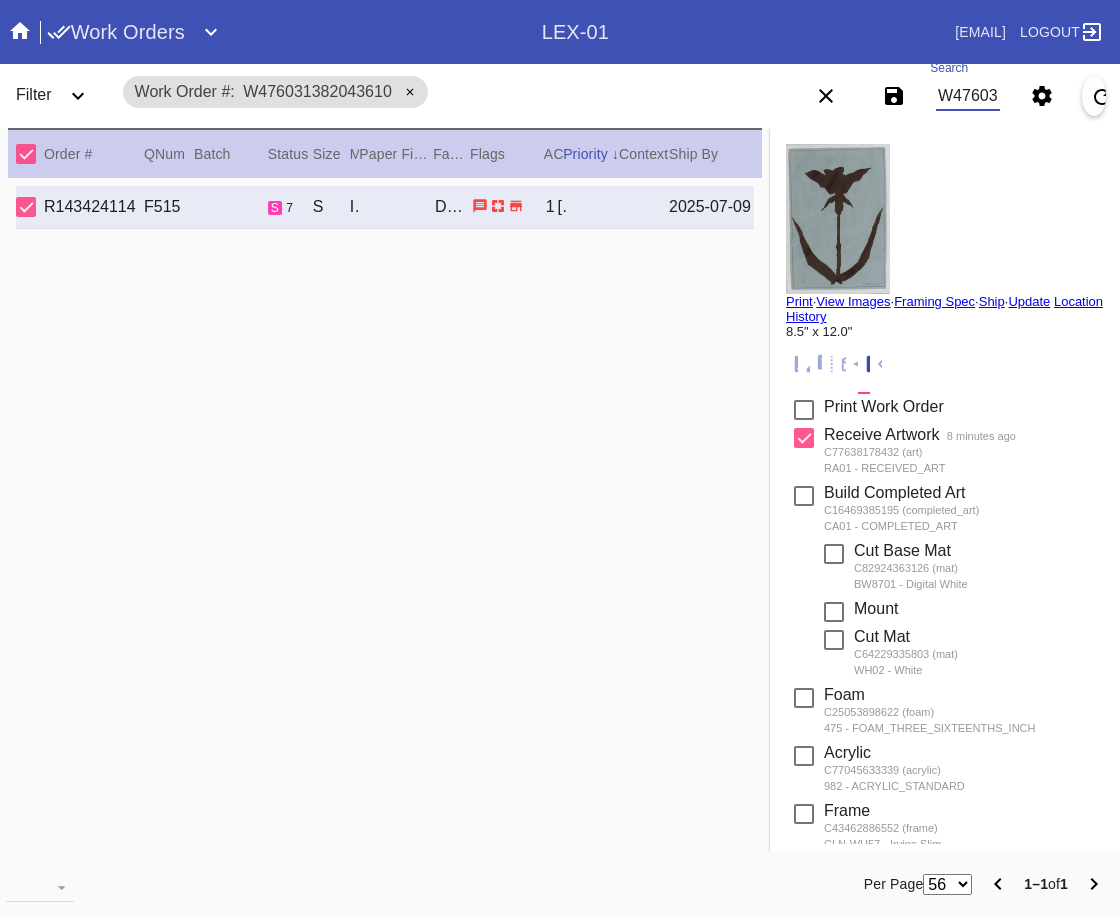 click on "W476031382043610" at bounding box center [968, 96] 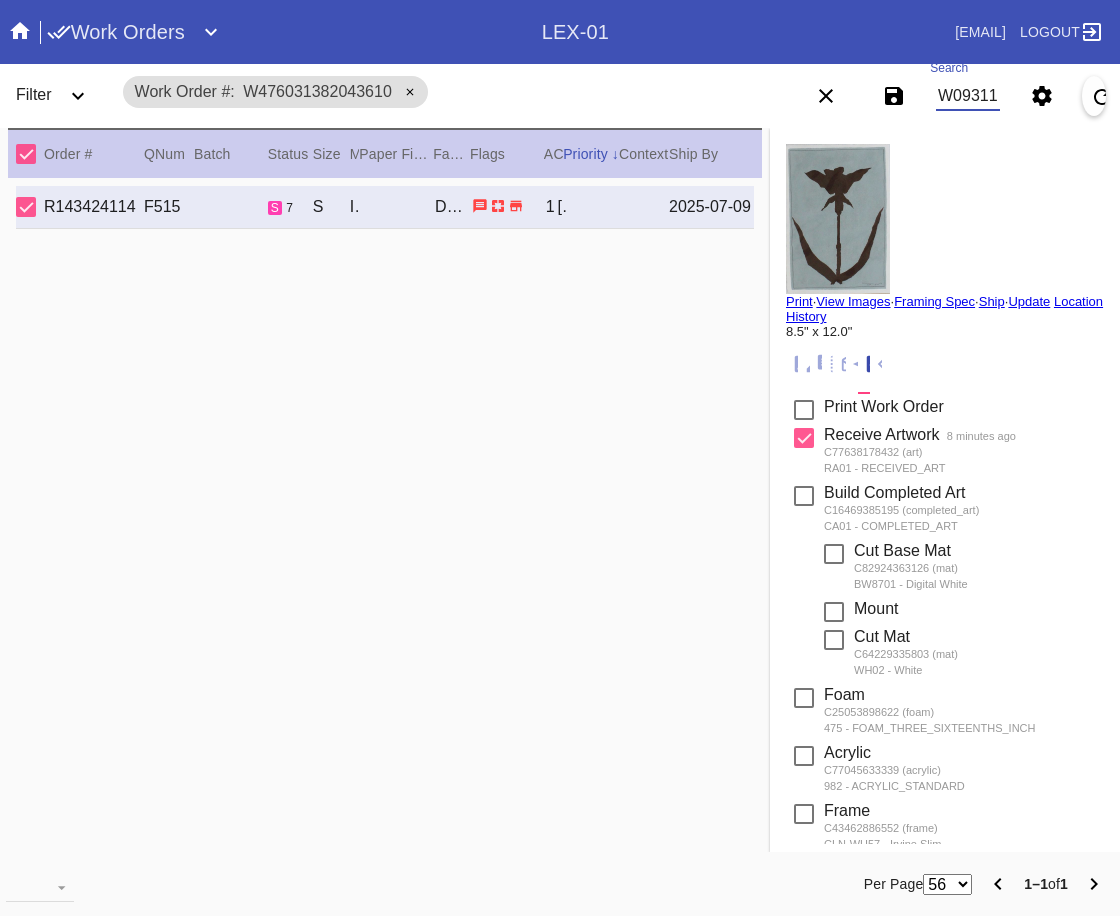 scroll, scrollTop: 0, scrollLeft: 87, axis: horizontal 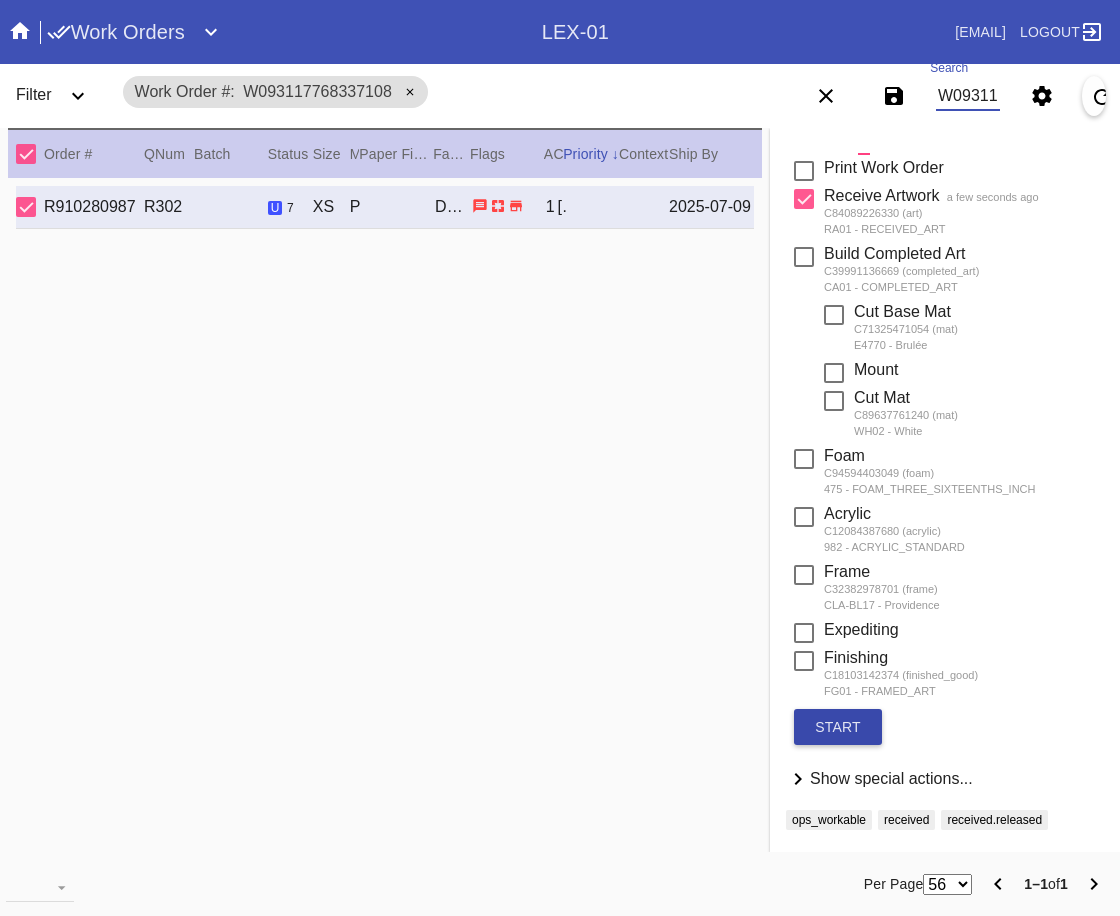 click on "start" at bounding box center (838, 727) 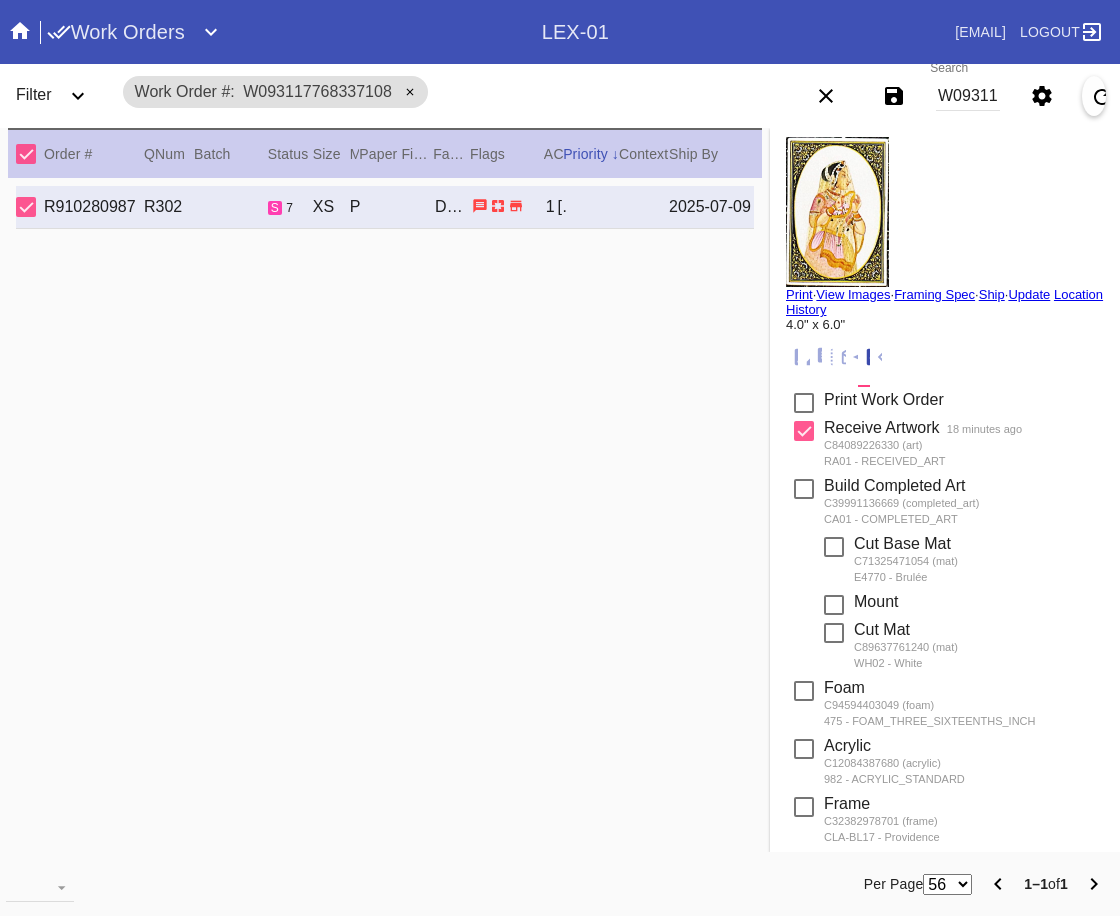 scroll, scrollTop: 0, scrollLeft: 0, axis: both 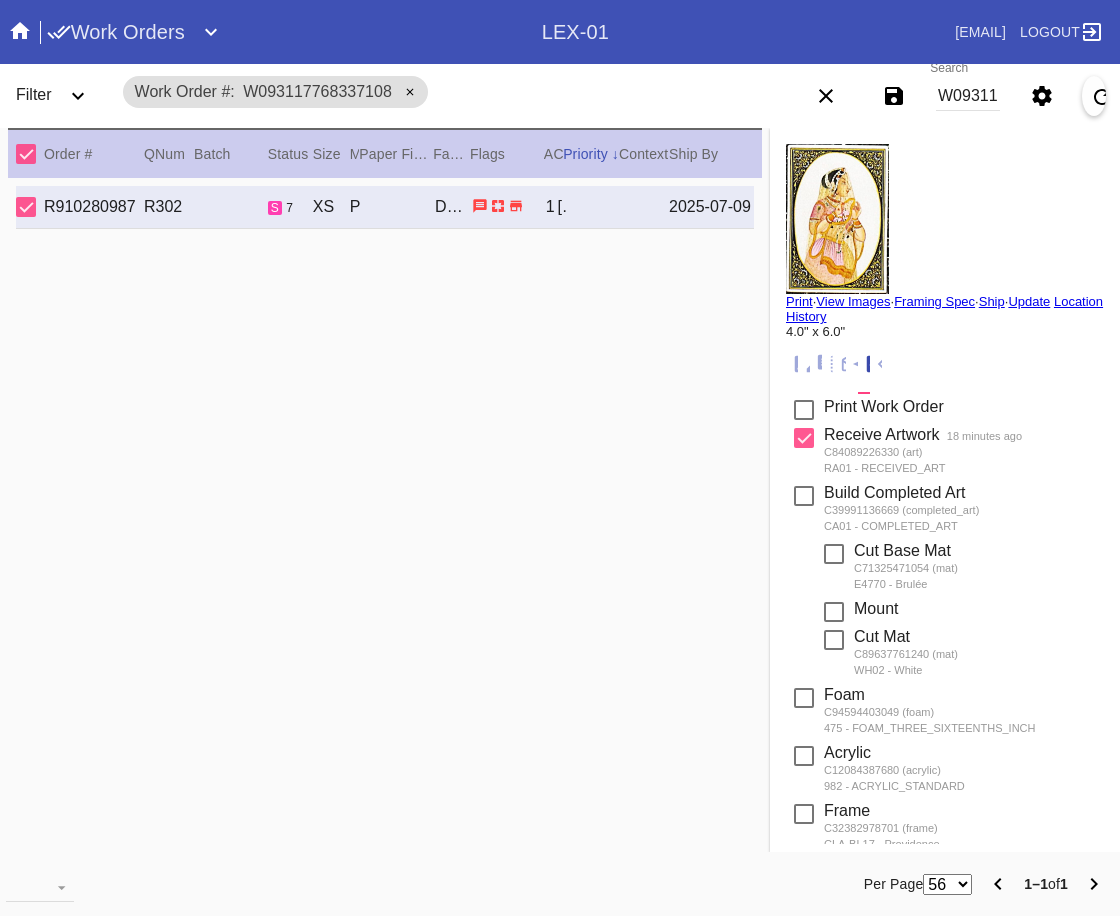 click on "W093117768337108" at bounding box center (968, 96) 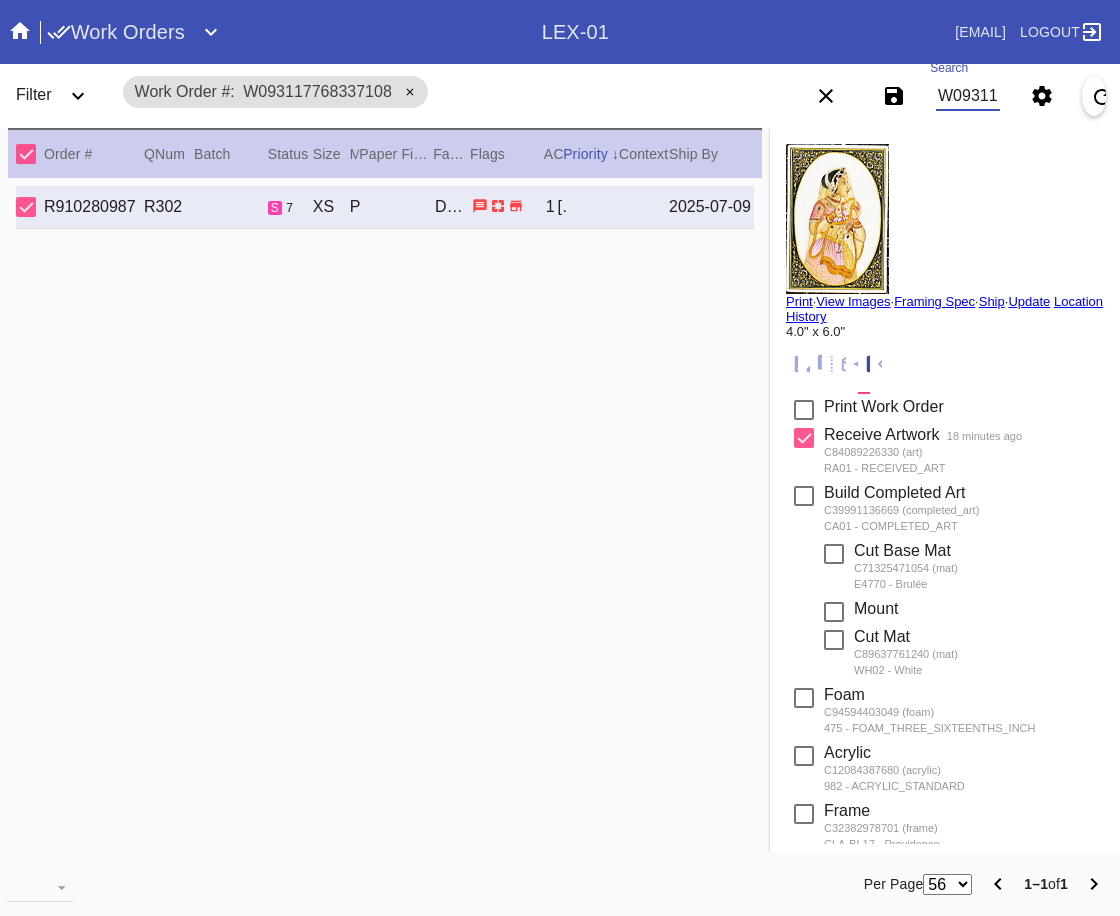 click on "W093117768337108" at bounding box center (968, 96) 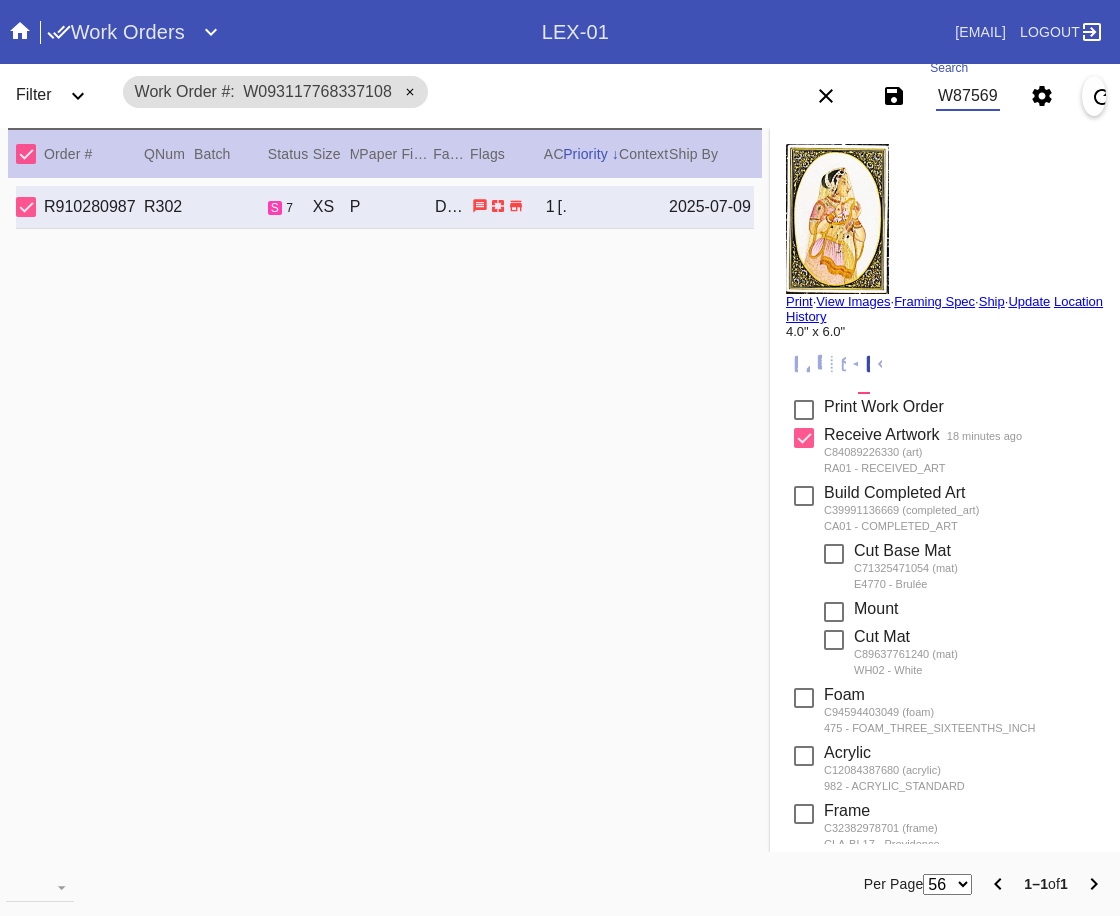 scroll, scrollTop: 0, scrollLeft: 88, axis: horizontal 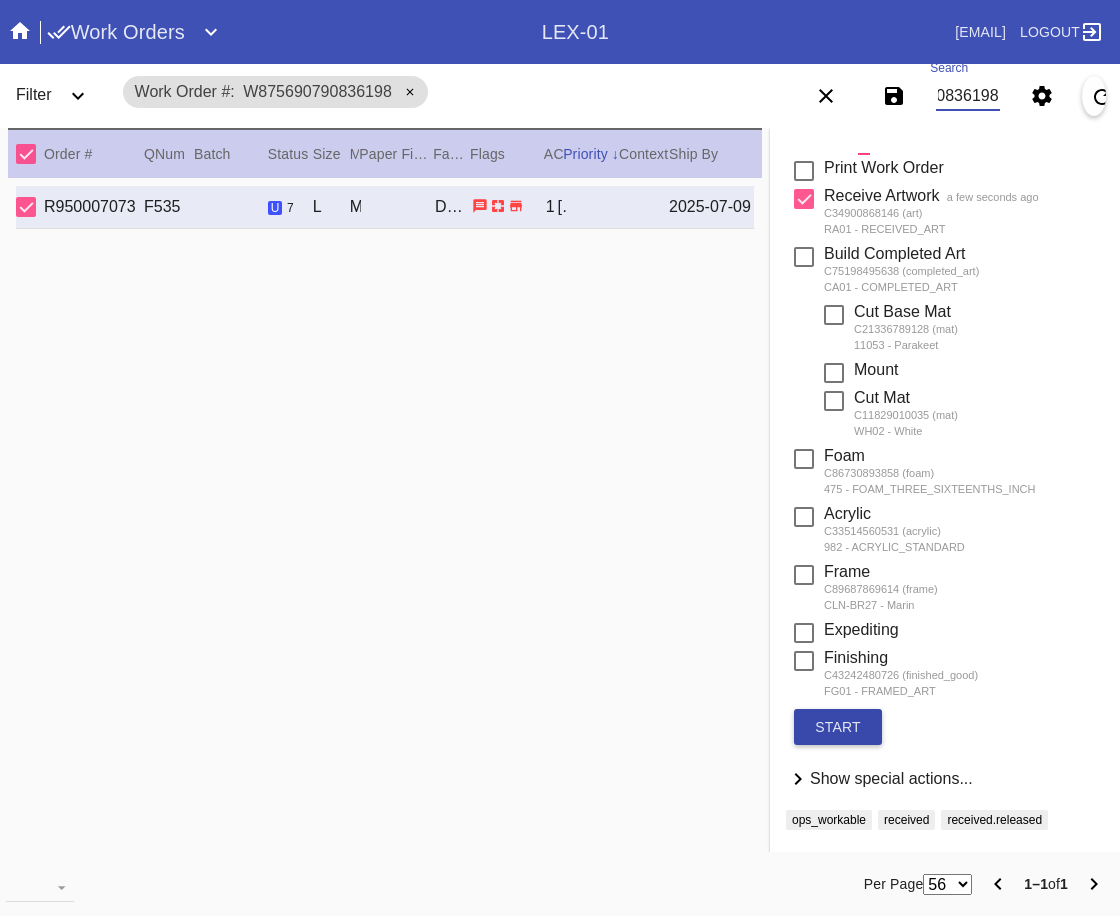 click on "start" at bounding box center (838, 727) 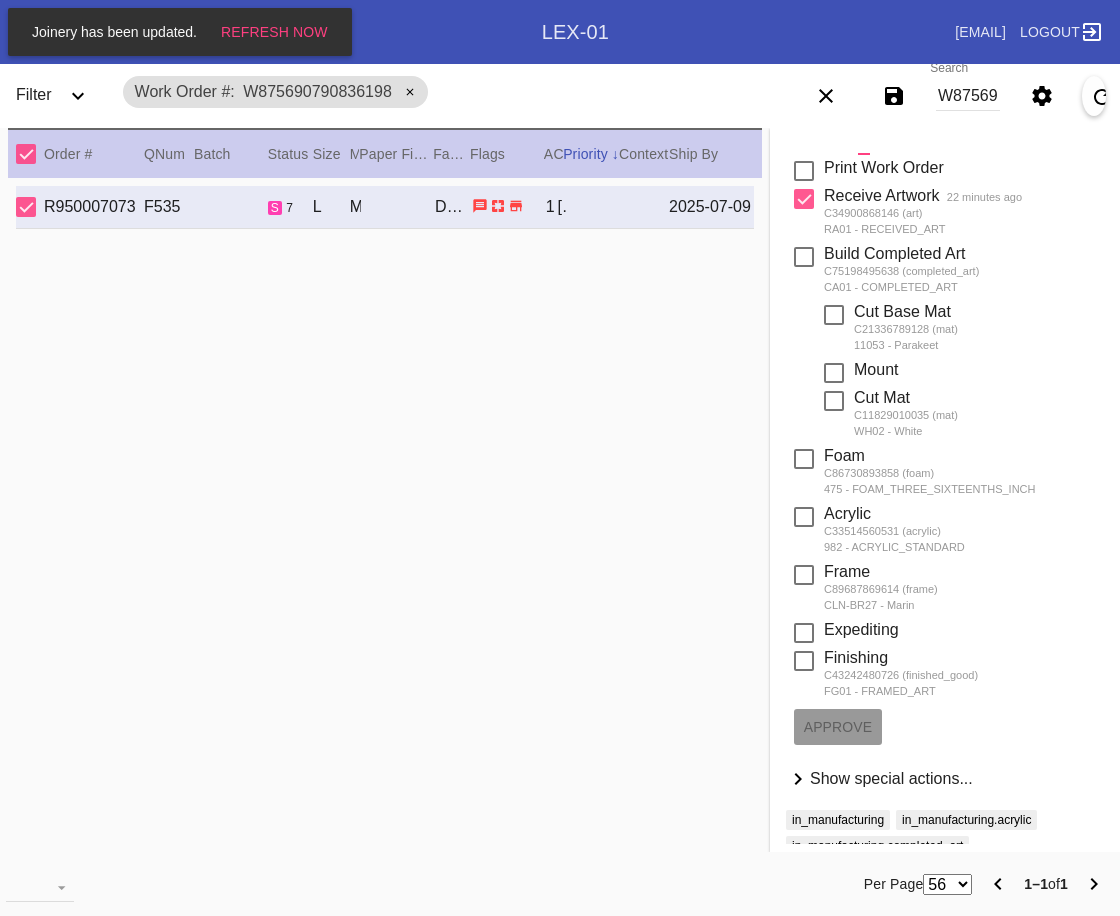 click on "W875690790836198" at bounding box center (968, 96) 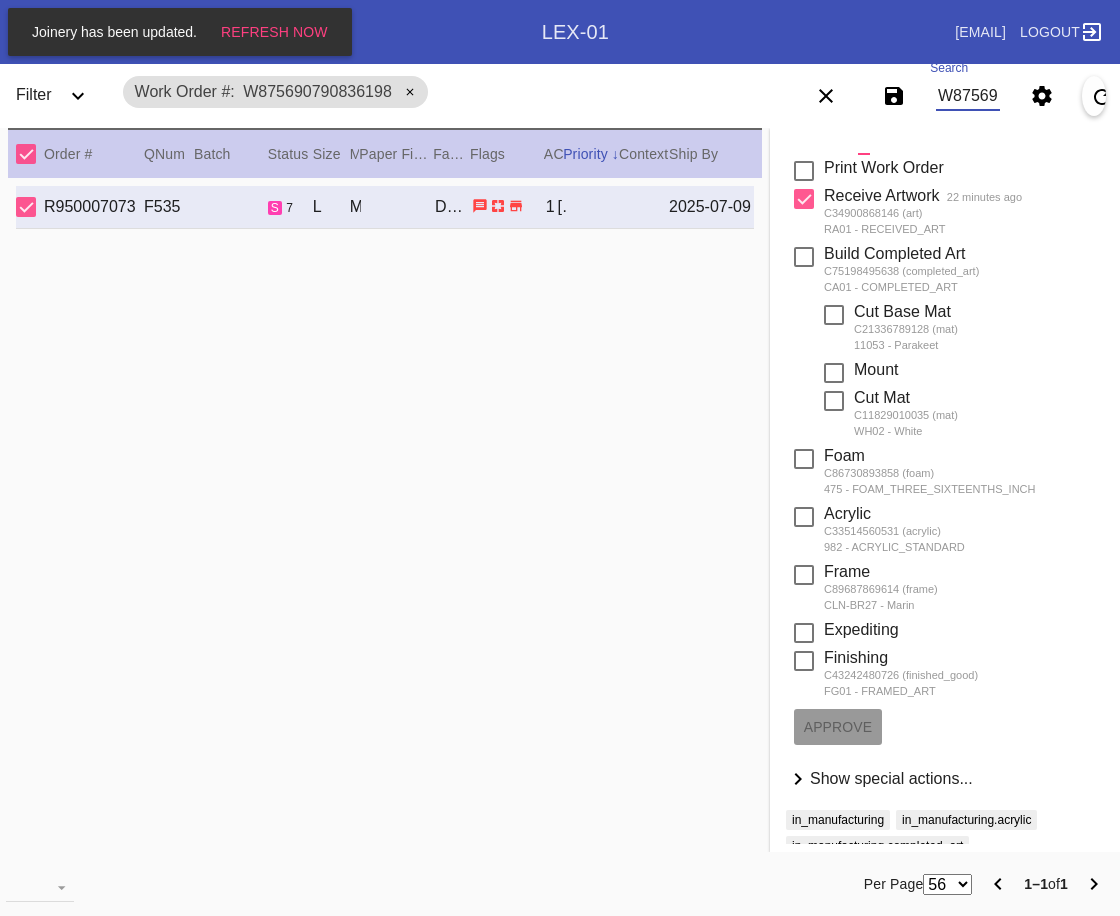 click on "W875690790836198" at bounding box center (968, 96) 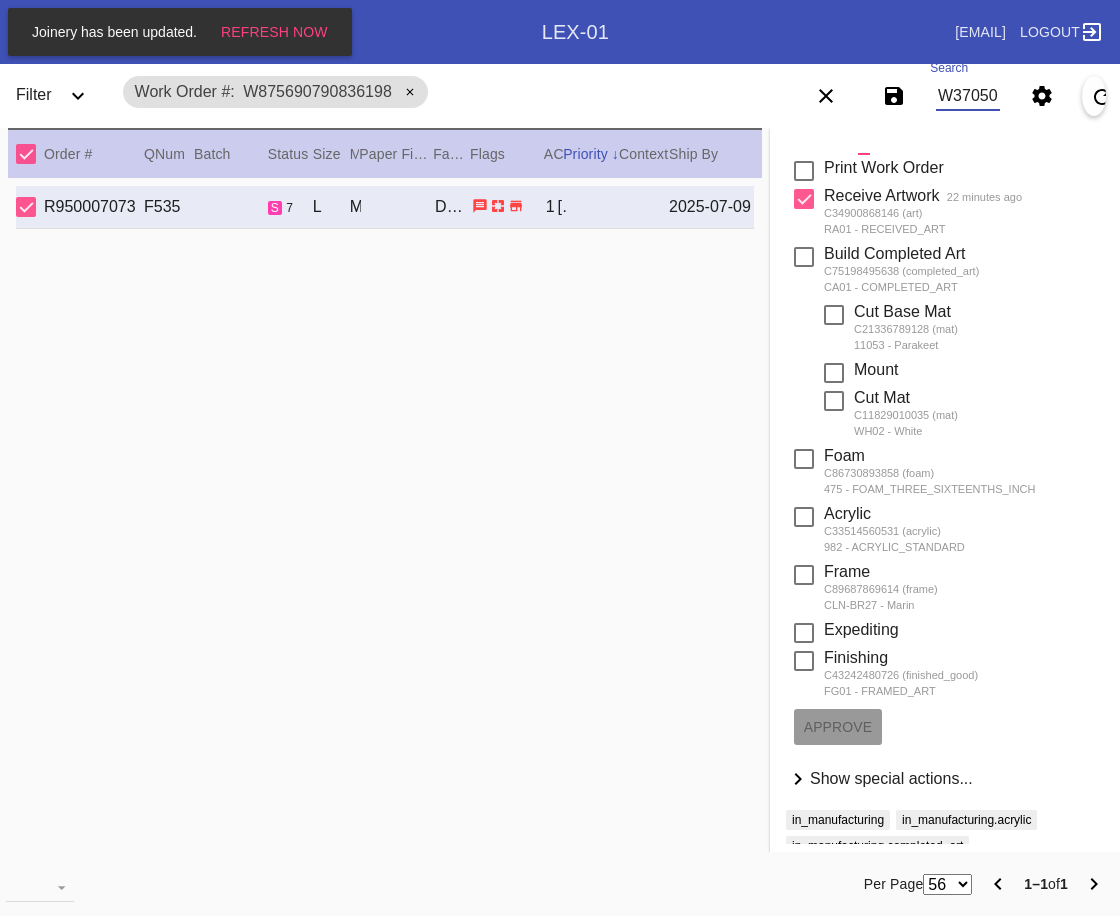 scroll, scrollTop: 0, scrollLeft: 88, axis: horizontal 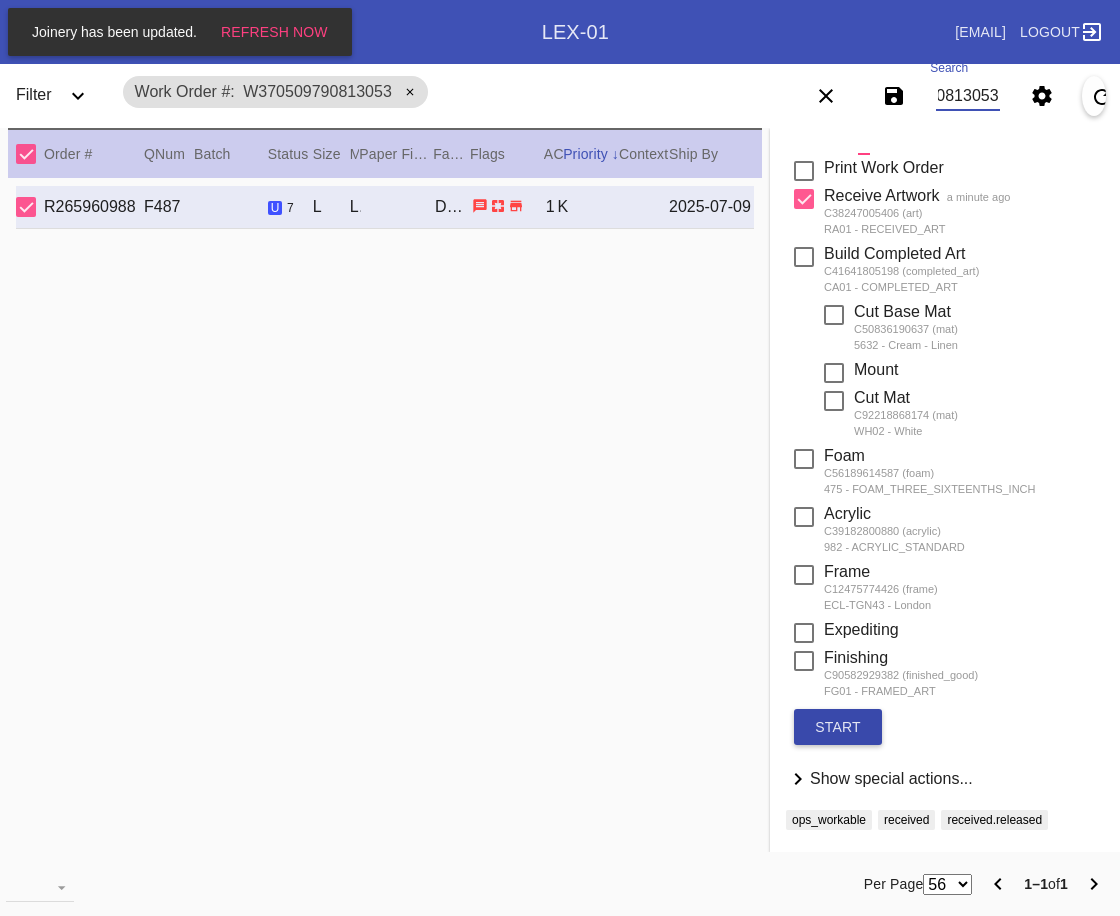 click on "start" at bounding box center (838, 727) 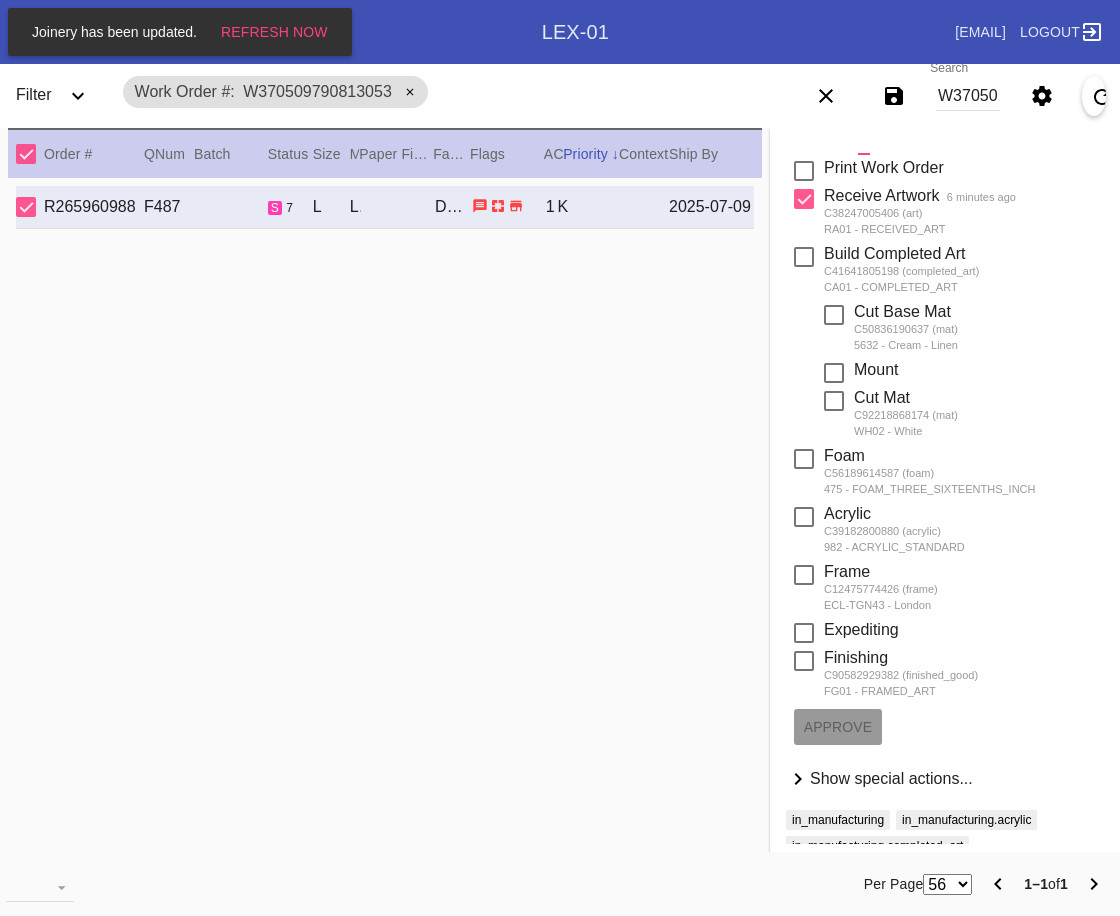 click on "Search W370509790813053" at bounding box center (968, 96) 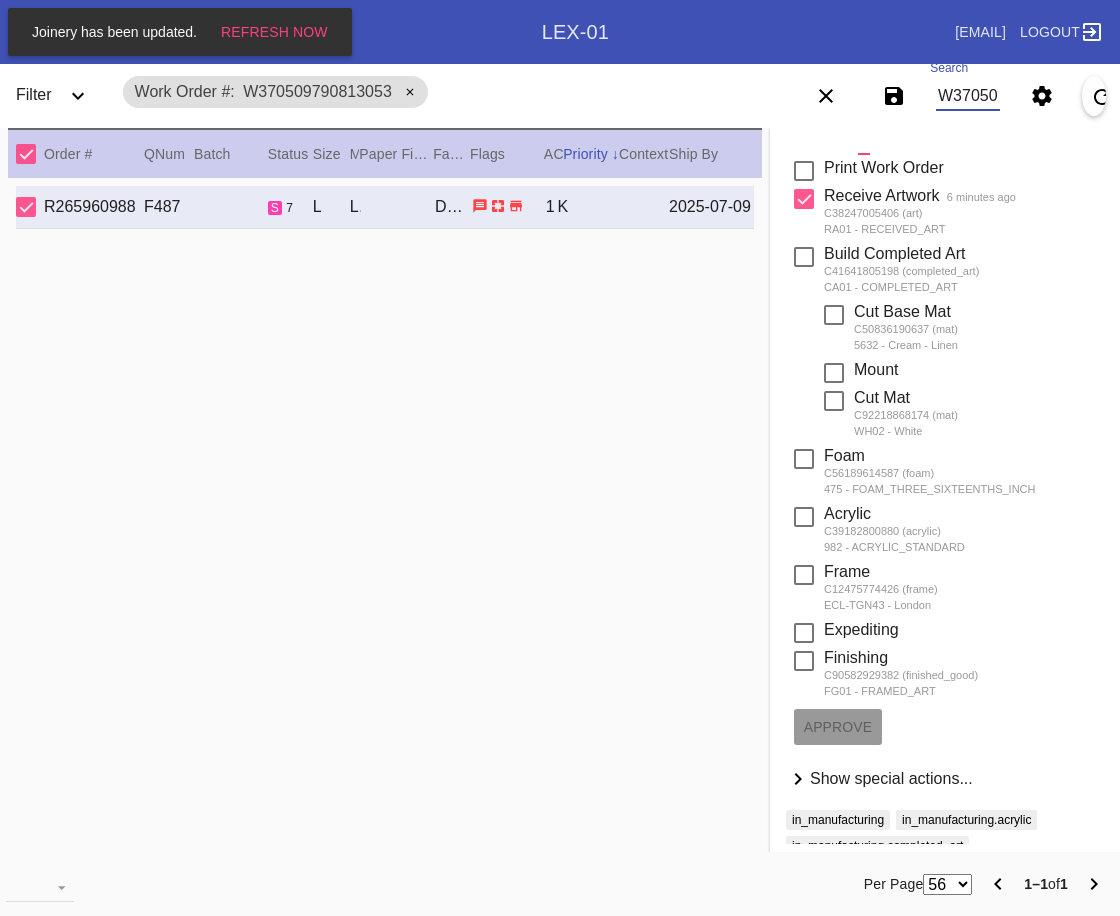 drag, startPoint x: 989, startPoint y: 95, endPoint x: 970, endPoint y: 79, distance: 24.839485 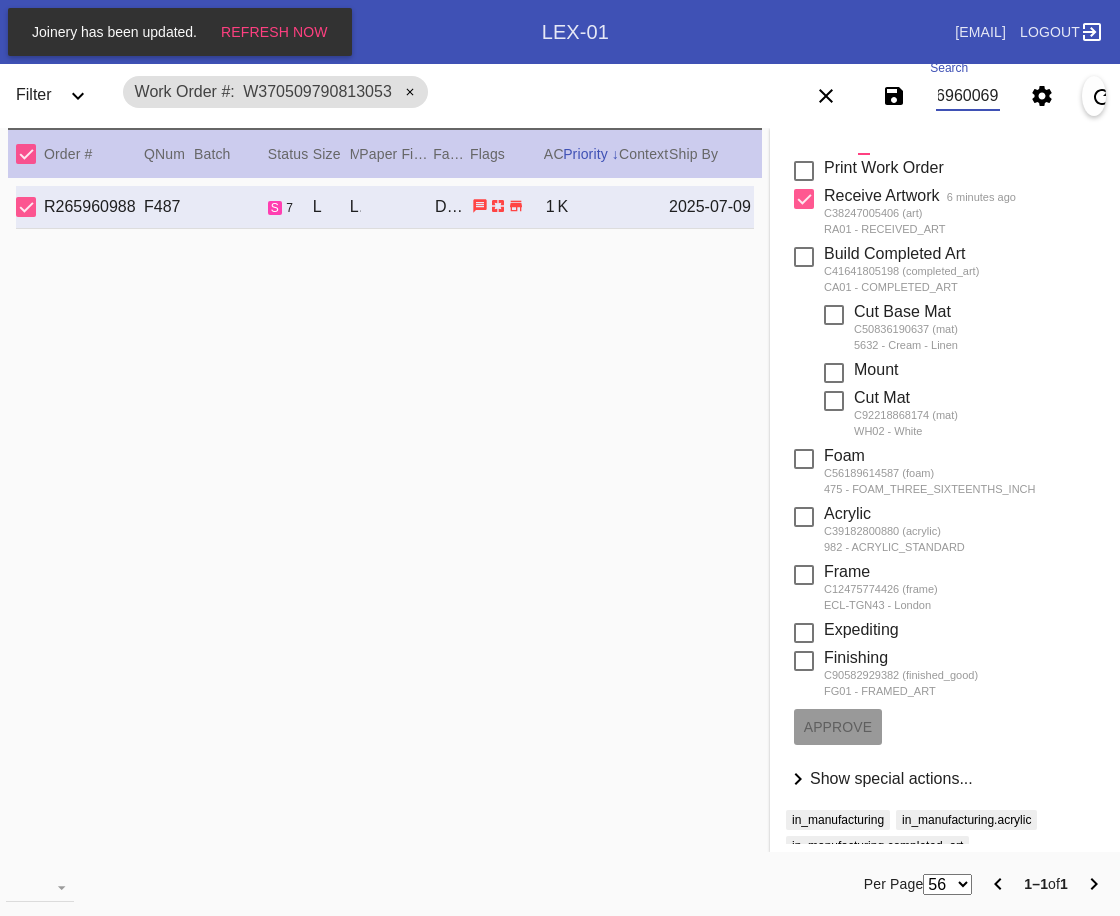 scroll, scrollTop: 0, scrollLeft: 88, axis: horizontal 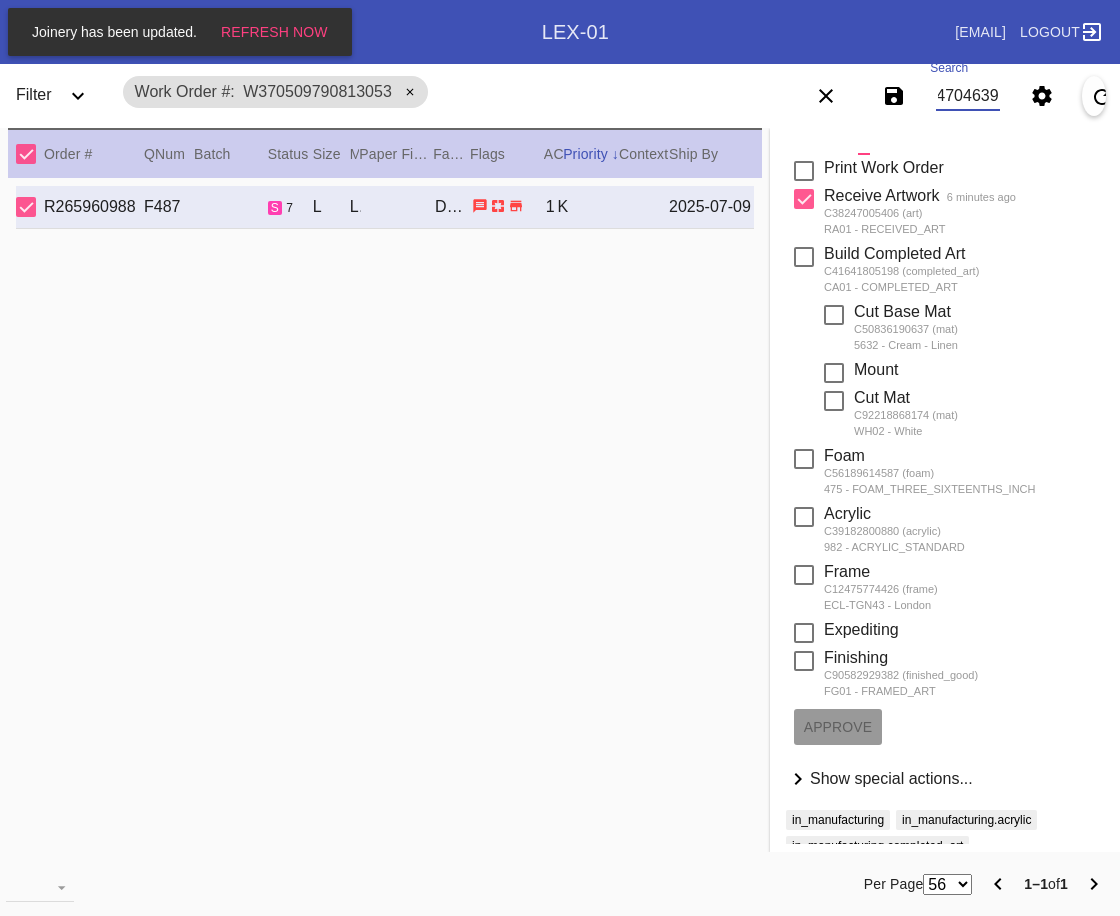 type on "W696006984704639" 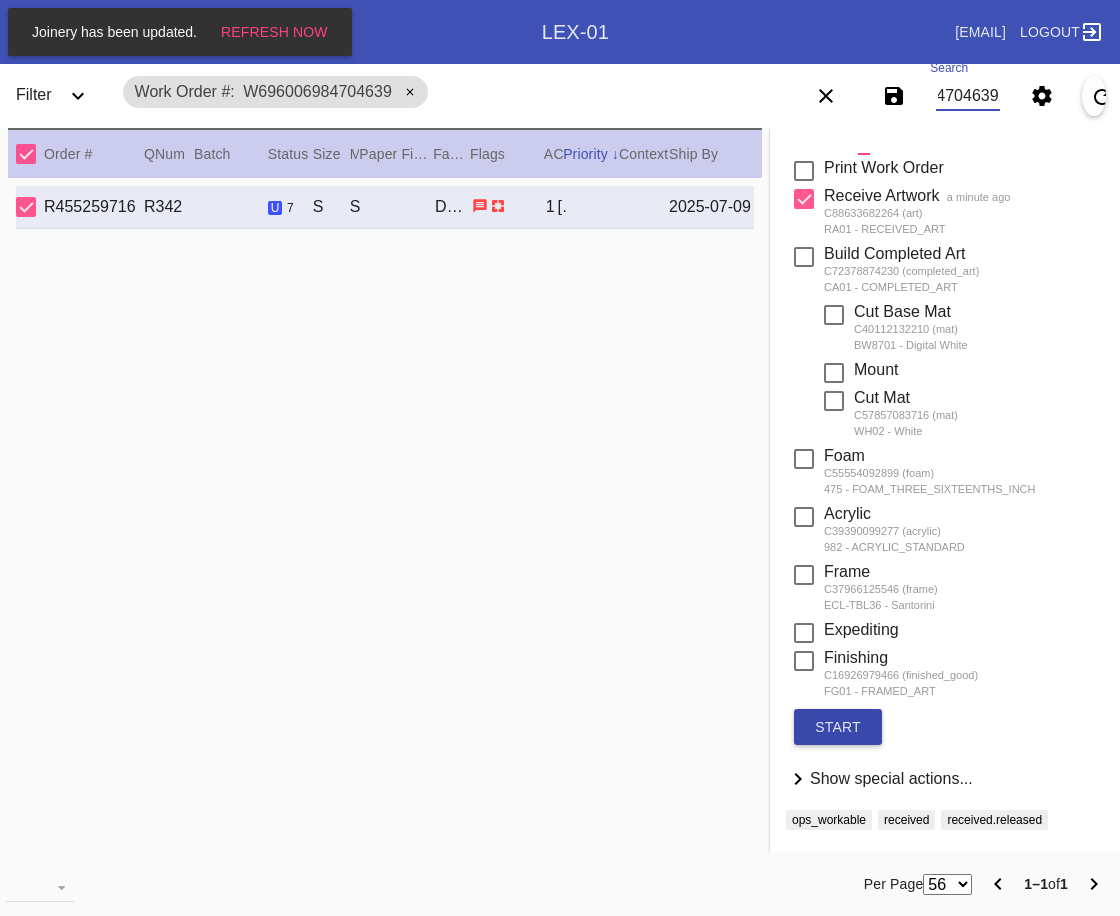 click on "start" at bounding box center (838, 727) 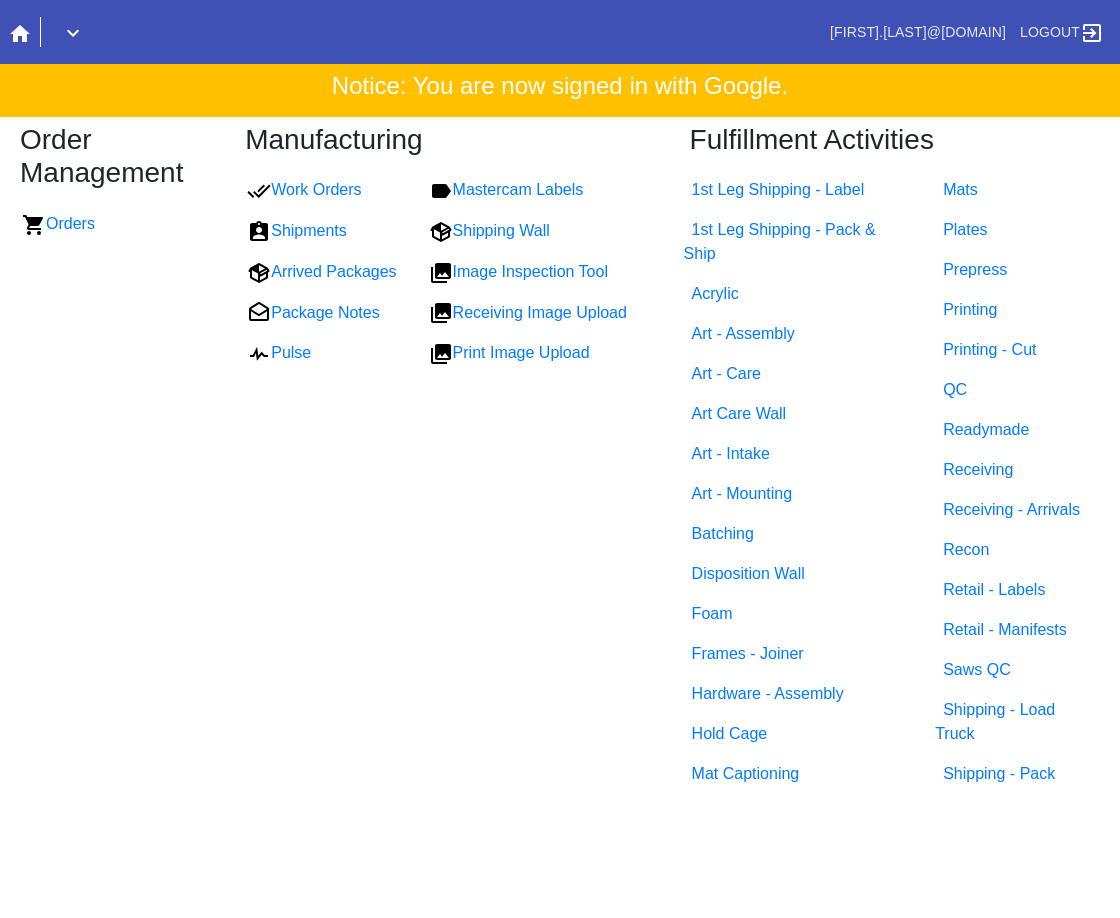 scroll, scrollTop: 0, scrollLeft: 0, axis: both 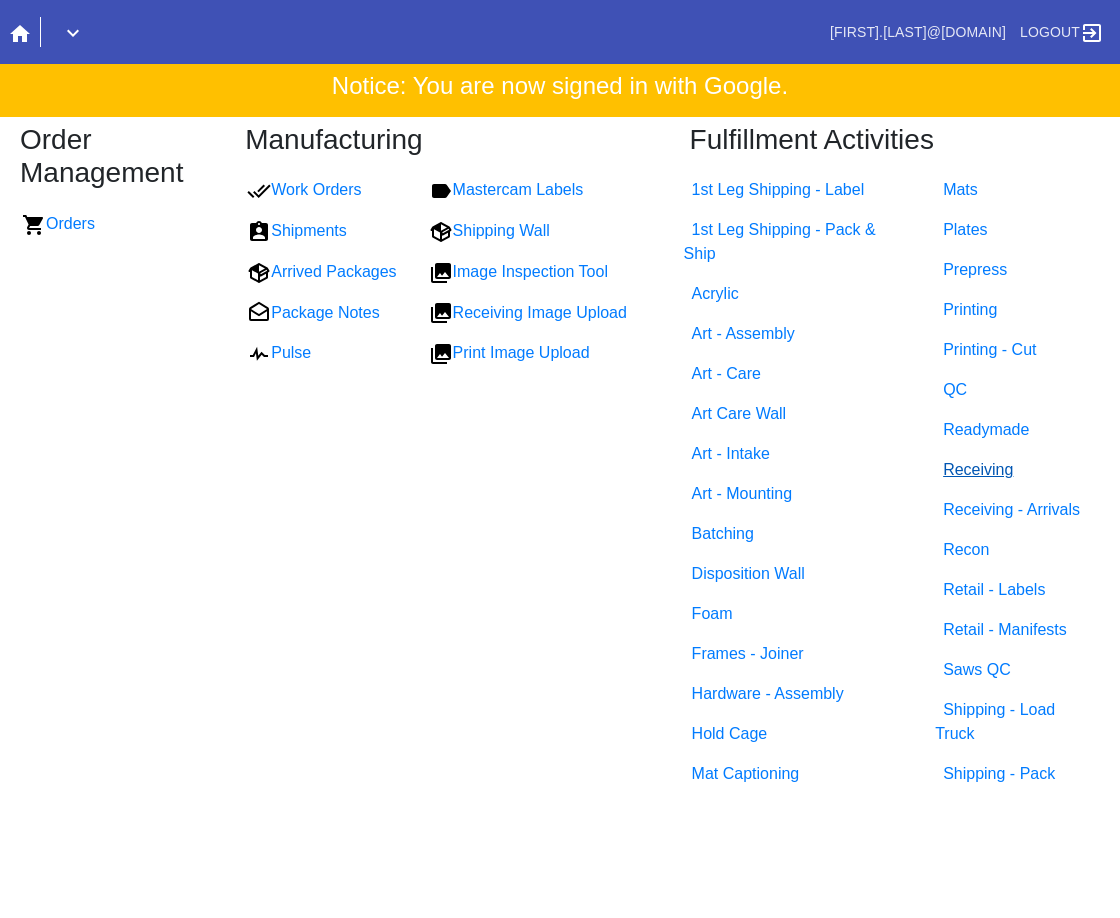 click on "Receiving" at bounding box center [978, 469] 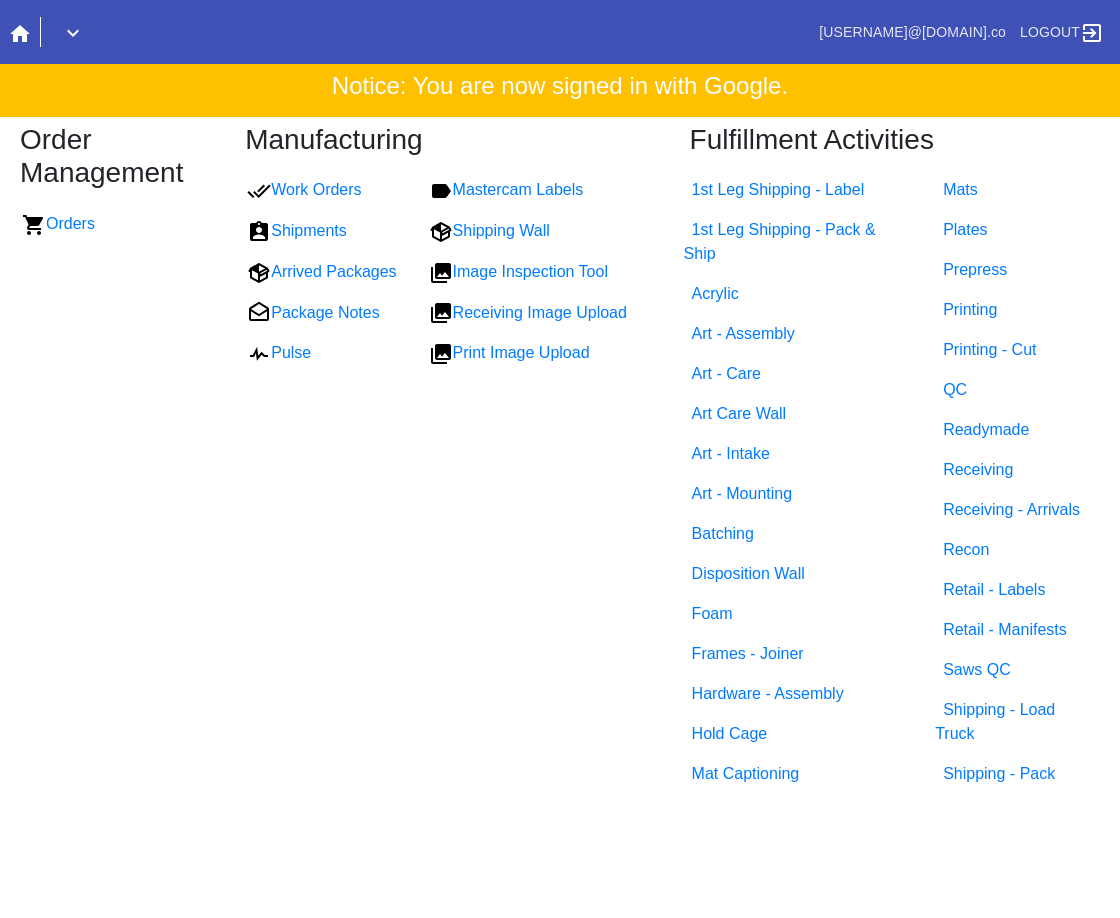 scroll, scrollTop: 0, scrollLeft: 0, axis: both 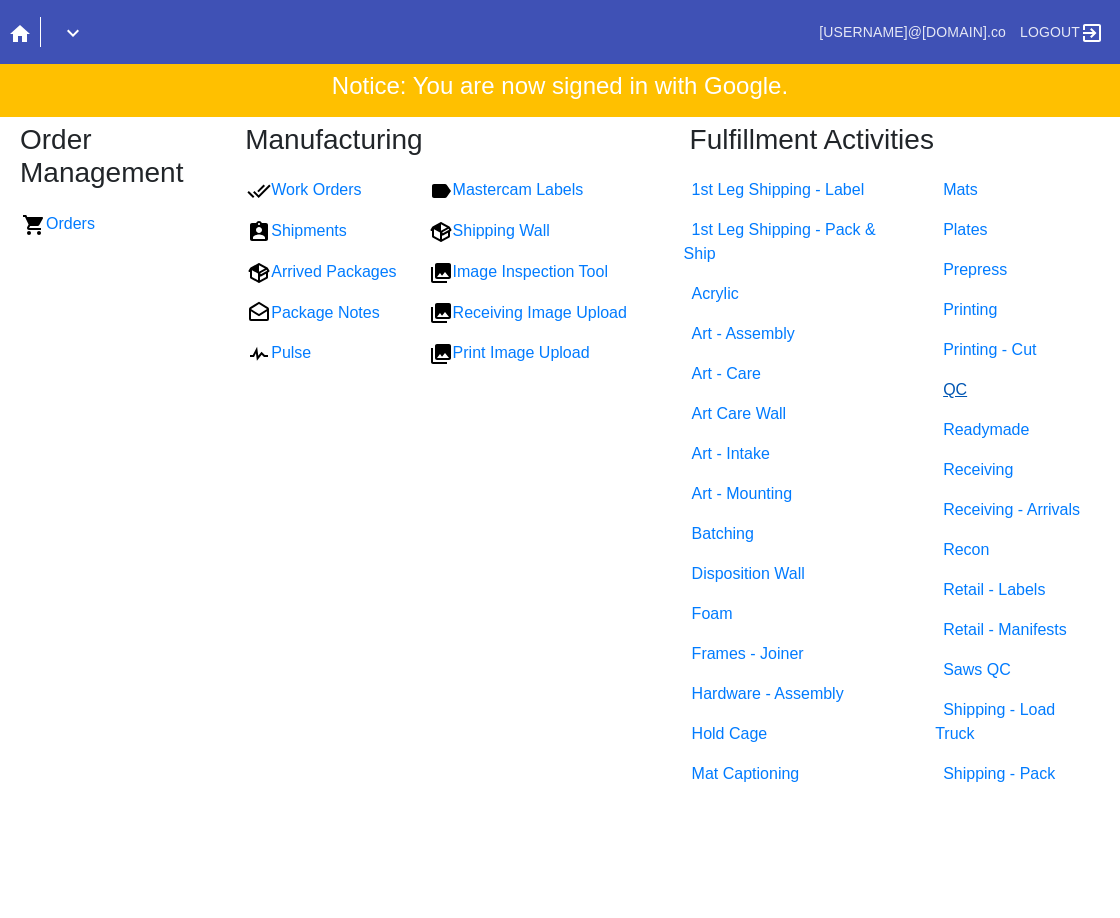 click on "QC" at bounding box center (955, 389) 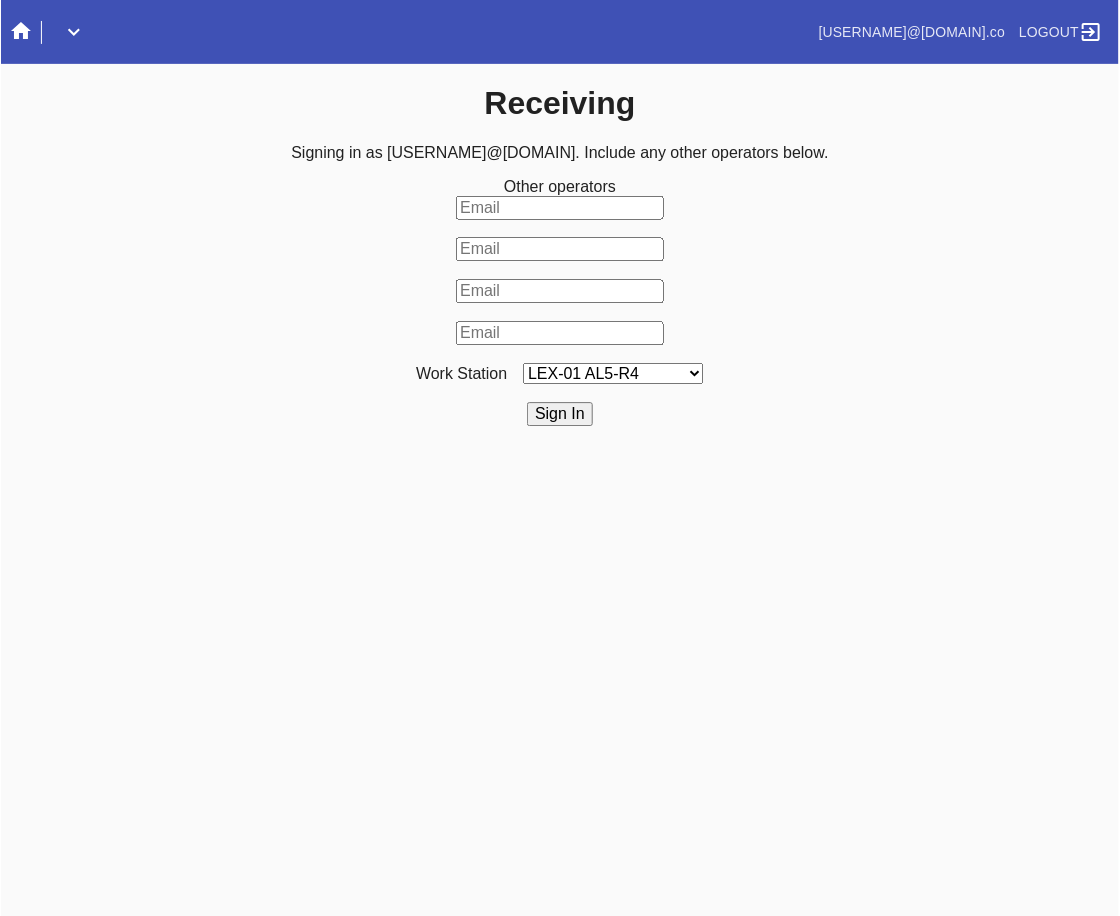 scroll, scrollTop: 0, scrollLeft: 0, axis: both 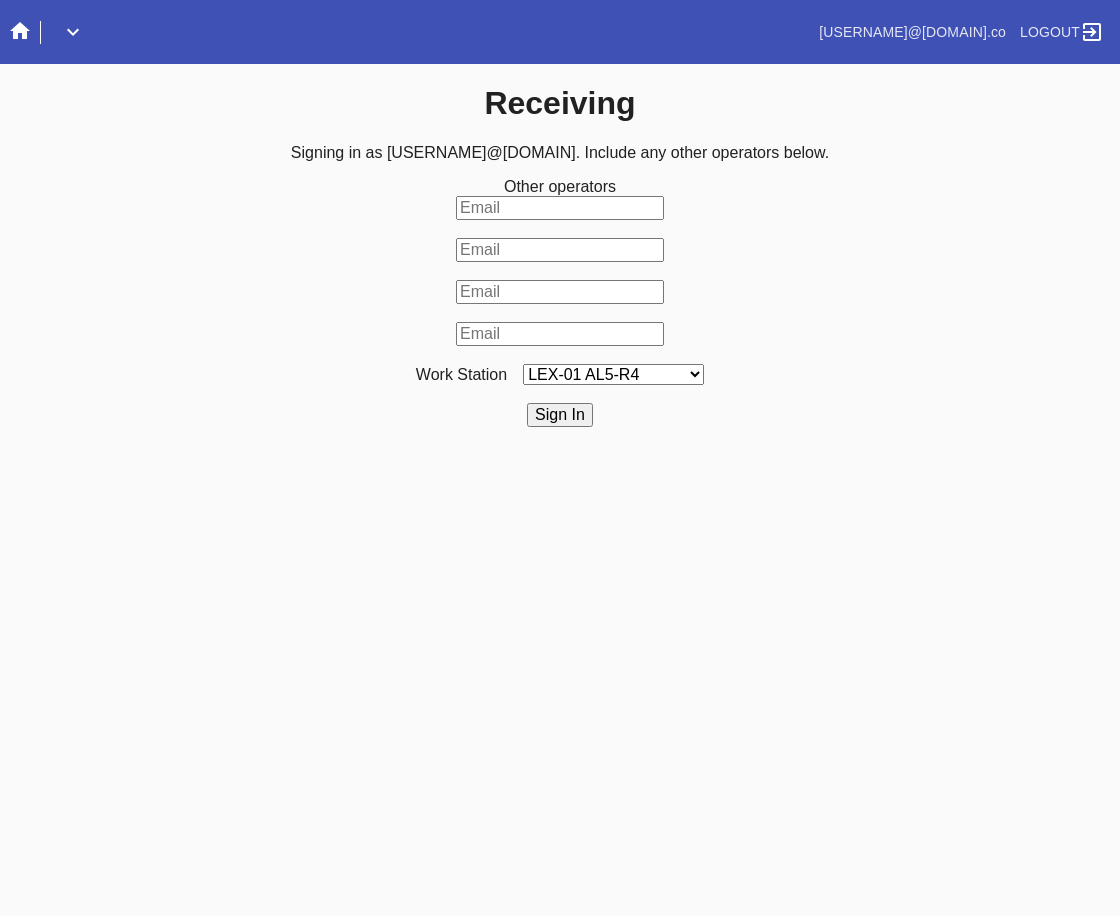 click on "LEX-01 AL5-R4
LEX-01 AL1-R1
LEX-01 AL5-R2
LEX-01 AL5-R5
LAS-01 Art Cell 4 - R1
LEX-01 AL1-R2
LEX-01 AL1-R3
LEX-01 AL5-R3
LEX-01 AL5-R6
LEX-01 AL1-R4
LEX-01 AC1-R1
LAS-01 Art Cell 1 - R1
LEX-01 AL4-R1
LEX-01 AC2-R1
LEX-01 AL4-R2
LEX-01 AC3-R1
LAS-01 Art Cell 5 - R1
LEX-01 AC4-R1
LAS-01 Art Cell 2 - R1
LAS-01 Art Cell 6 - R1
LAS-01 Art Cell 8 - R1
LEX-01 AL2-R1
LAS-01 Art Cell 3 - R1
DCA-05 Receiving A
DCA-05 Receiving B
DCA-05 Receiving C
DCA-05 Receiving D
LEX-01 AL2-R2
DCA-05 Receiving E
DCA-05 Receiving F
DCA-05 Receiving G
DCA-05 Receiving H
LAS-01 Art Cell 7 - R1
LEX-01 AL3-R1
LEX-01 AL3-R2
LEX-01 AL3-R3
LEX-01 AL3-R4
LEX-01 AL5-R1" at bounding box center (613, 374) 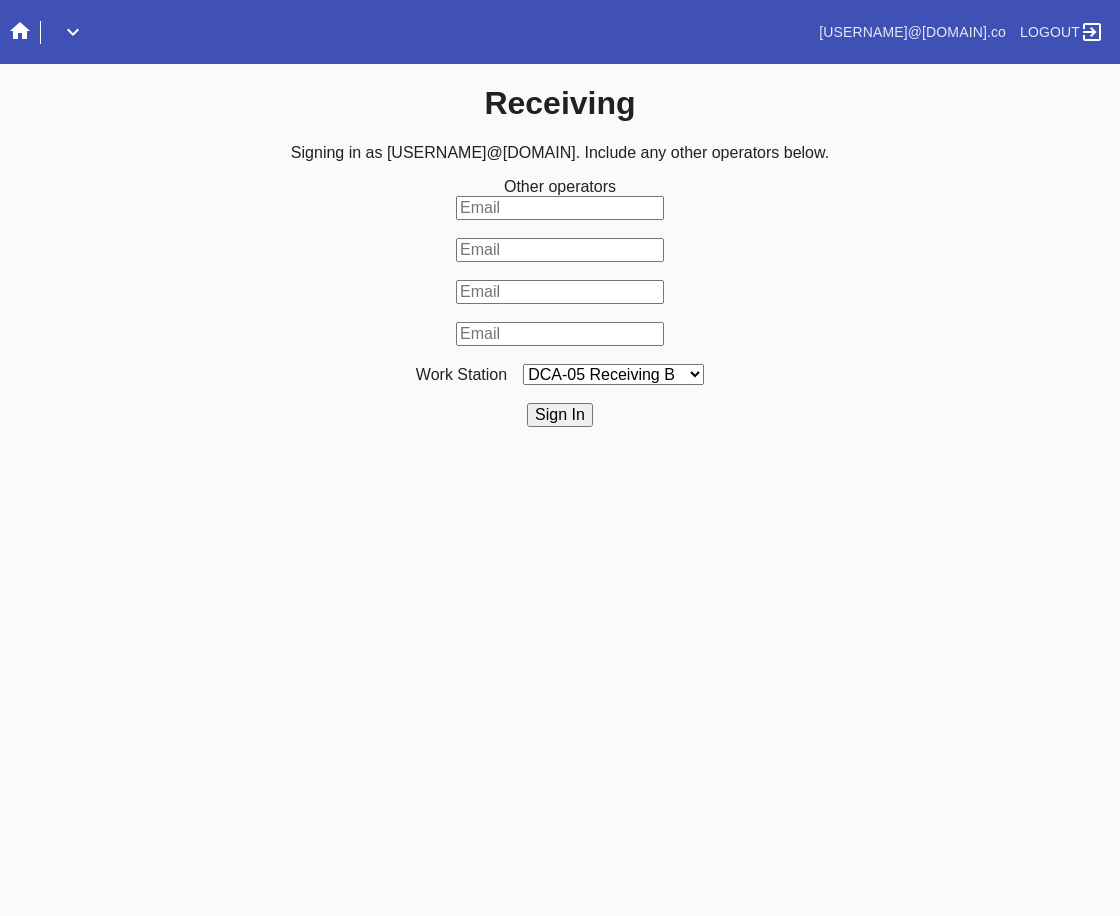 click on "LEX-01 AL5-R4
LEX-01 AL1-R1
LEX-01 AL5-R2
LEX-01 AL5-R5
LAS-01 Art Cell 4 - R1
LEX-01 AL1-R2
LEX-01 AL1-R3
LEX-01 AL5-R3
LEX-01 AL5-R6
LEX-01 AL1-R4
LEX-01 AC1-R1
LAS-01 Art Cell 1 - R1
LEX-01 AL4-R1
LEX-01 AC2-R1
LEX-01 AL4-R2
LEX-01 AC3-R1
LAS-01 Art Cell 5 - R1
LEX-01 AC4-R1
LAS-01 Art Cell 2 - R1
LAS-01 Art Cell 6 - R1
LAS-01 Art Cell 8 - R1
LEX-01 AL2-R1
LAS-01 Art Cell 3 - R1
DCA-05 Receiving A
DCA-05 Receiving B
DCA-05 Receiving C
DCA-05 Receiving D
LEX-01 AL2-R2
DCA-05 Receiving E
DCA-05 Receiving F
DCA-05 Receiving G
DCA-05 Receiving H
LAS-01 Art Cell 7 - R1
LEX-01 AL3-R1
LEX-01 AL3-R2
LEX-01 AL3-R3
LEX-01 AL3-R4
LEX-01 AL5-R1" at bounding box center [613, 374] 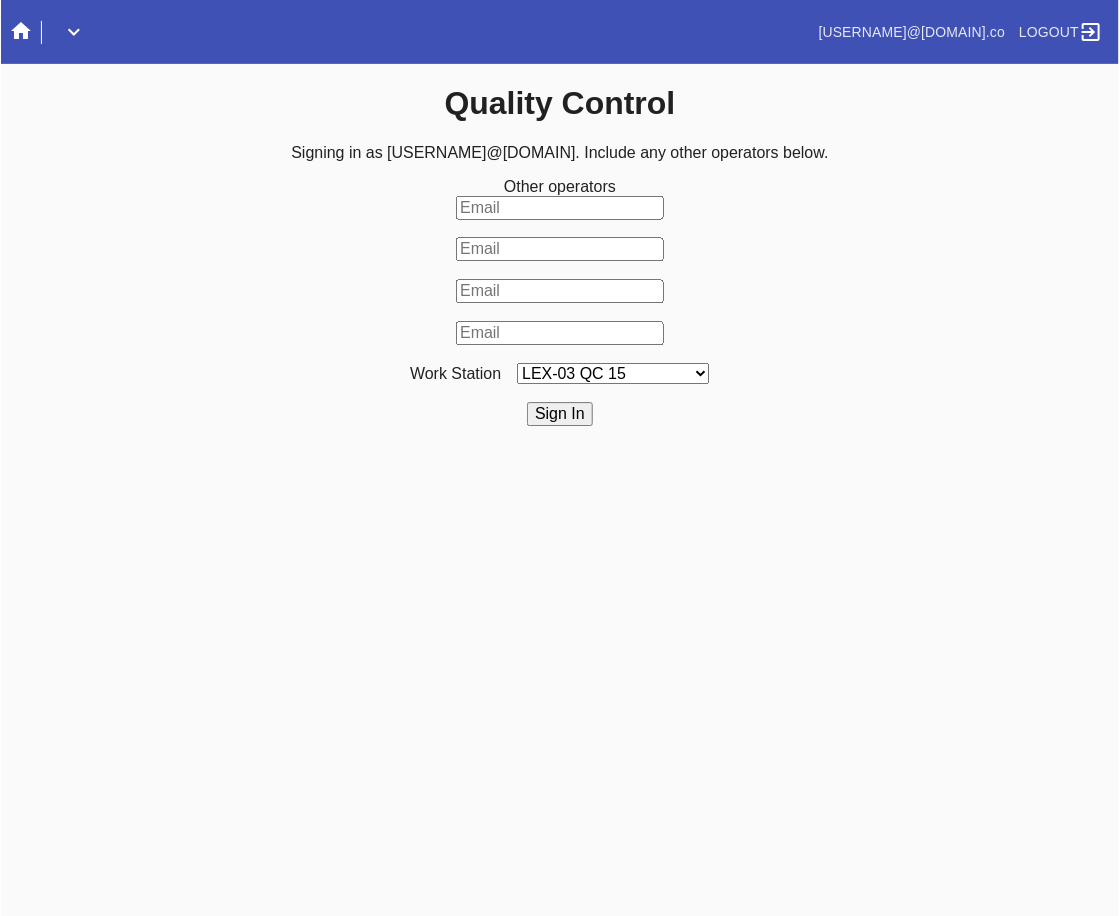 scroll, scrollTop: 0, scrollLeft: 0, axis: both 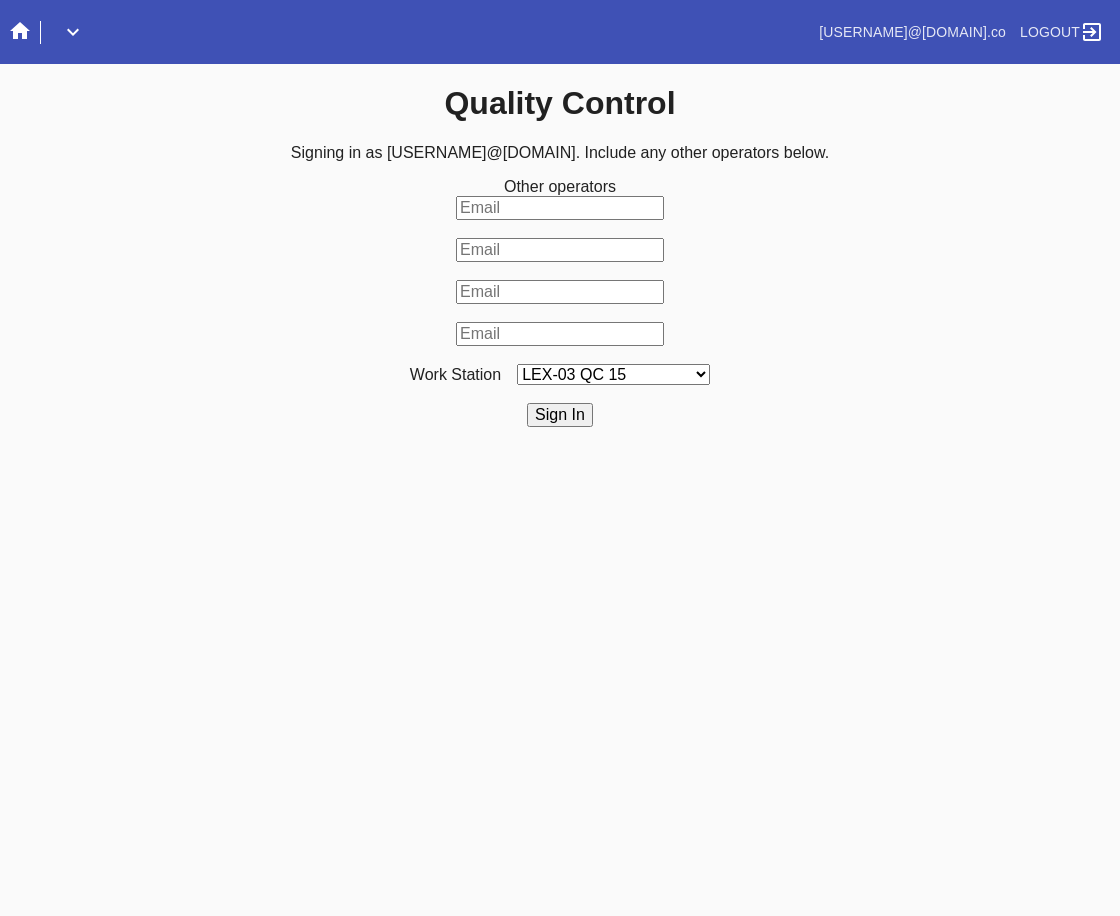 click on "LEX-03 QC 15
LEX-01 AC1-Q1
LEX-01 QC A-2
LEX-01 QC B-2
LAS-01 Art Cell 3 - QC1
LEX-01 AC2-Q1
LEX-01 AC3-Q1
LAS-01 Art Cell 7 - QC1
LEX-01 AL2-Q1
LEX-01 AL5-Q1
LEX-01 AC4-Q1
LEX-01 AL5-Q2
LAS-01 Art Cell 4 - QC1
LAS-01 Art Cell 8 - QC1
LAS-01 Art Cell 1 - QC1
LEX-03 QC 9
LEX-01 QC C-2
LEX-01 QC D-2
LEX-01 QC E-2
LEX-01 QC F-2
LAS-01 Art Cell 5 - QC1
LEX-03 QC 10
LEX-01 AL1-Q1
LEX-03 QC 1
LEX-03 QC 11
LAS-01 Art Cell 2 - QC1
LEX-01 AL1-Q2
ELP-01 QC A-2
ELP-01 QC C-2
ELP-01 QC D-2
ELP-01 QC E-2
ELP-01 QC F-2
ELP-01 QC G-2
ELP-01 QC H-2
LEX-03 Ornament QC
LEX-03 QC 12
LEX-03 QC 2
LEX-03 QC 3
LEX-03 QC 4
LEX-03 QC 5
LEX-03 QC 6
LEX-03 QC 7
LEX-03 QC 8
LEX-03 QC 13
DCA-05 QC A
LEX-03 QC 16
DCA-05 QC B
DCA-05 QC C
DCA-05 QC D
LEX-01 AL4-Q1
LAS-01 Art Cell 6 - QC1
DCA-05 QC E
DCA-05 QC F
DCA-05 QC G
DCA-05 QC H
ELP-01 QC B-2
LEX-03 QC 14
LEX-01 AL3-Q1
LEX-01 AL3-Q2" at bounding box center [613, 374] 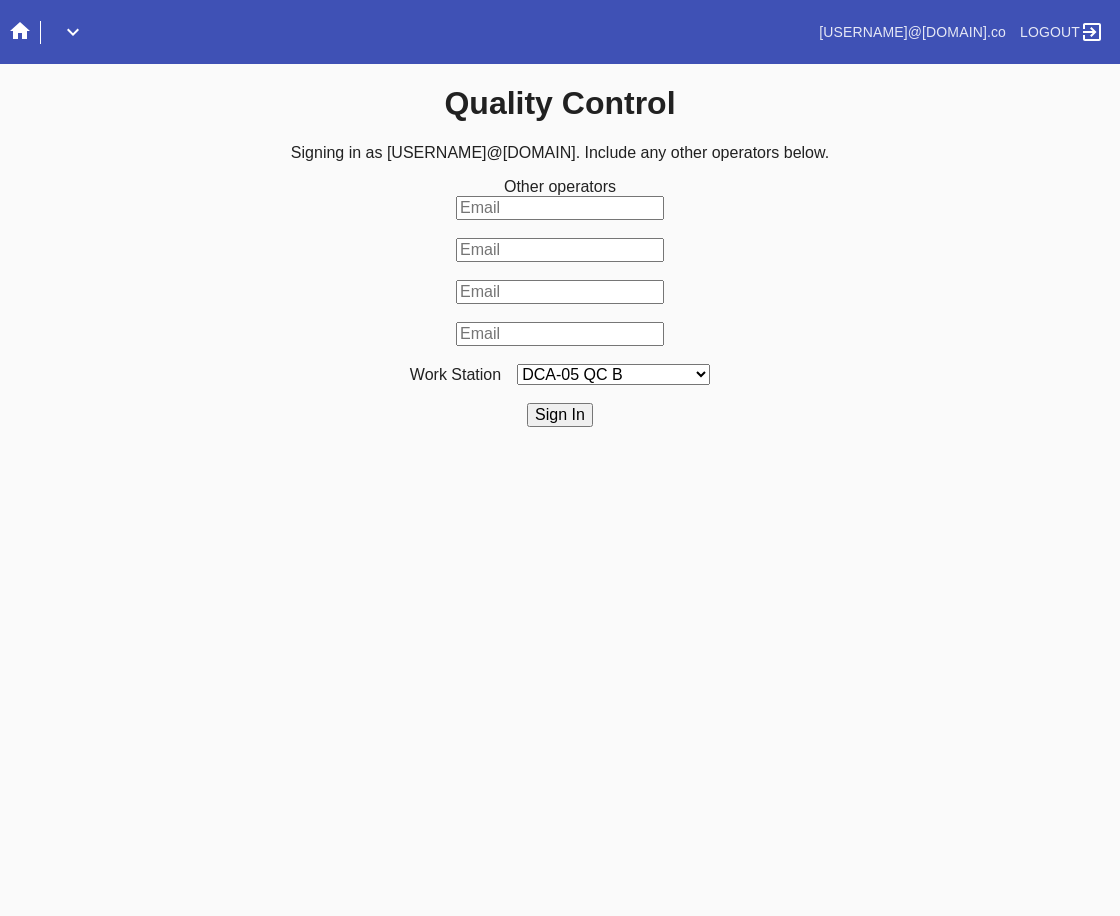 click on "LEX-03 QC 15
LEX-01 AC1-Q1
LEX-01 QC A-2
LEX-01 QC B-2
LAS-01 Art Cell 3 - QC1
LEX-01 AC2-Q1
LEX-01 AC3-Q1
LAS-01 Art Cell 7 - QC1
LEX-01 AL2-Q1
LEX-01 AL5-Q1
LEX-01 AC4-Q1
LEX-01 AL5-Q2
LAS-01 Art Cell 4 - QC1
LAS-01 Art Cell 8 - QC1
LAS-01 Art Cell 1 - QC1
LEX-03 QC 9
LEX-01 QC C-2
LEX-01 QC D-2
LEX-01 QC E-2
LEX-01 QC F-2
LAS-01 Art Cell 5 - QC1
LEX-03 QC 10
LEX-01 AL1-Q1
LEX-03 QC 1
LEX-03 QC 11
LAS-01 Art Cell 2 - QC1
LEX-01 AL1-Q2
ELP-01 QC A-2
ELP-01 QC C-2
ELP-01 QC D-2
ELP-01 QC E-2
ELP-01 QC F-2
ELP-01 QC G-2
ELP-01 QC H-2
LEX-03 Ornament QC
LEX-03 QC 12
LEX-03 QC 2
LEX-03 QC 3
LEX-03 QC 4
LEX-03 QC 5
LEX-03 QC 6
LEX-03 QC 7
LEX-03 QC 8
LEX-03 QC 13
DCA-05 QC A
LEX-03 QC 16
DCA-05 QC B
DCA-05 QC C
DCA-05 QC D
LEX-01 AL4-Q1
LAS-01 Art Cell 6 - QC1
DCA-05 QC E
DCA-05 QC F
DCA-05 QC G
DCA-05 QC H
ELP-01 QC B-2
LEX-03 QC 14
LEX-01 AL3-Q1
LEX-01 AL3-Q2" at bounding box center (613, 374) 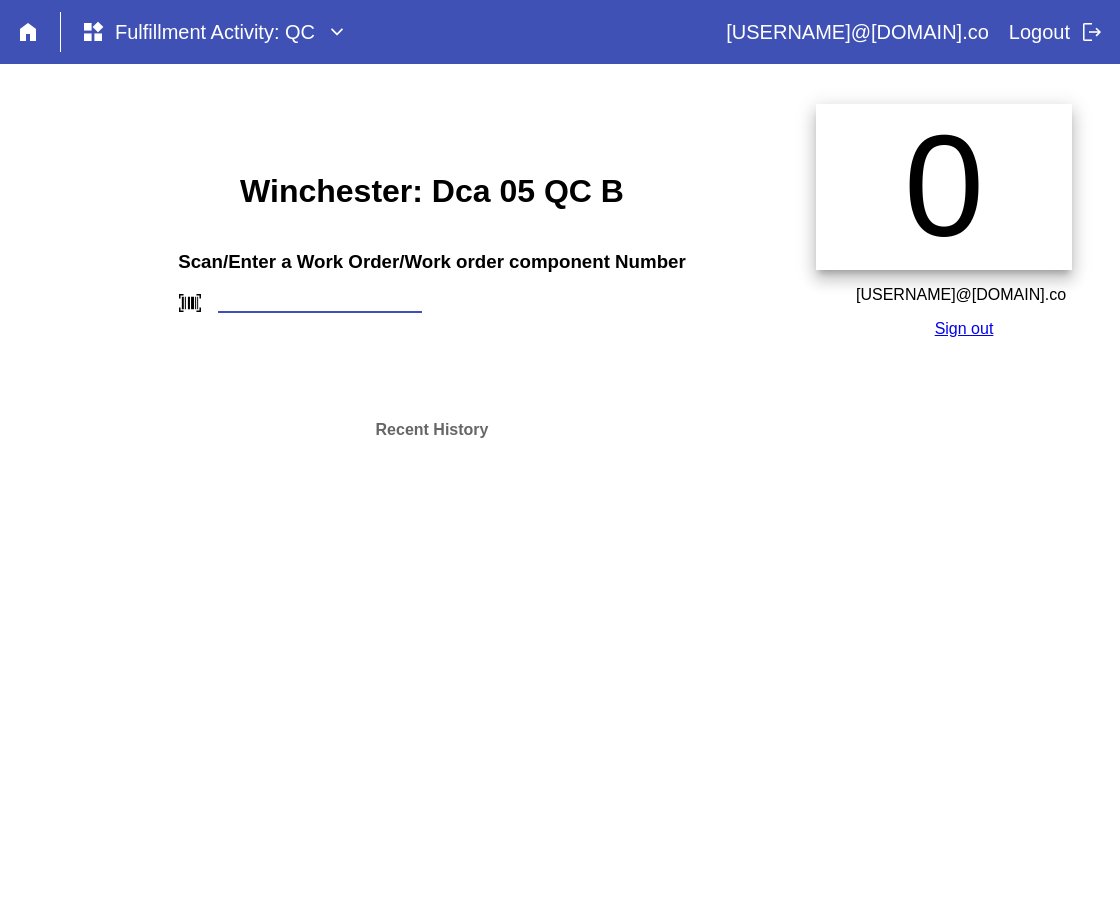 scroll, scrollTop: 0, scrollLeft: 0, axis: both 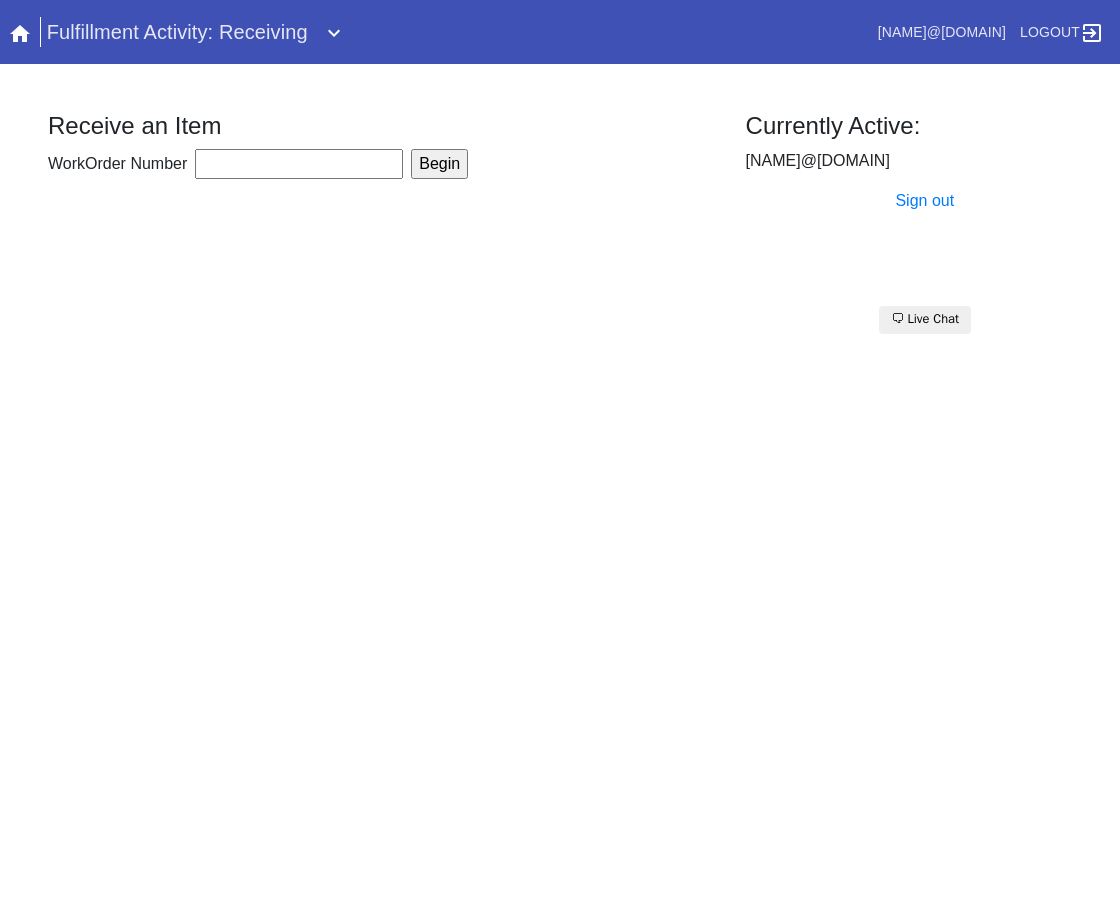drag, startPoint x: 191, startPoint y: 413, endPoint x: 522, endPoint y: 260, distance: 364.6505 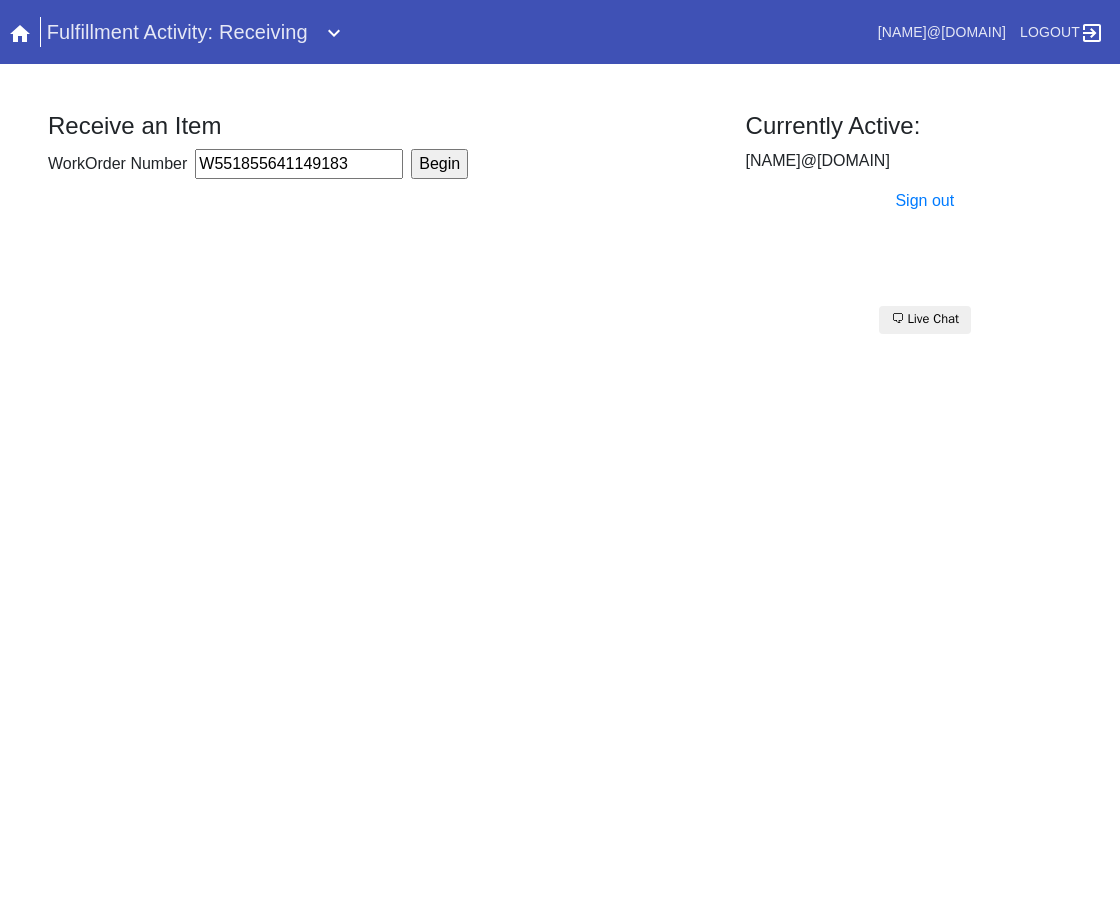 type on "W551855641149183" 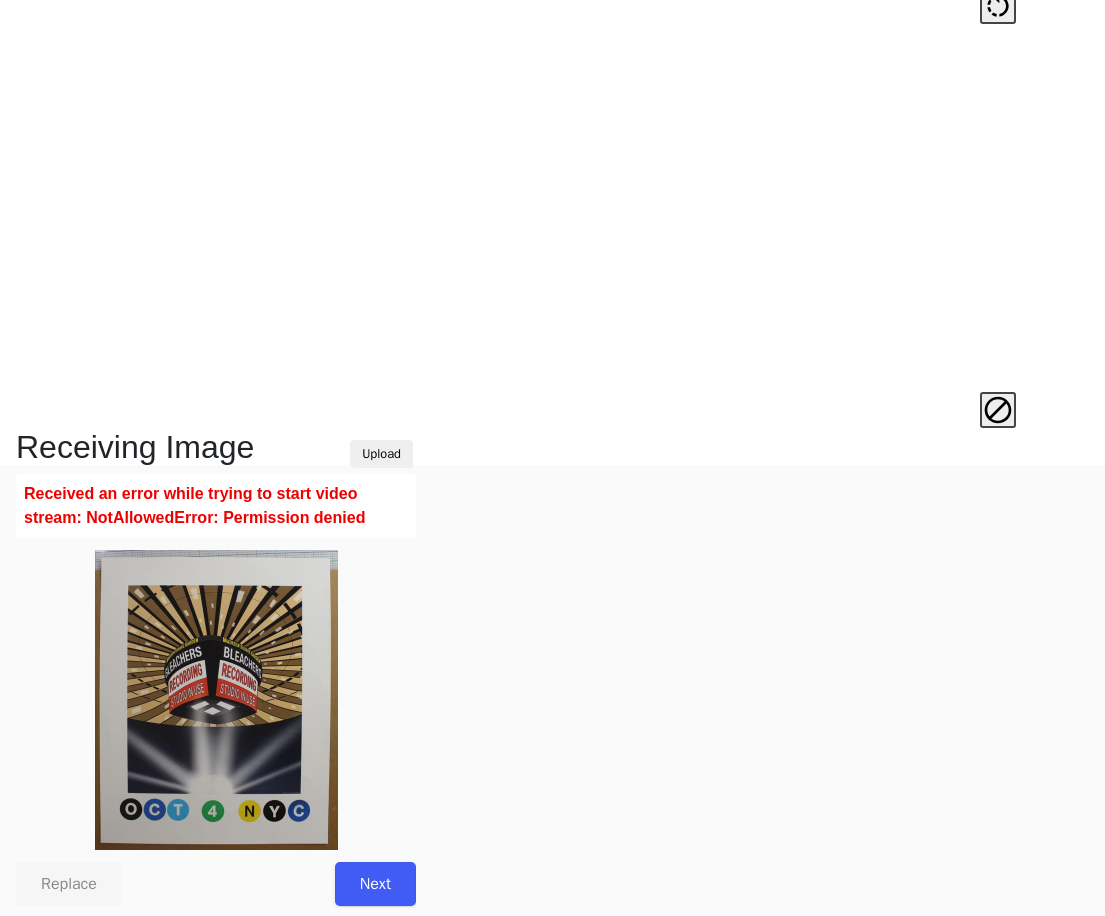 scroll, scrollTop: 475, scrollLeft: 0, axis: vertical 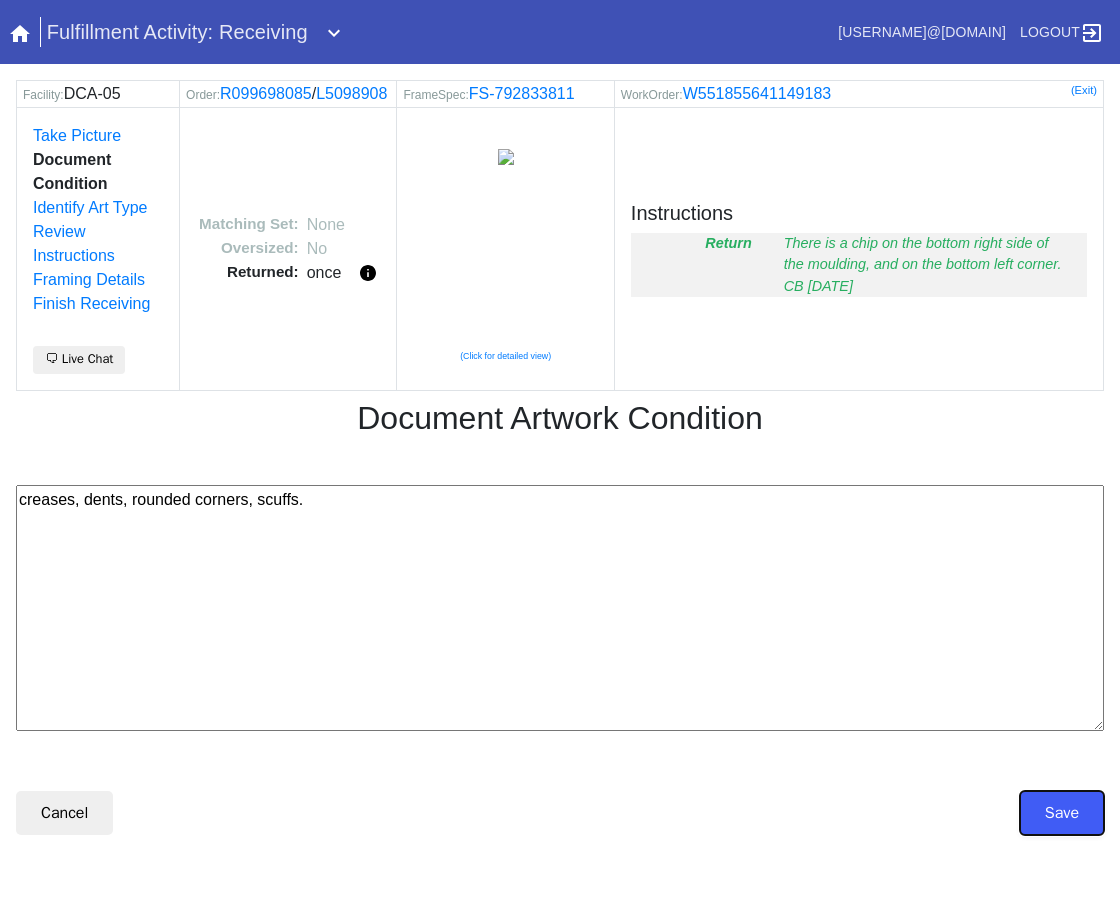 click on "Save" at bounding box center [1062, 813] 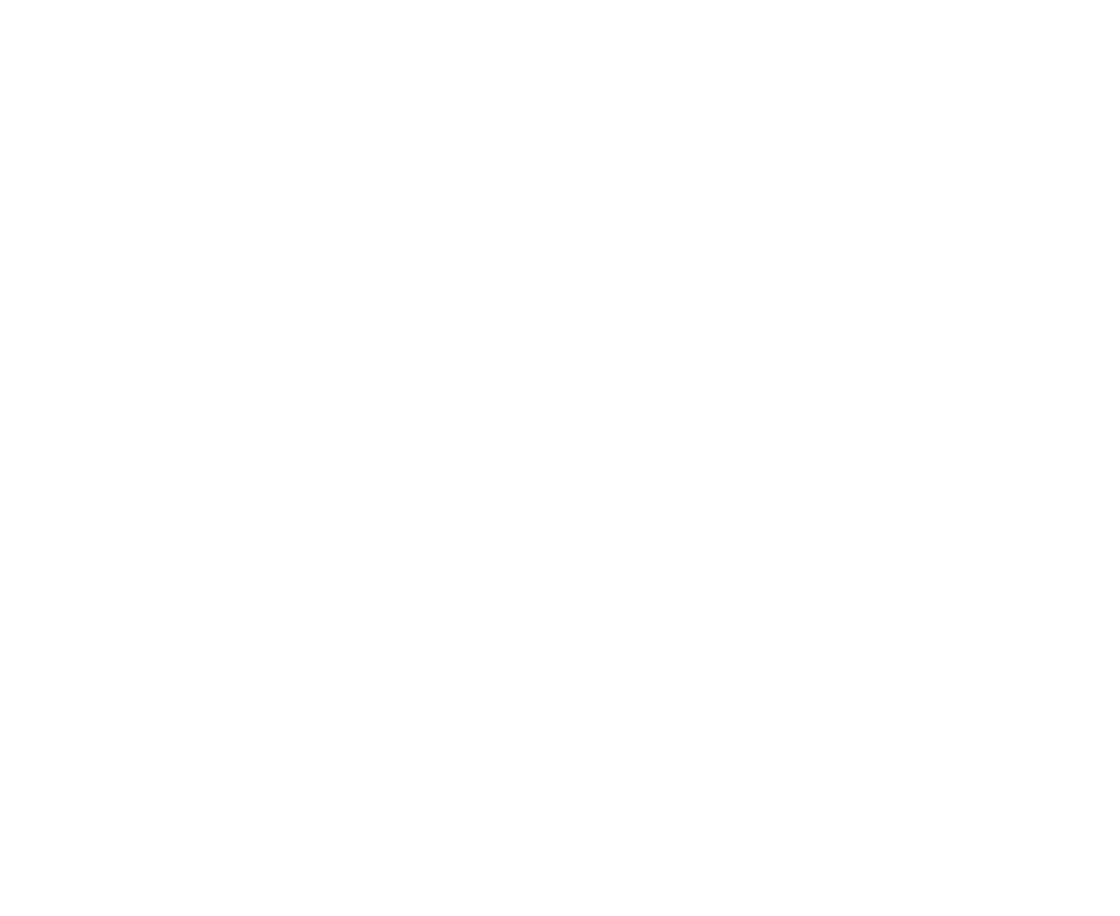 scroll, scrollTop: 0, scrollLeft: 0, axis: both 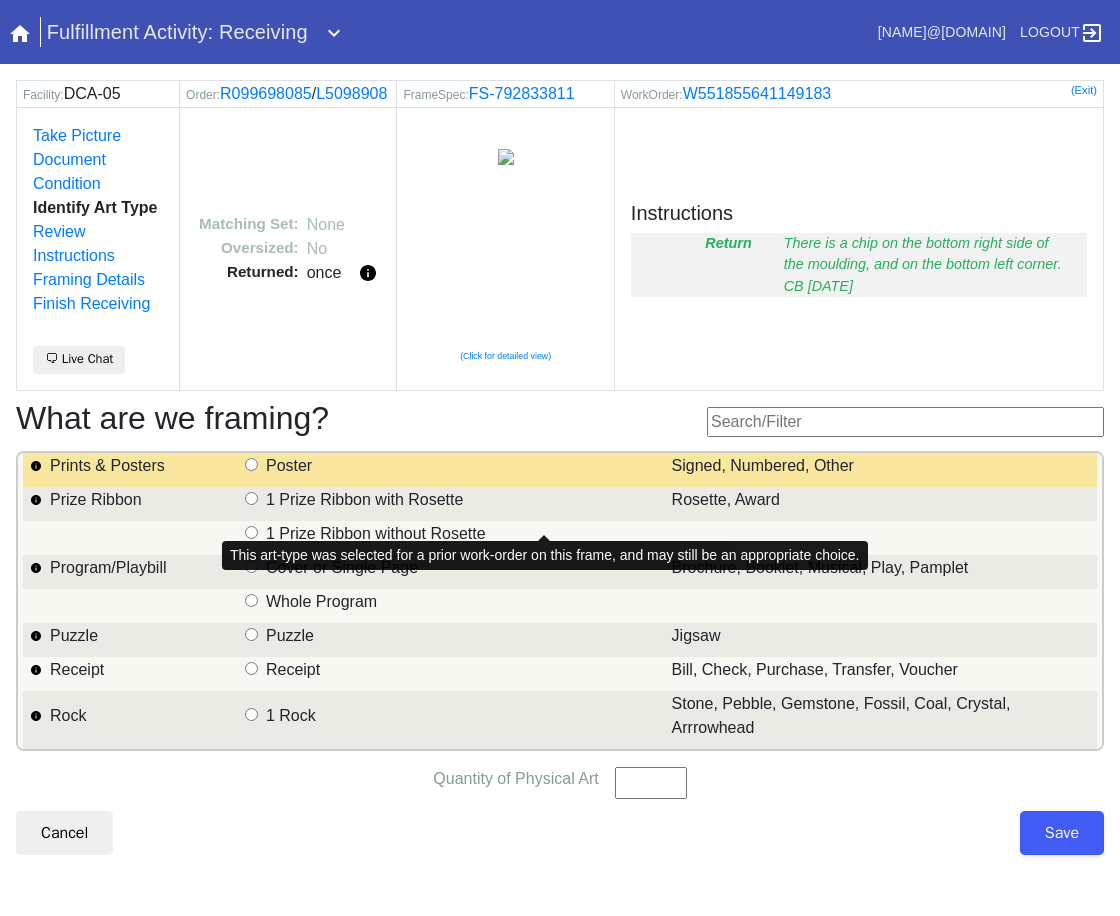click on "Prints & Posters" at bounding box center (251, 464) 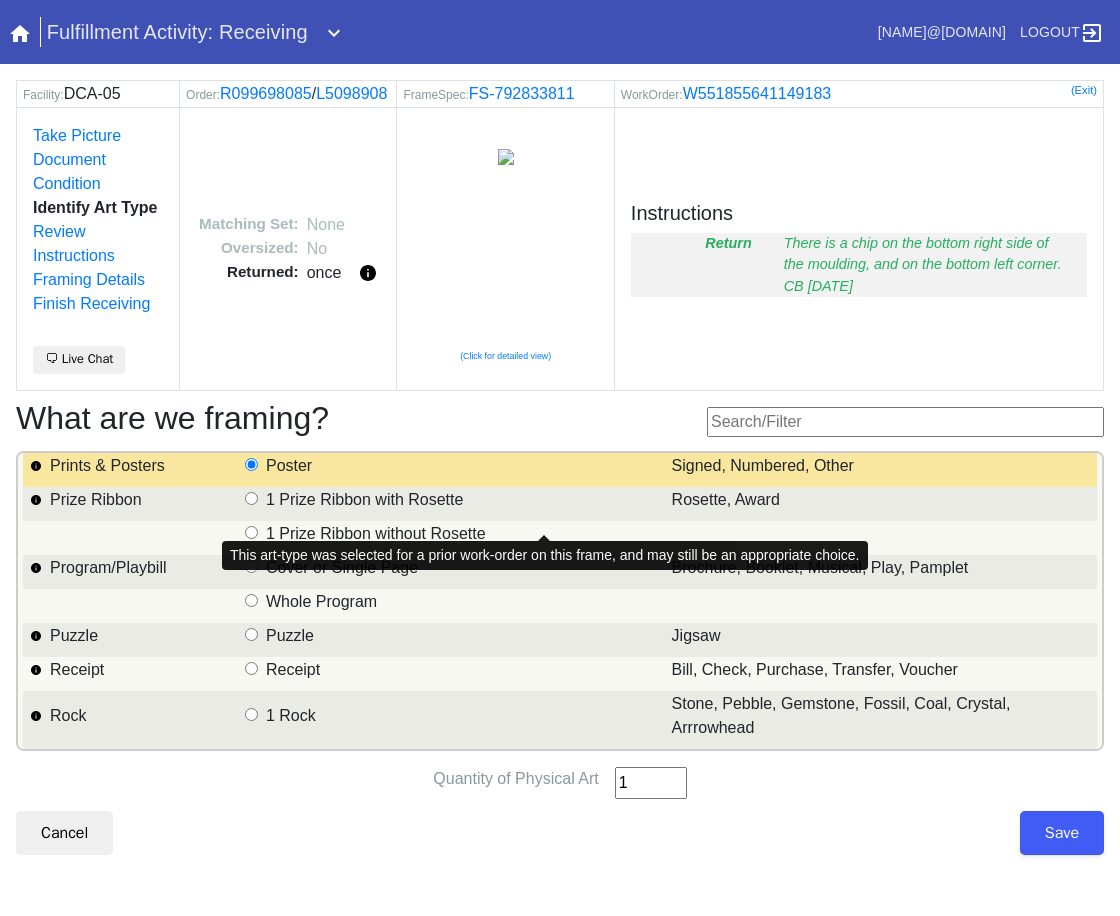 type on "1" 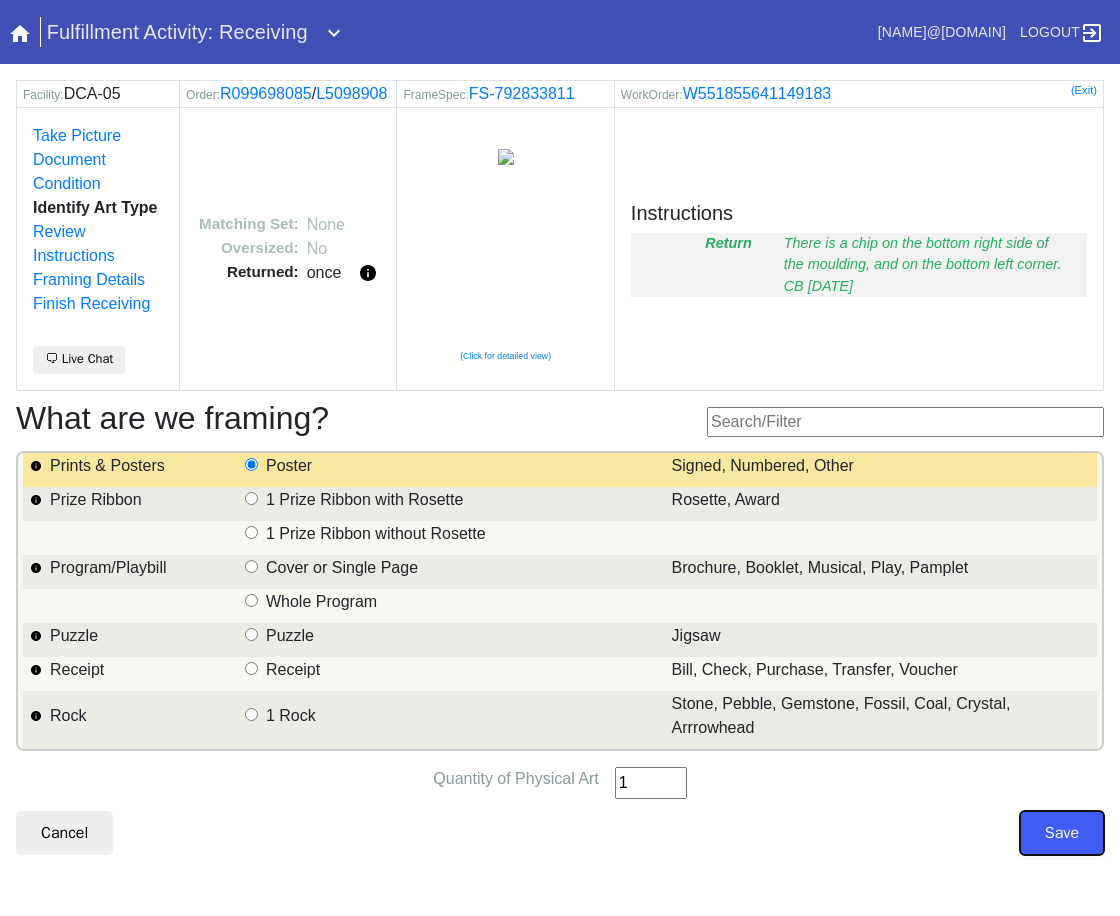 click on "Save" at bounding box center [1062, 833] 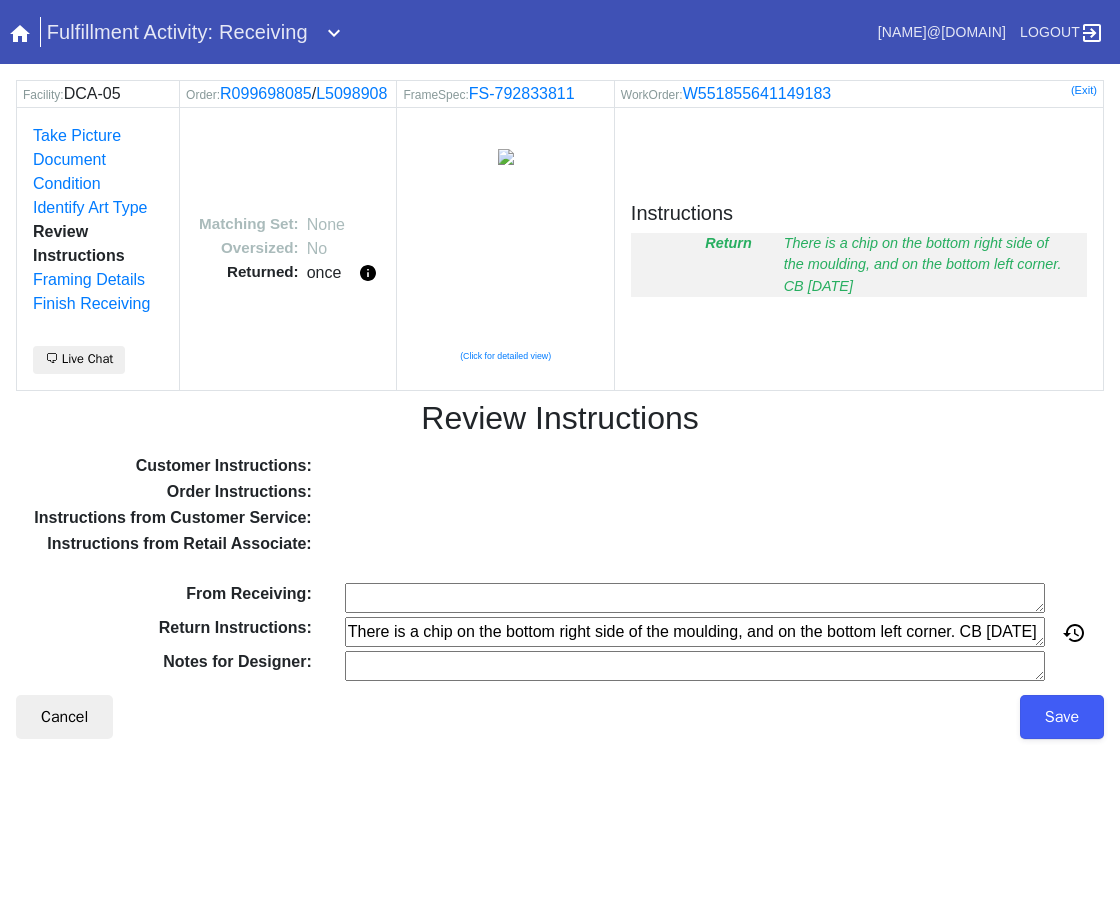 scroll, scrollTop: 0, scrollLeft: 0, axis: both 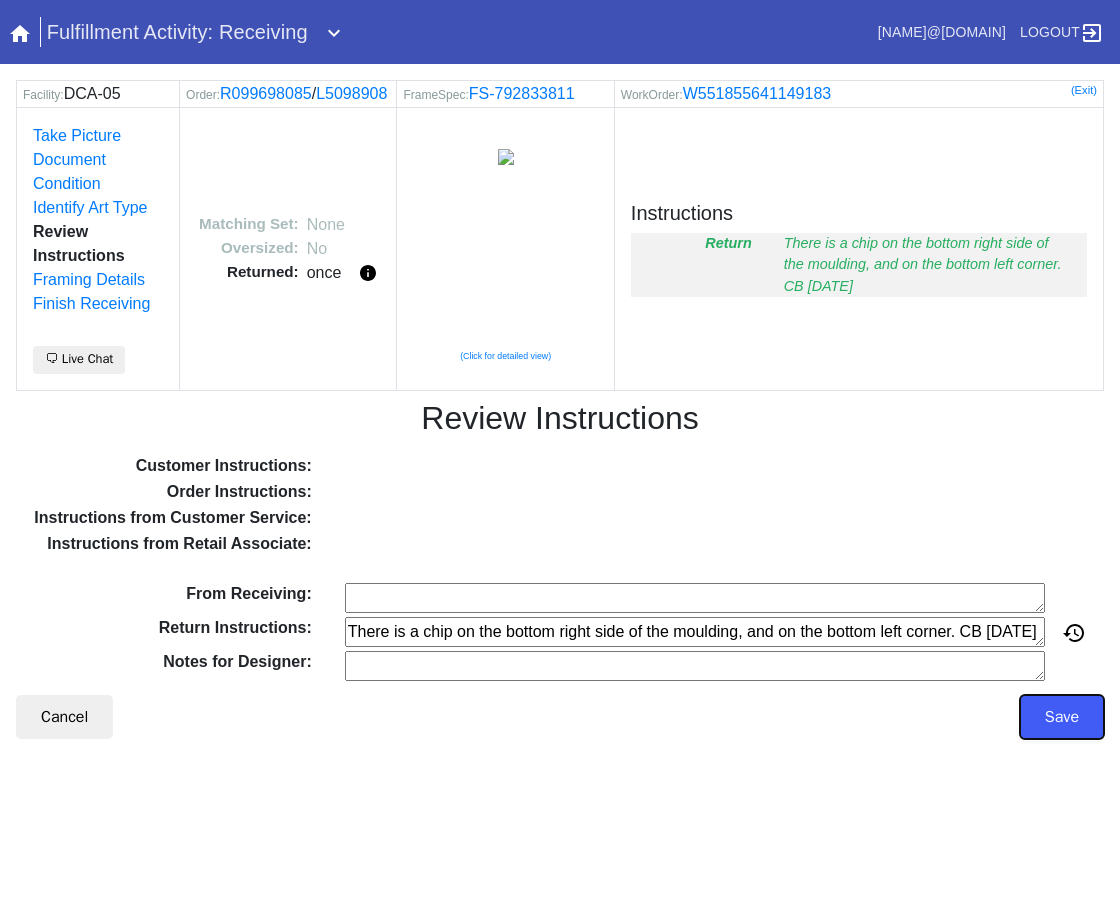 click on "Save" at bounding box center (1062, 717) 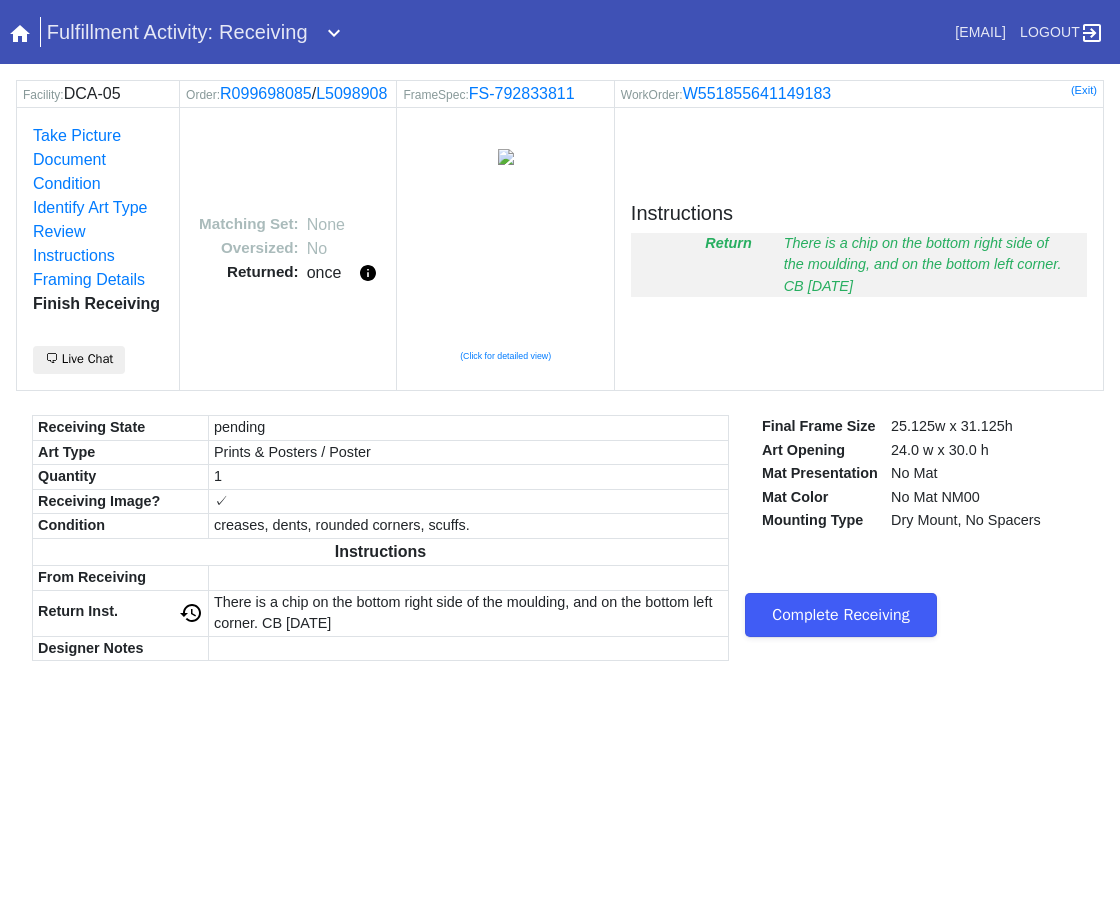 scroll, scrollTop: 0, scrollLeft: 0, axis: both 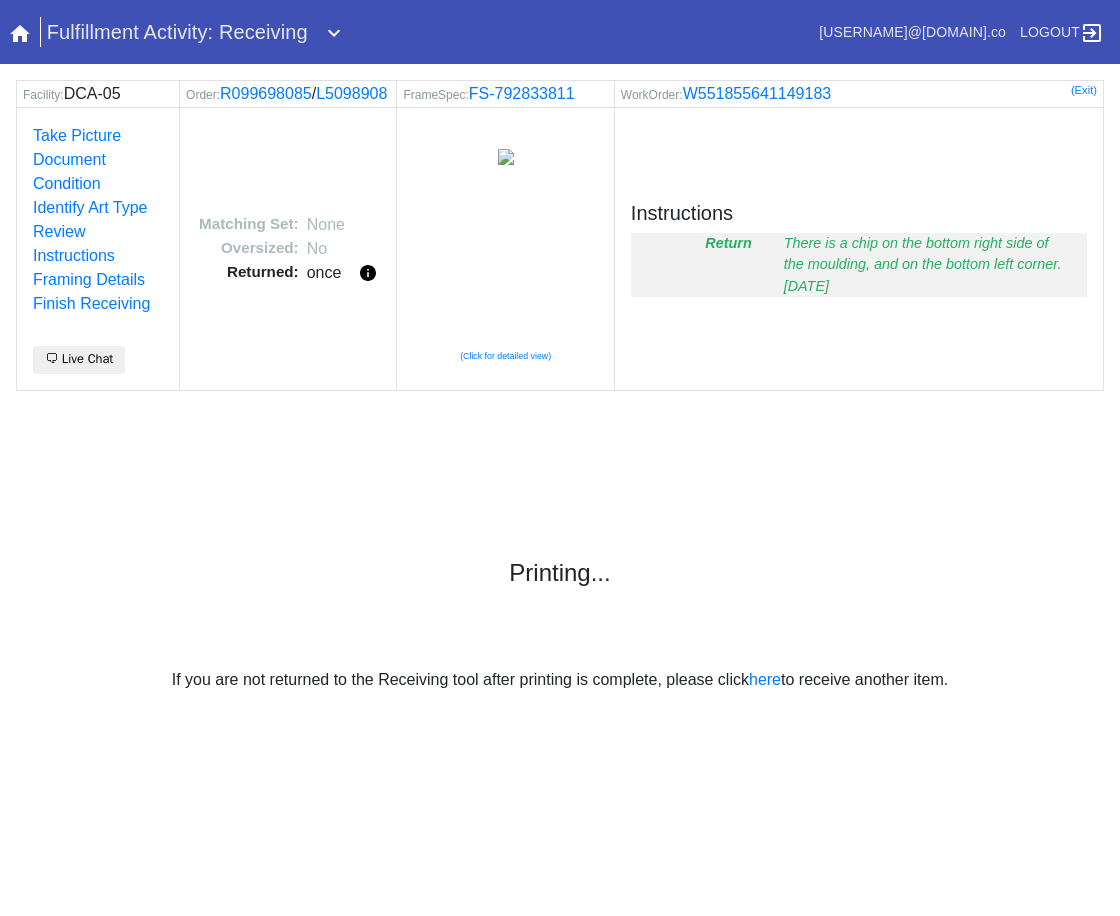 click on "If you are not returned to the Receiving tool after printing is complete, please click  here  to receive another item." at bounding box center (560, 680) 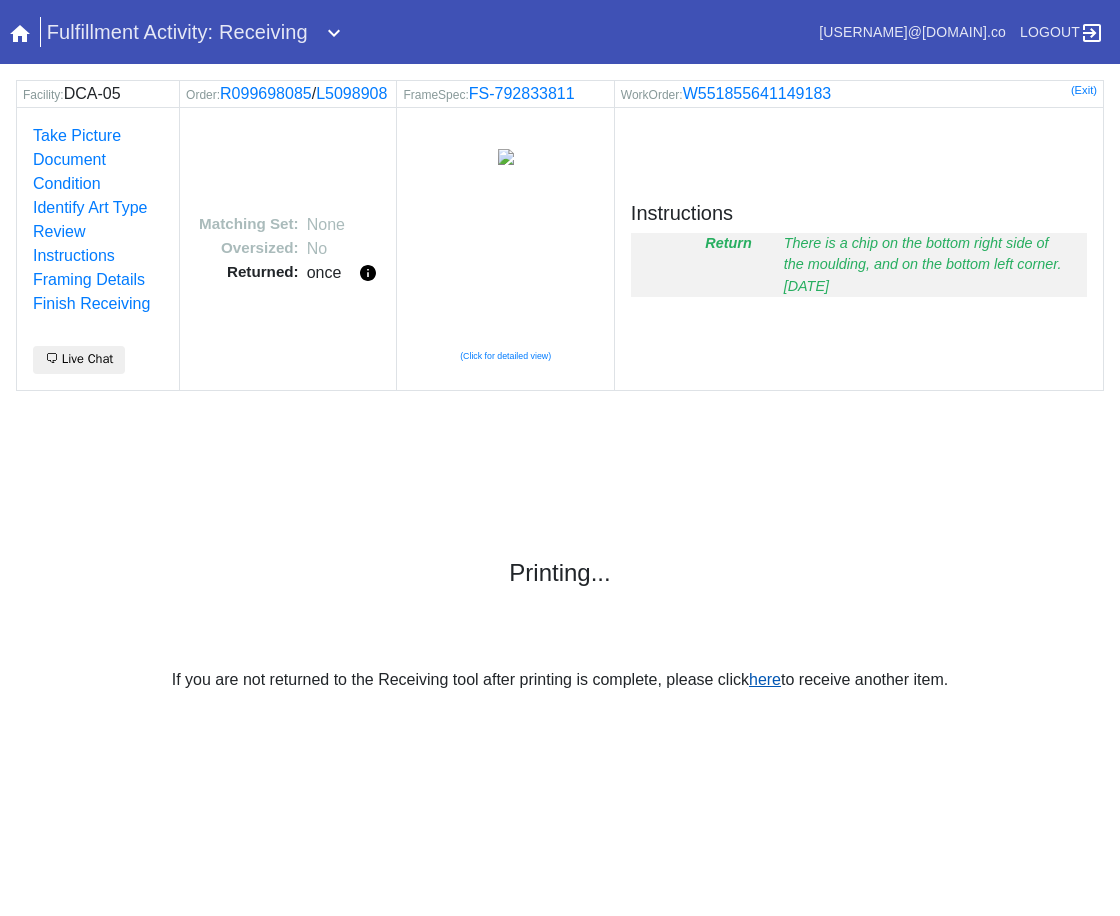 click on "here" at bounding box center (765, 679) 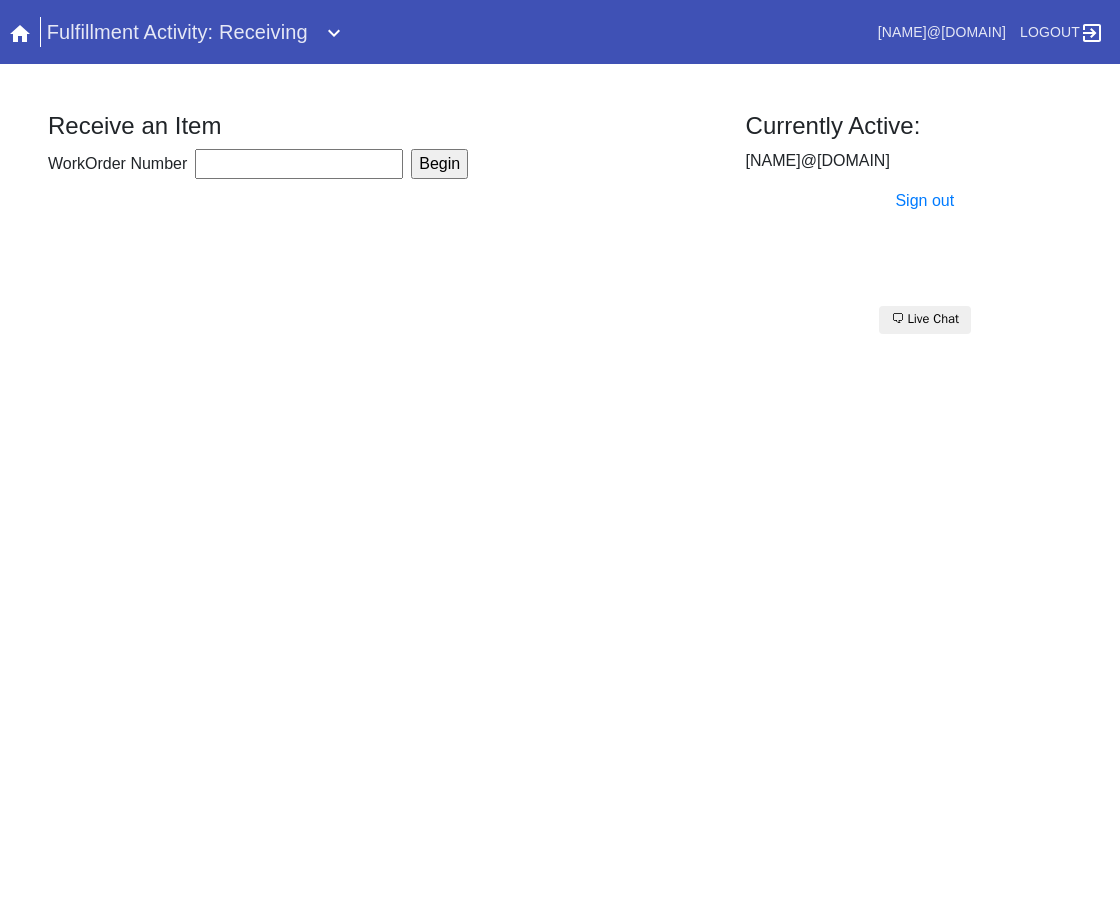 scroll, scrollTop: 0, scrollLeft: 0, axis: both 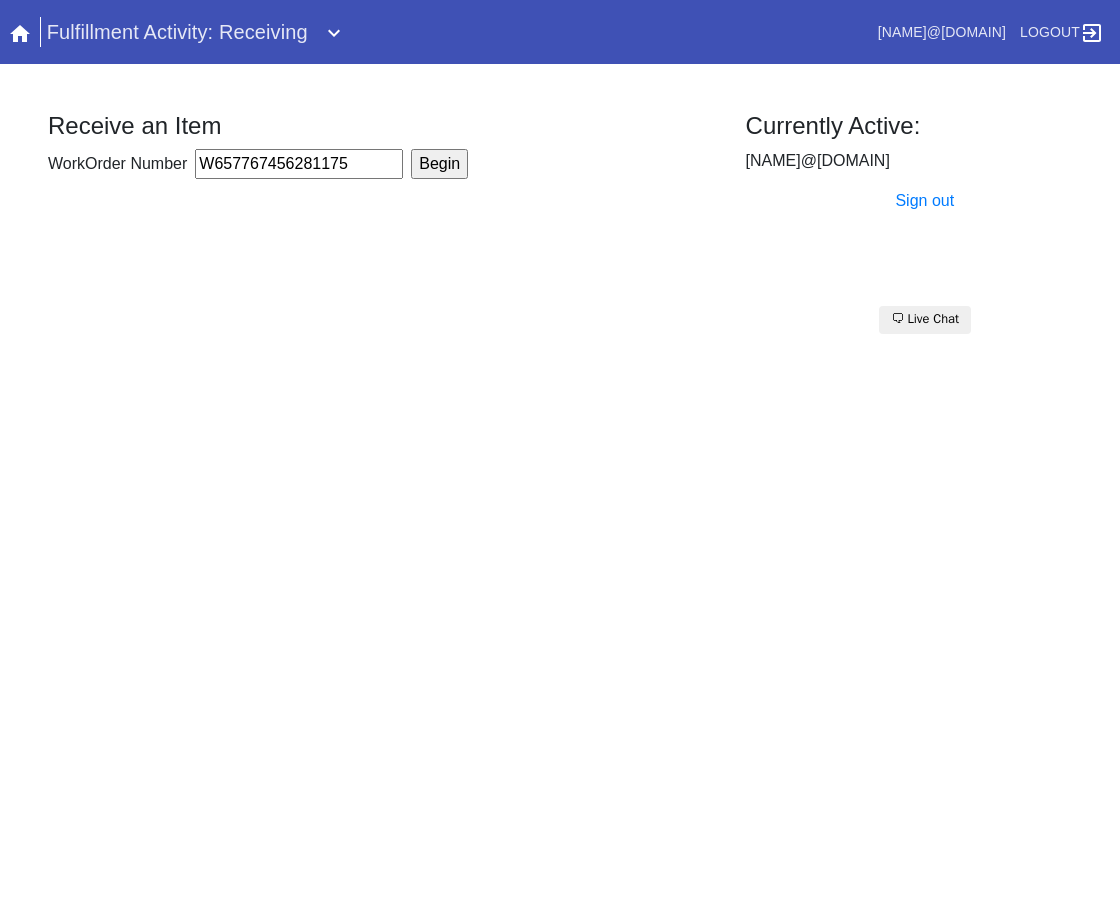 type on "W657767456281175" 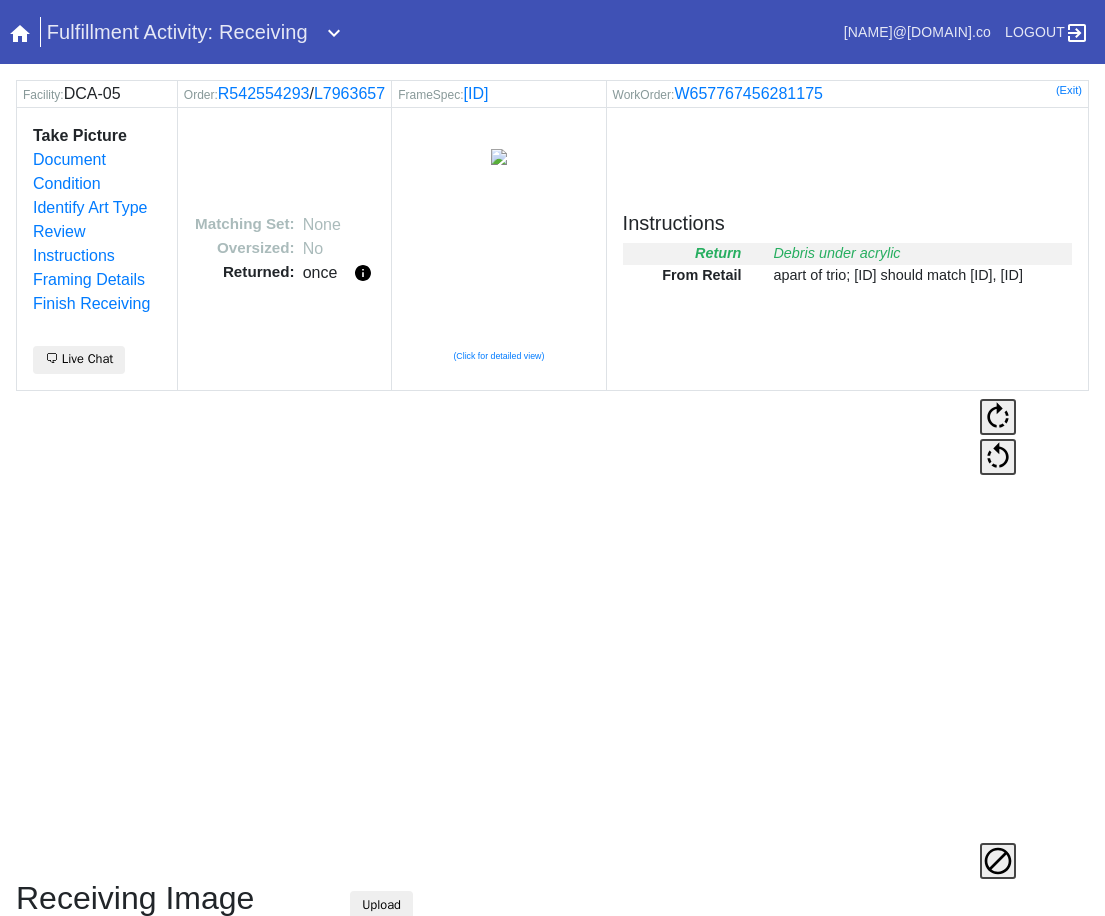 scroll, scrollTop: 475, scrollLeft: 0, axis: vertical 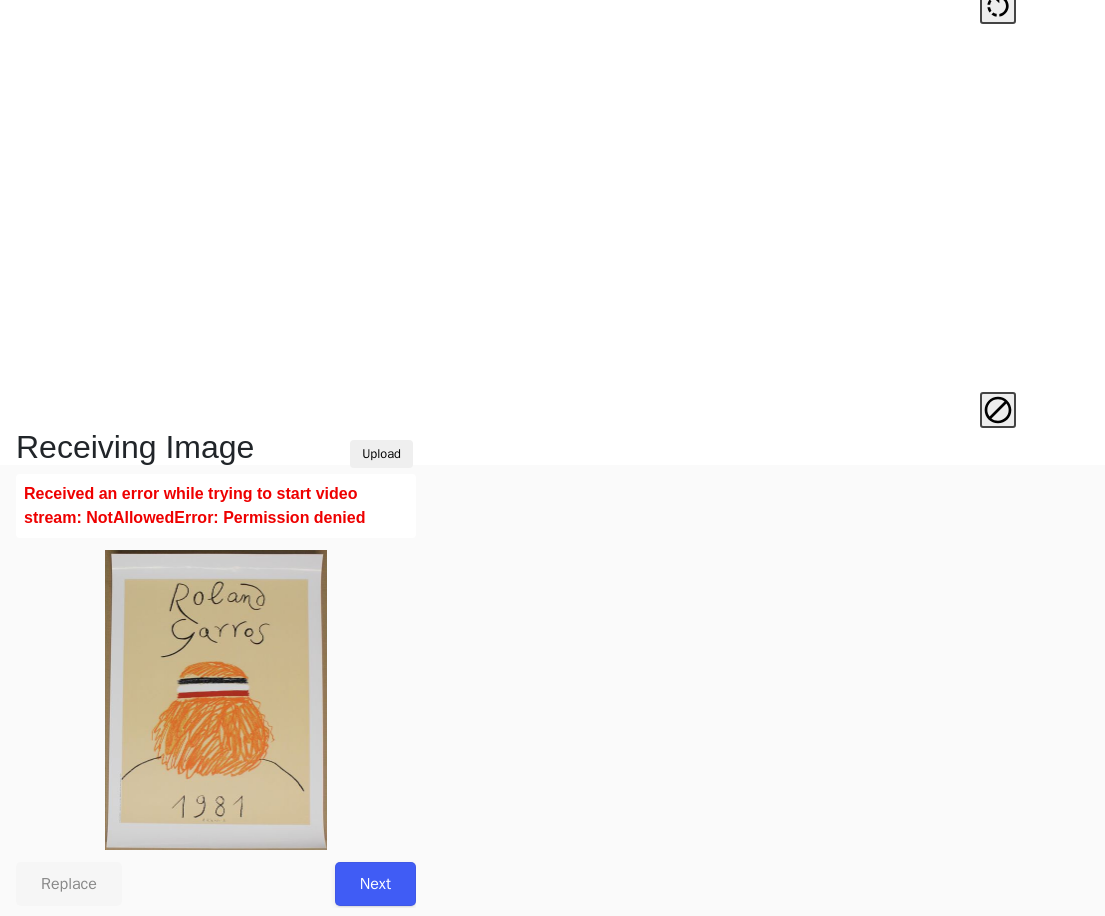 click on "Next" at bounding box center [375, 884] 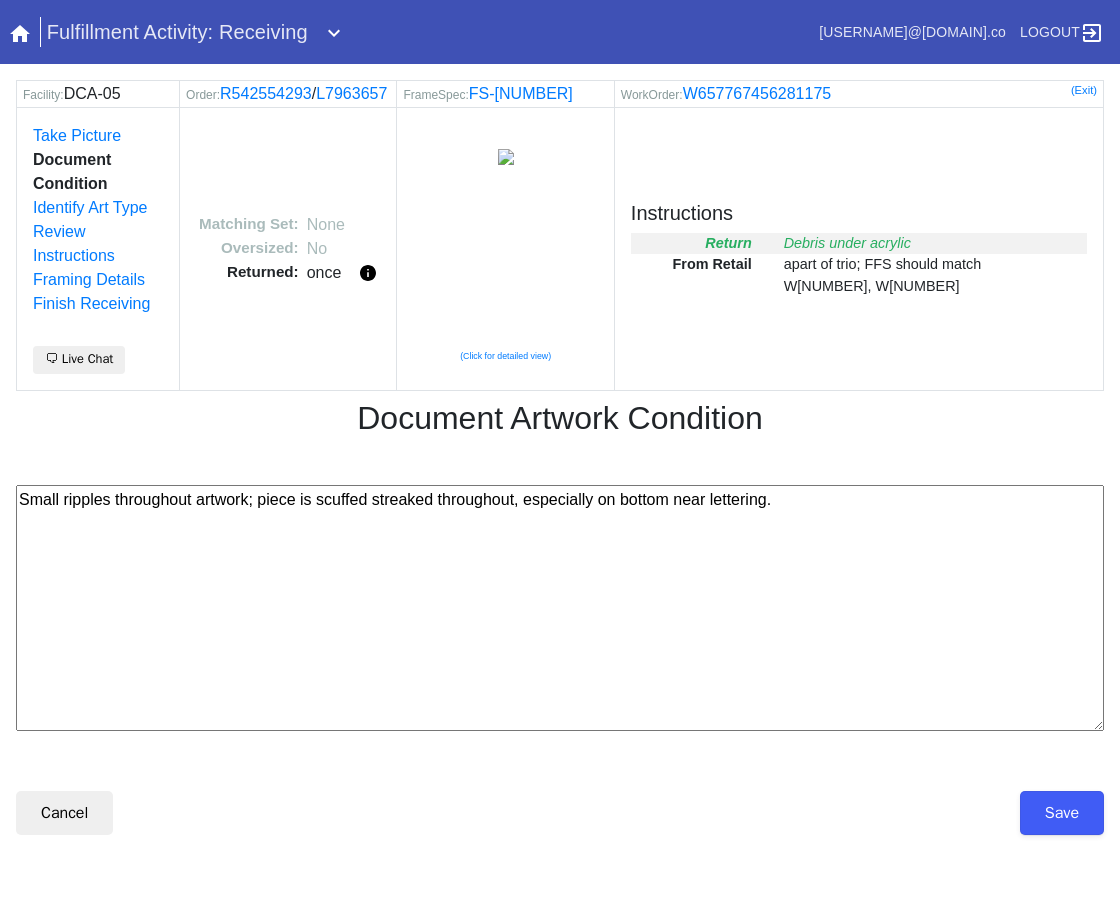 scroll, scrollTop: 0, scrollLeft: 0, axis: both 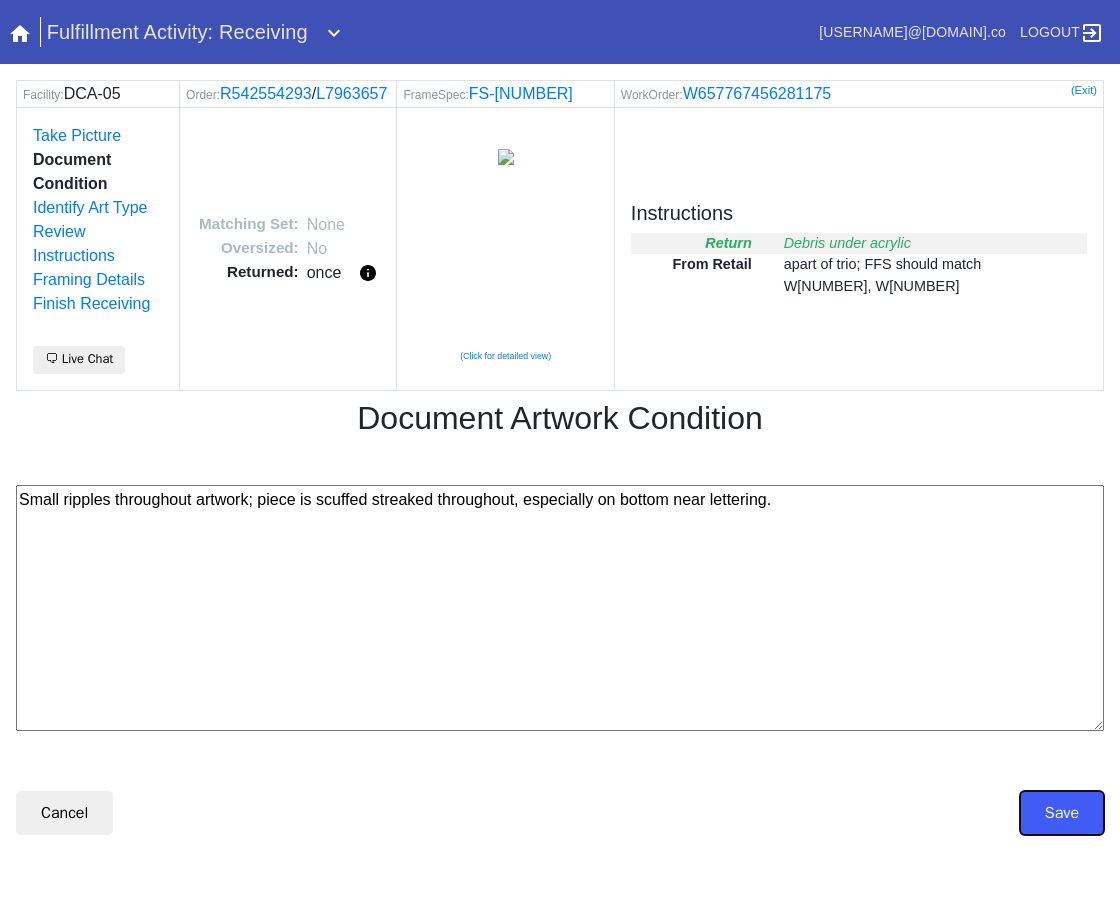 click on "Save" at bounding box center [1062, 813] 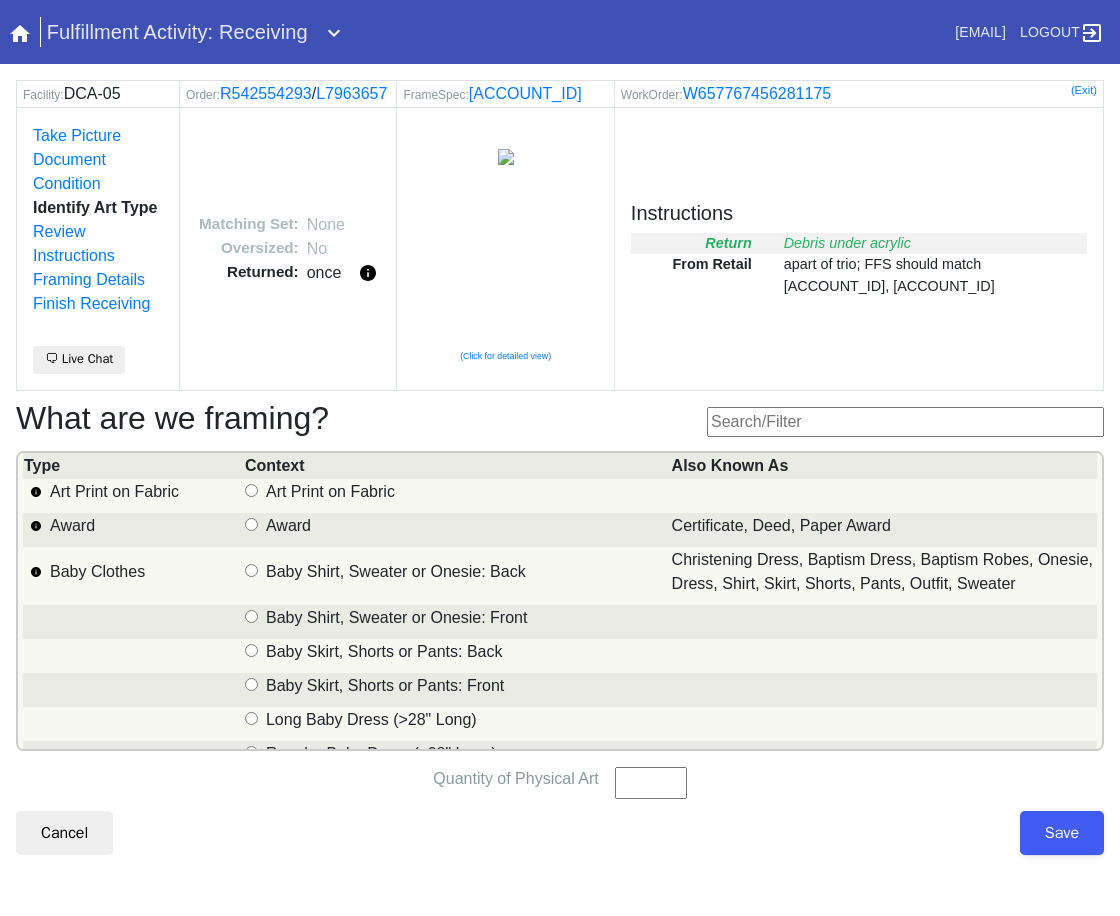 scroll, scrollTop: 0, scrollLeft: 0, axis: both 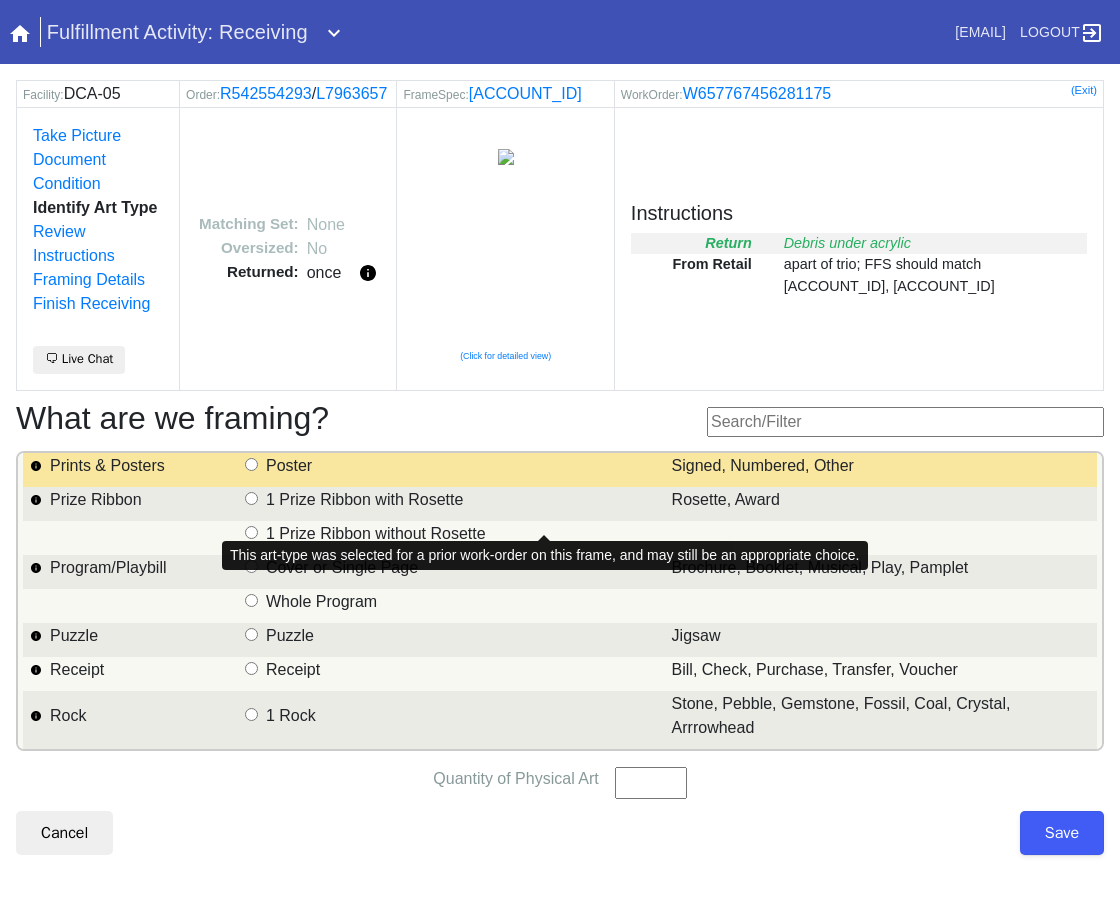 click on "Prints & Posters" at bounding box center (36, 470) 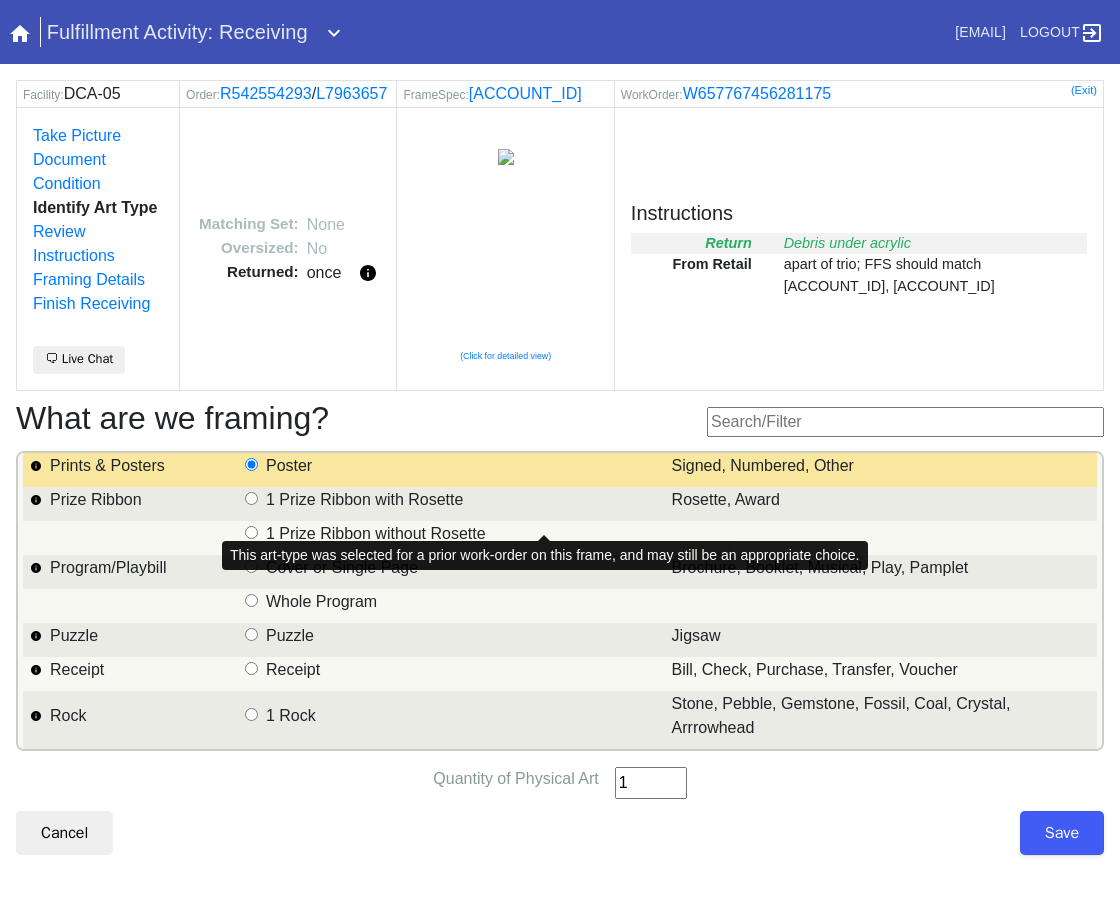 type on "1" 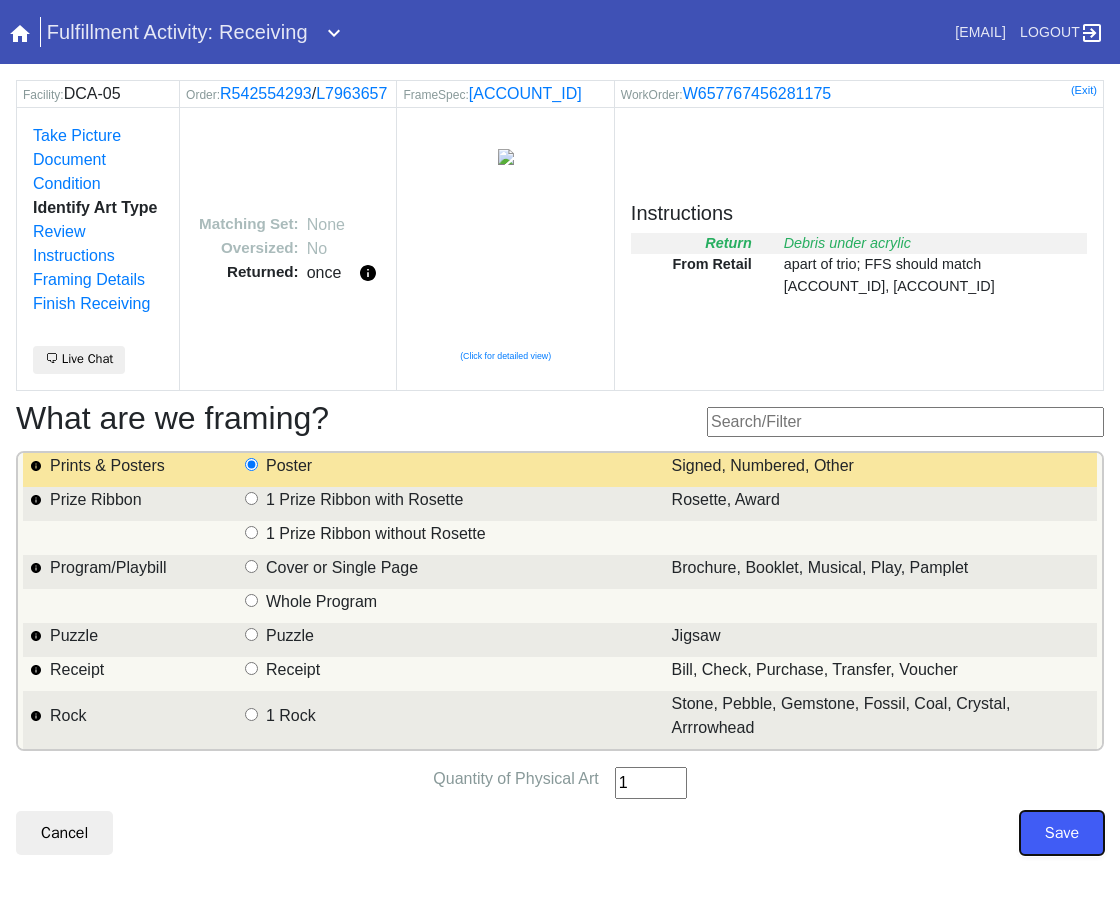 click on "Save" at bounding box center [1062, 833] 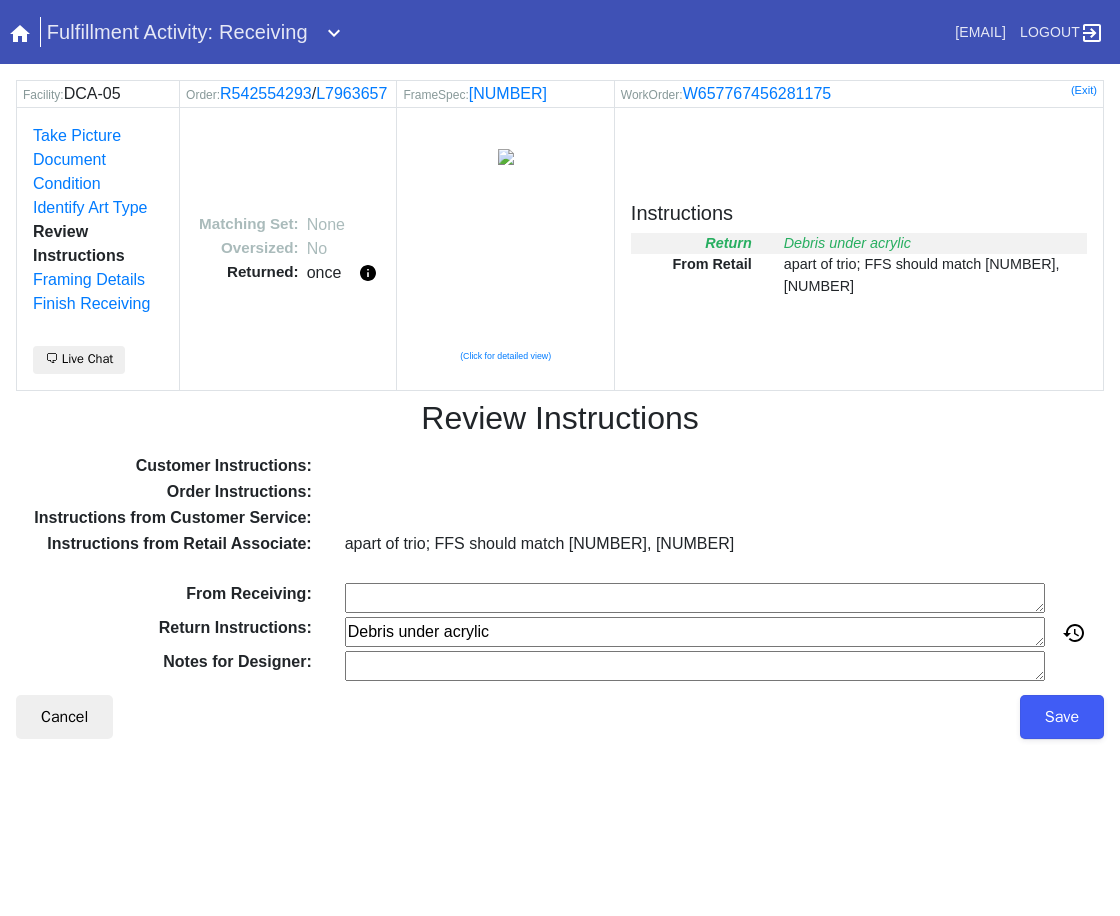 scroll, scrollTop: 0, scrollLeft: 0, axis: both 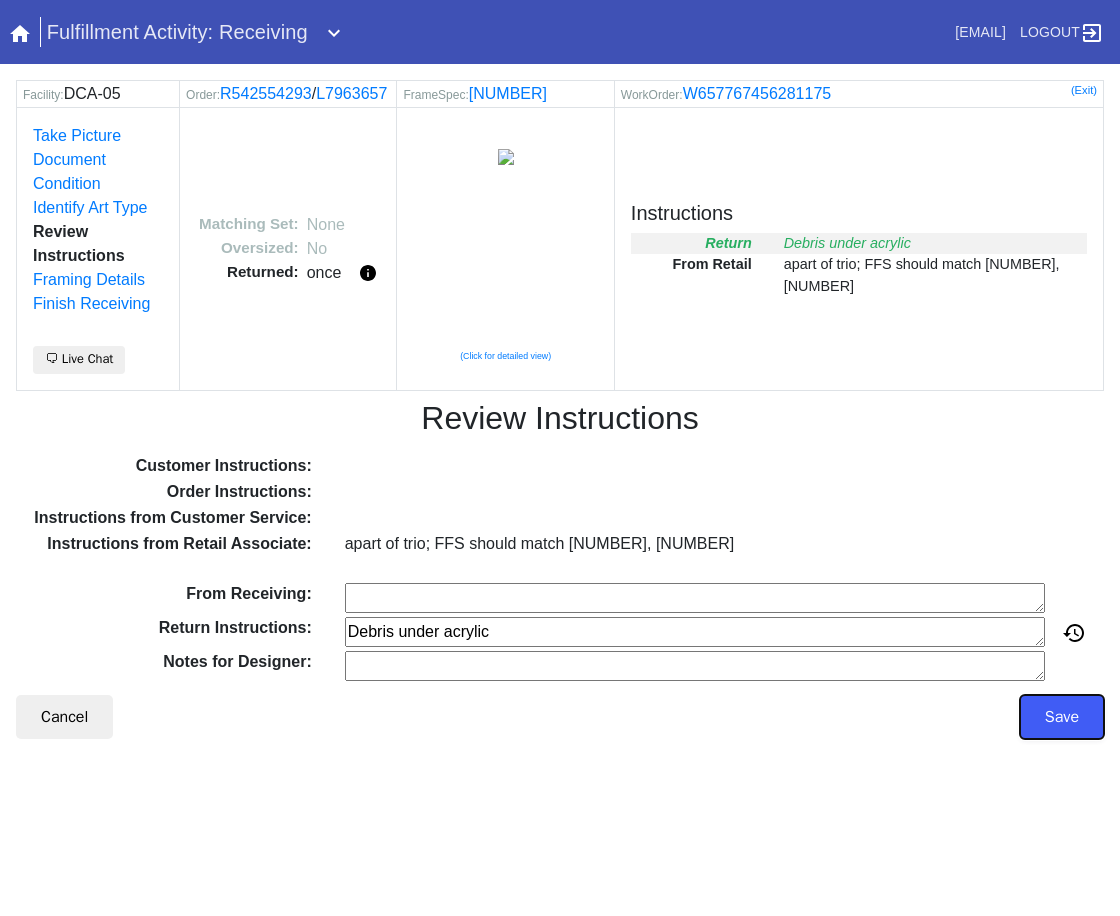 click on "Save" at bounding box center (1062, 717) 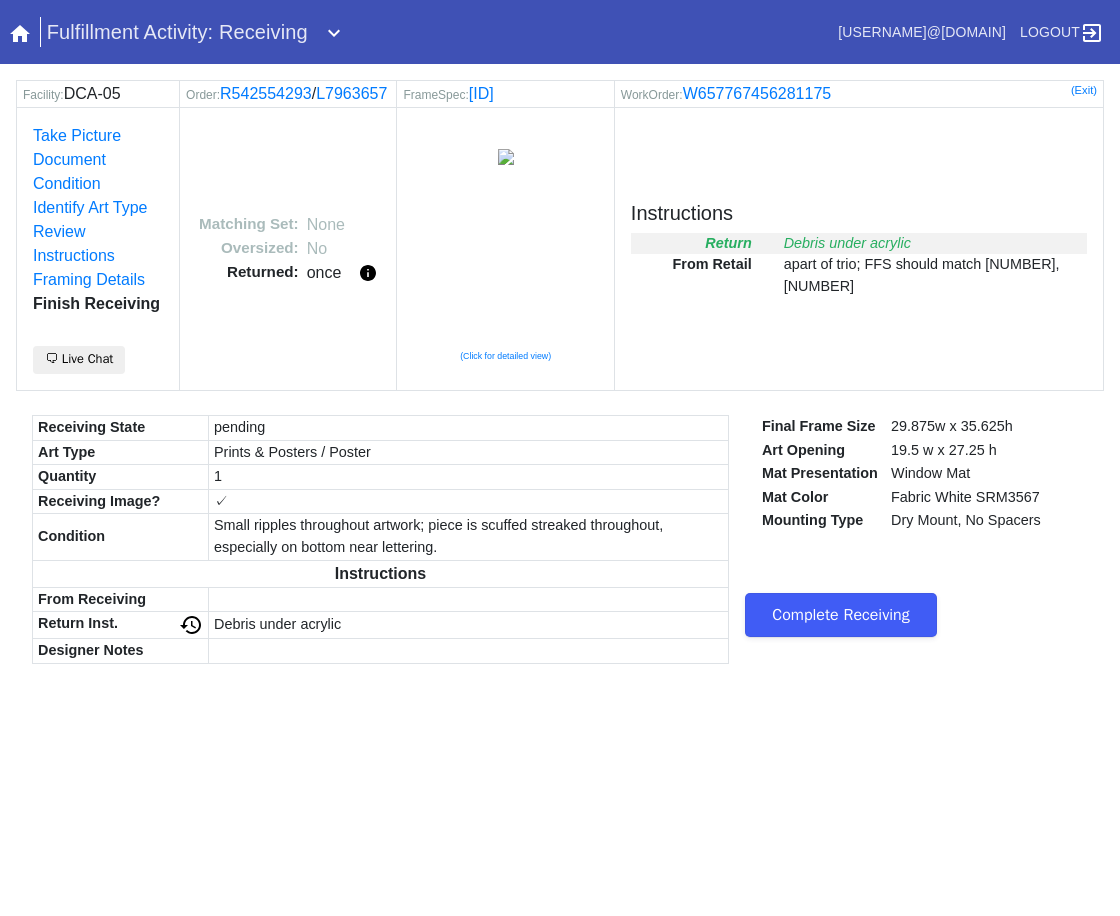 scroll, scrollTop: 0, scrollLeft: 0, axis: both 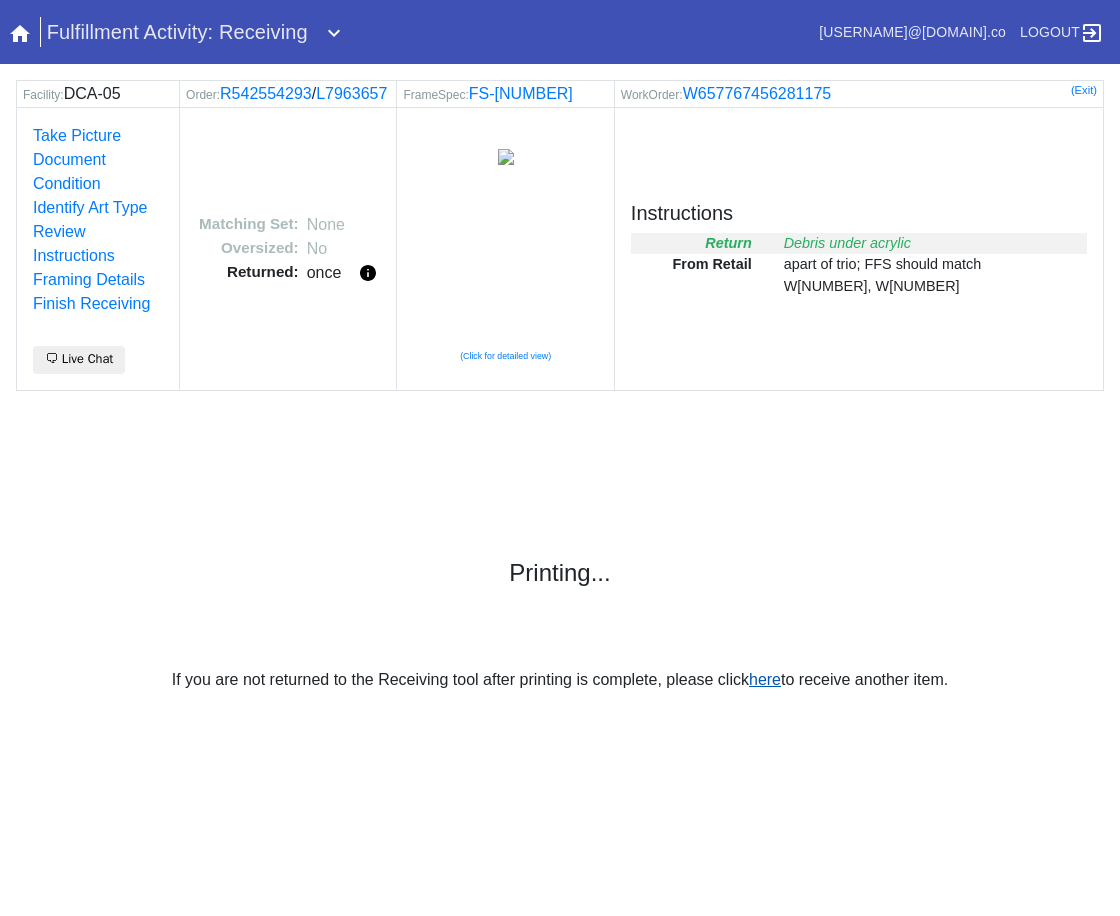 click on "here" at bounding box center (765, 679) 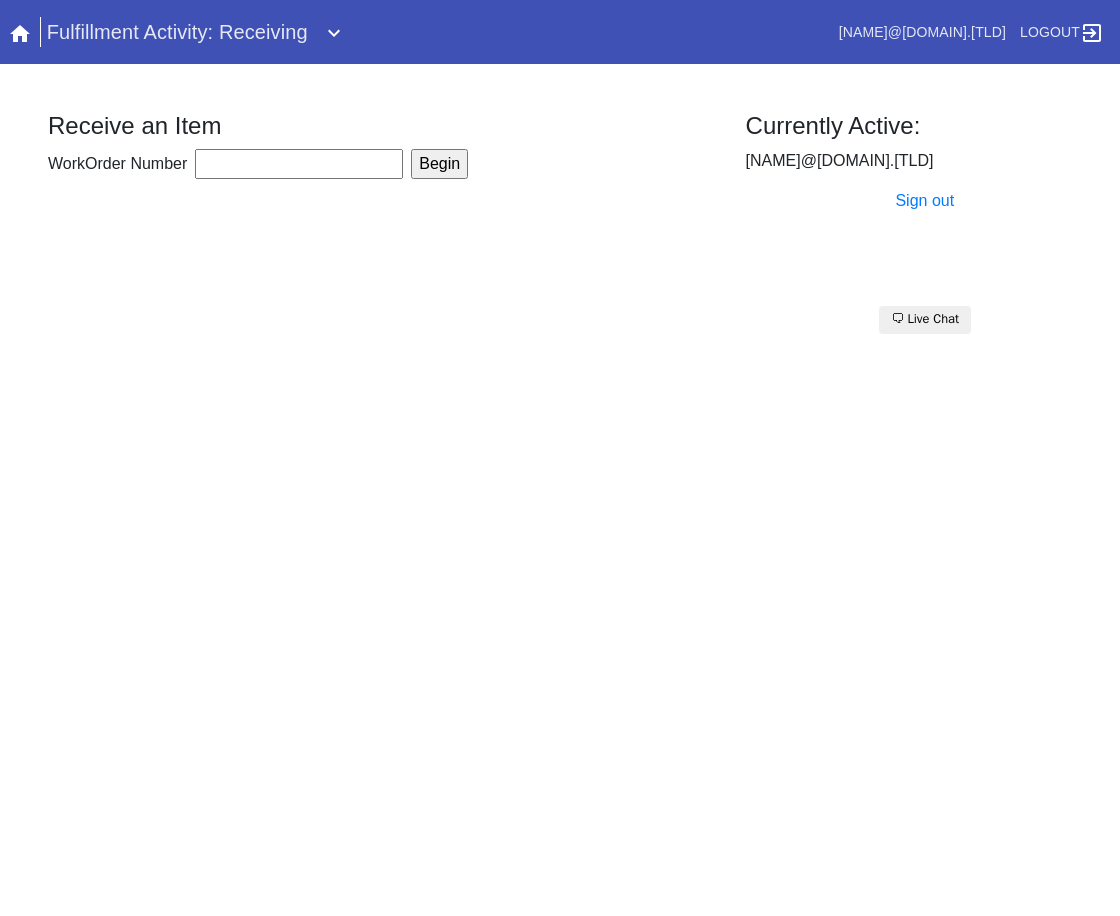 scroll, scrollTop: 0, scrollLeft: 0, axis: both 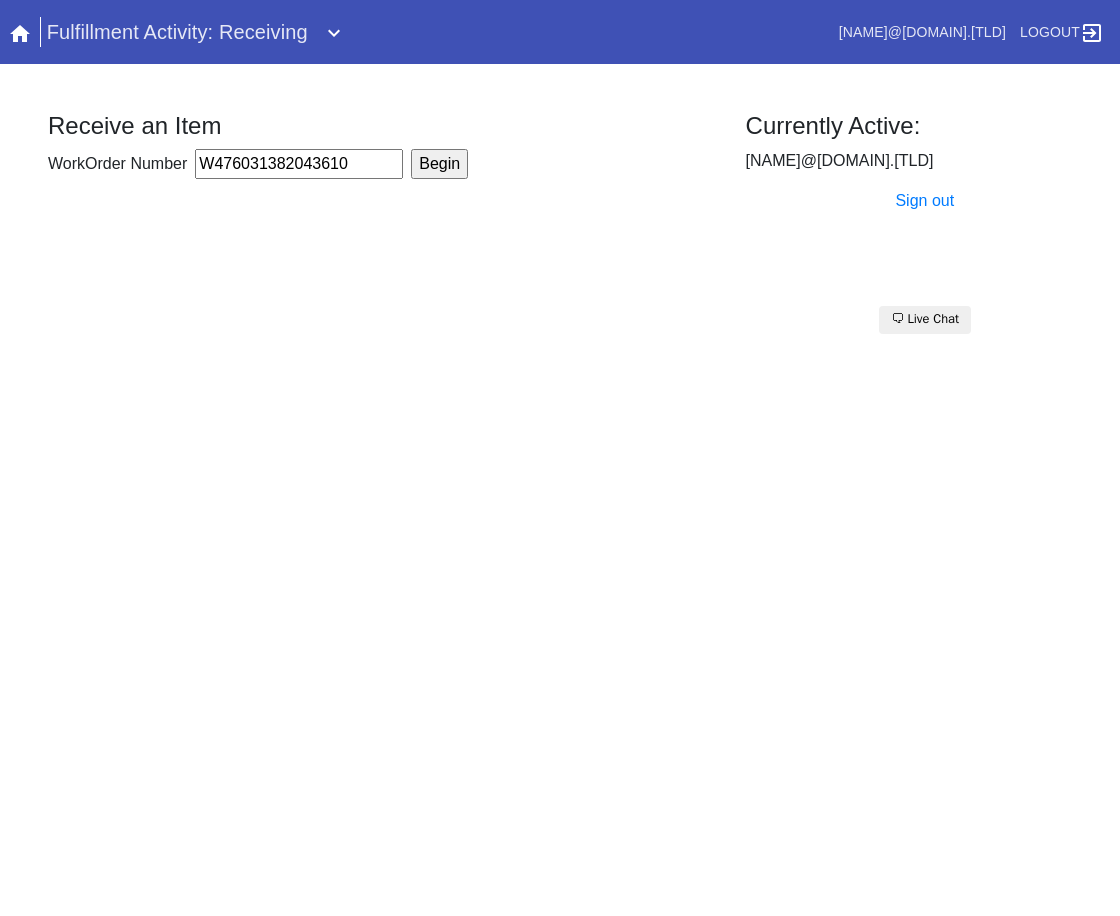 type on "W476031382043610" 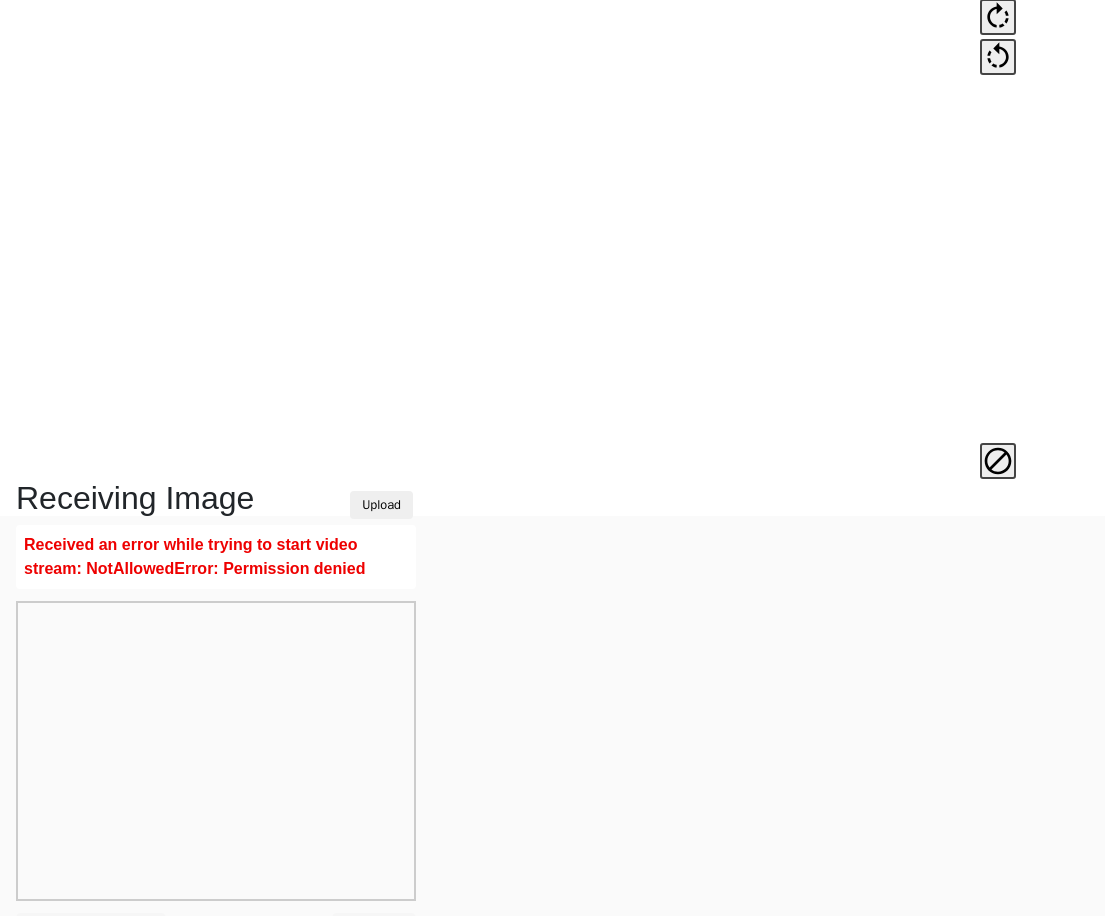 scroll, scrollTop: 475, scrollLeft: 0, axis: vertical 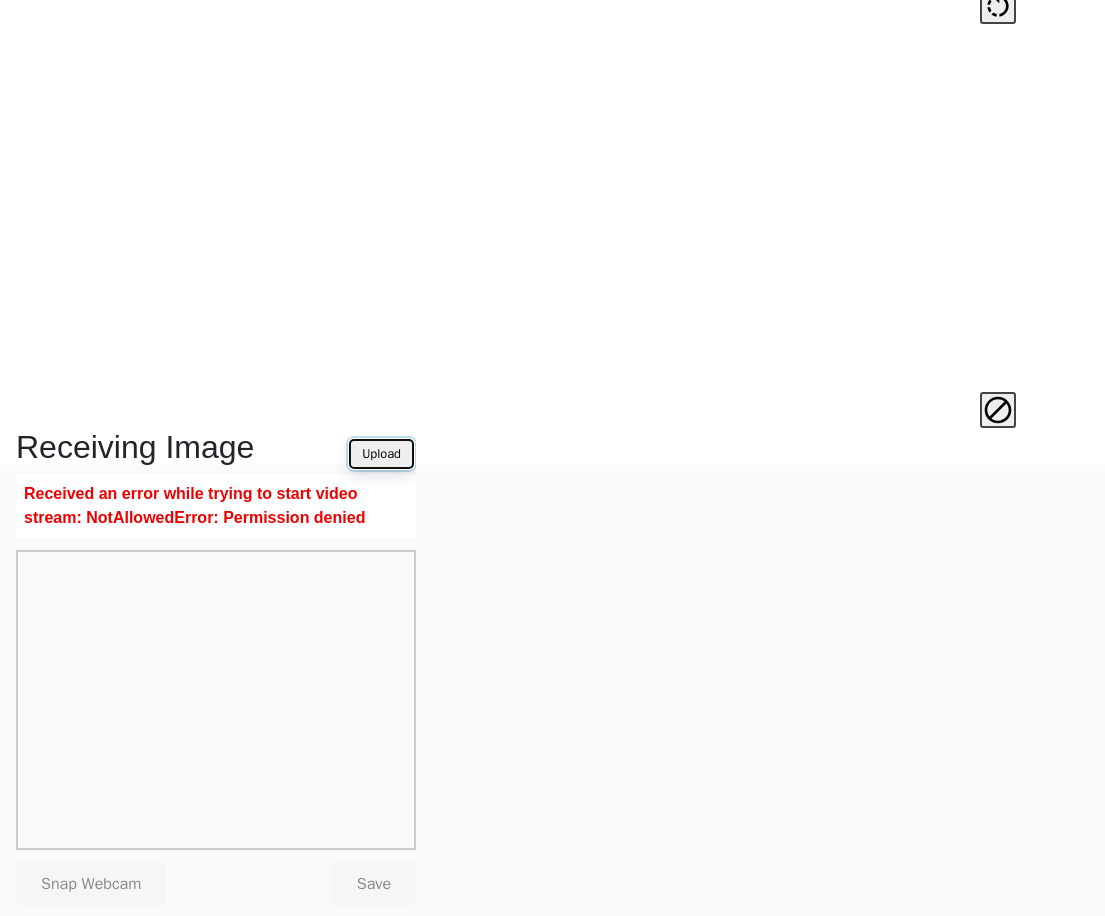 click on "Upload" at bounding box center [381, 454] 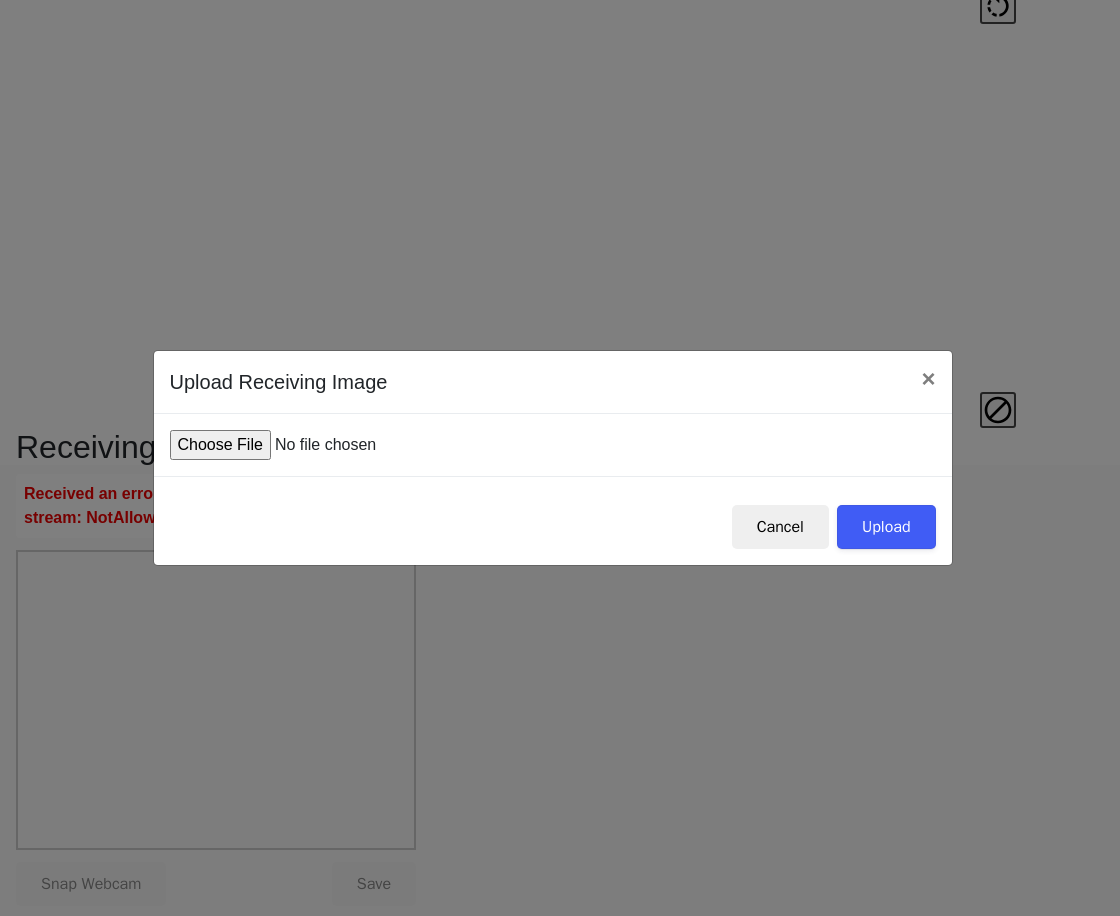 click at bounding box center (321, 445) 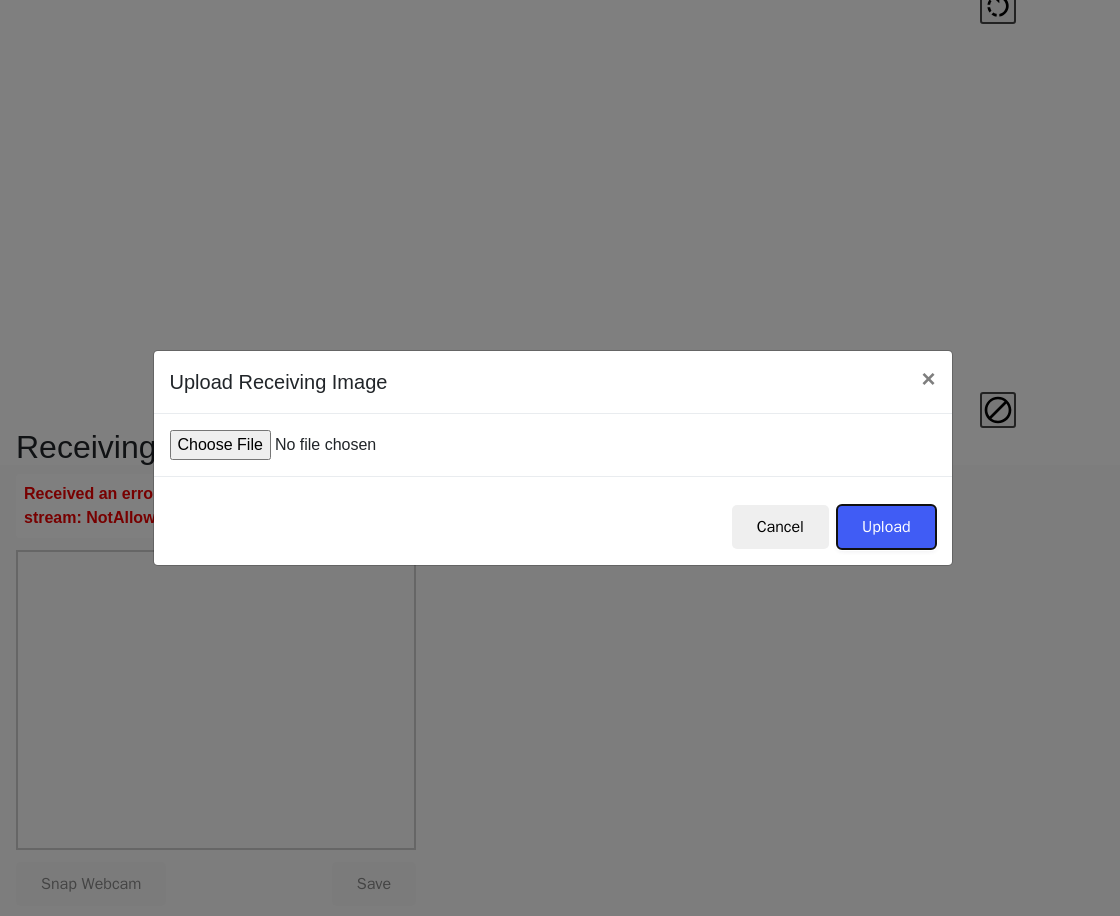 click on "Upload" at bounding box center (886, 527) 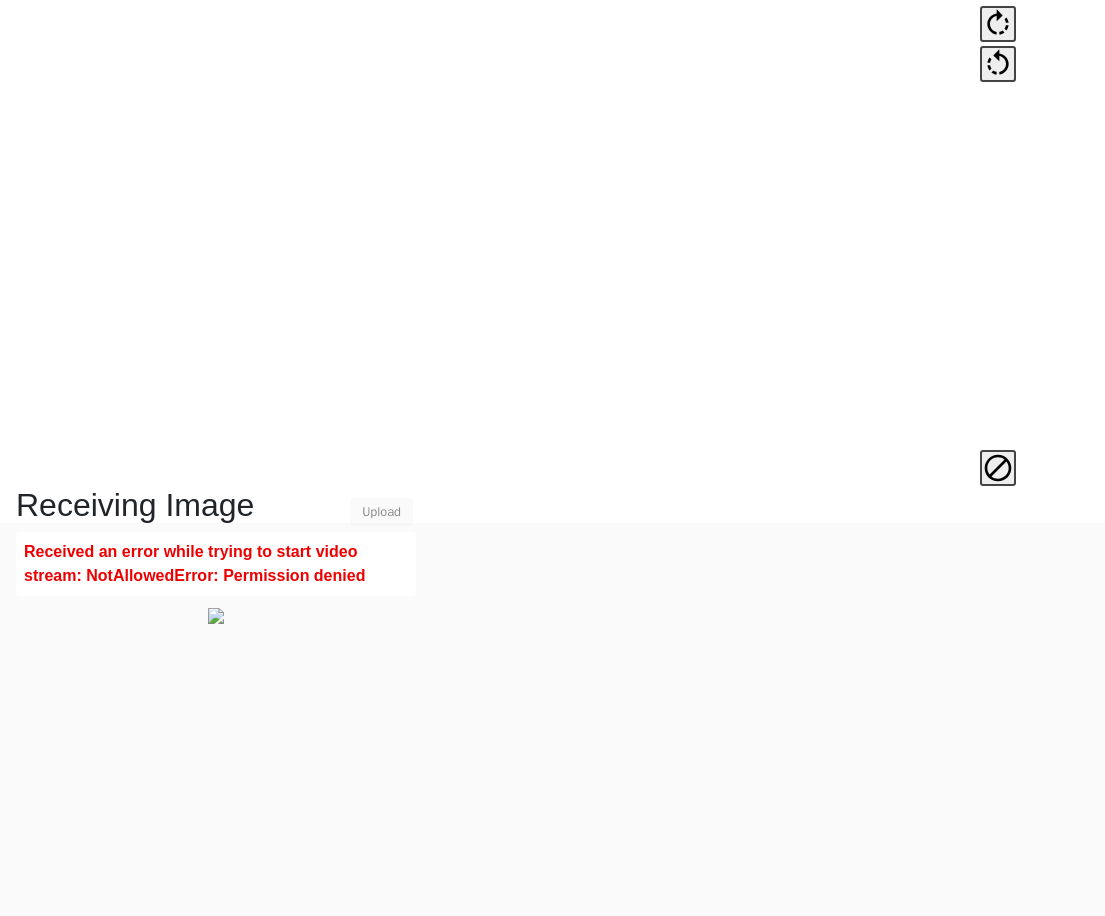 scroll, scrollTop: 475, scrollLeft: 0, axis: vertical 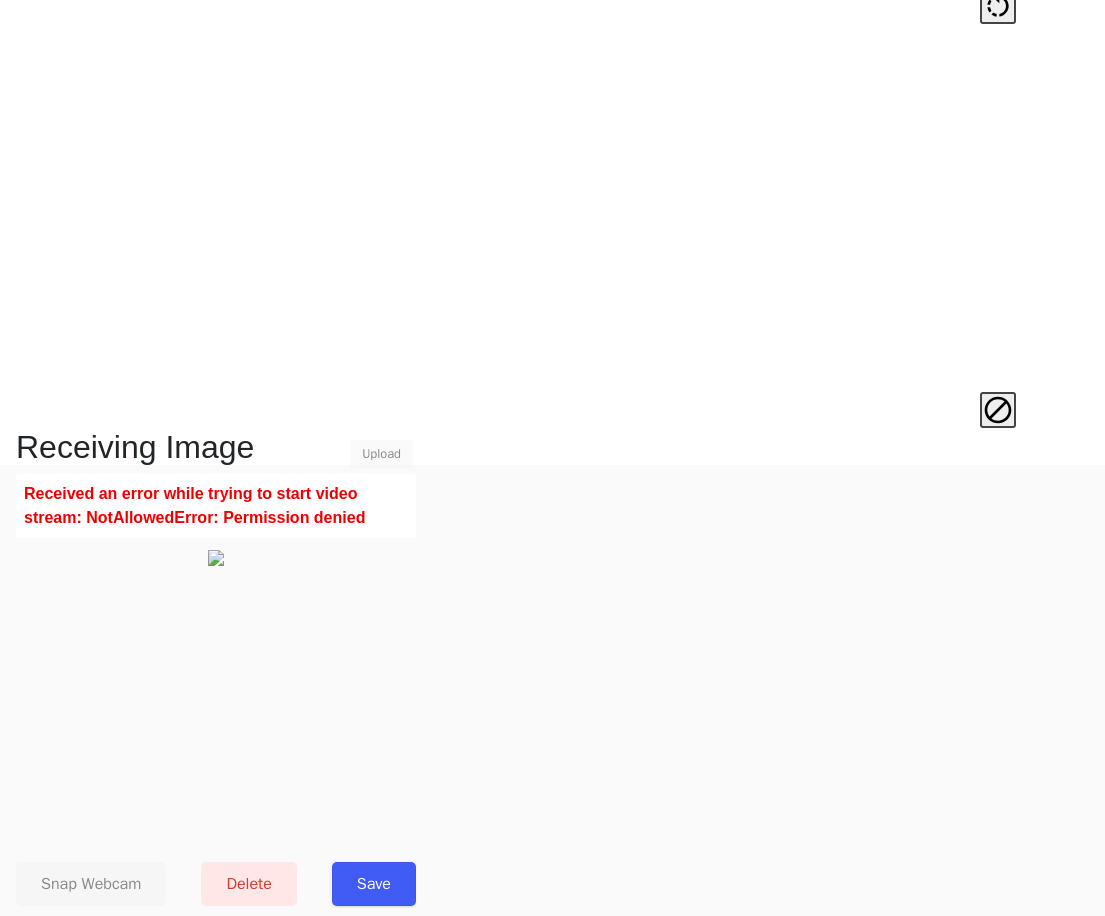 click on "Save" at bounding box center (374, 884) 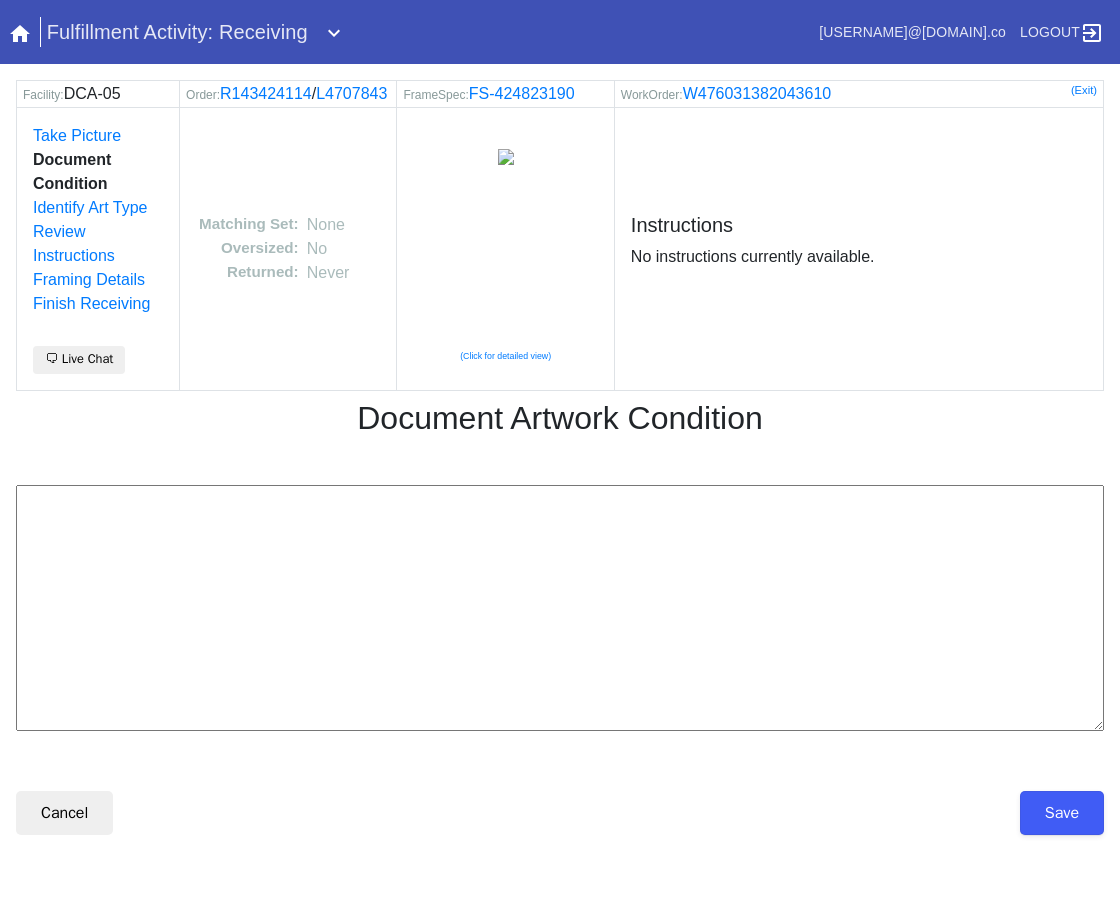 scroll, scrollTop: 0, scrollLeft: 0, axis: both 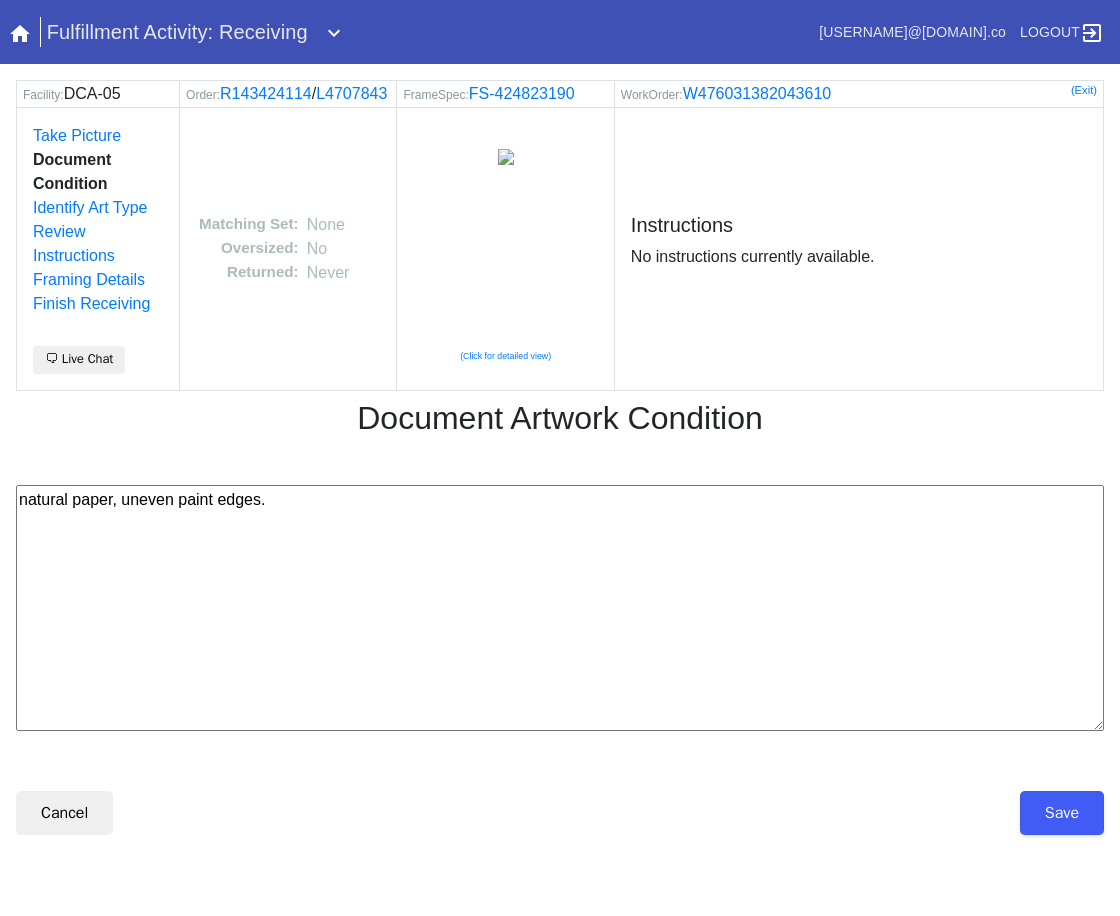 type on "natural paper, uneven paint edges." 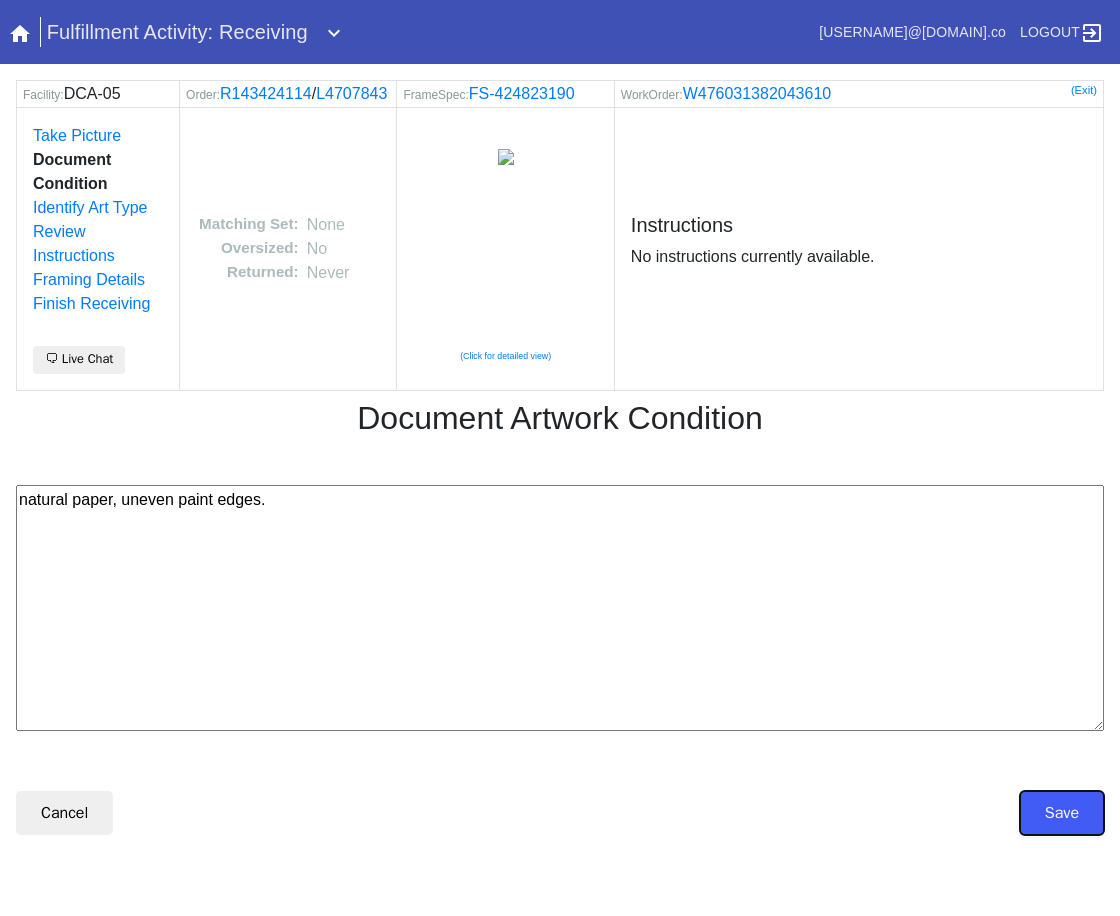 click on "Save" at bounding box center (1062, 813) 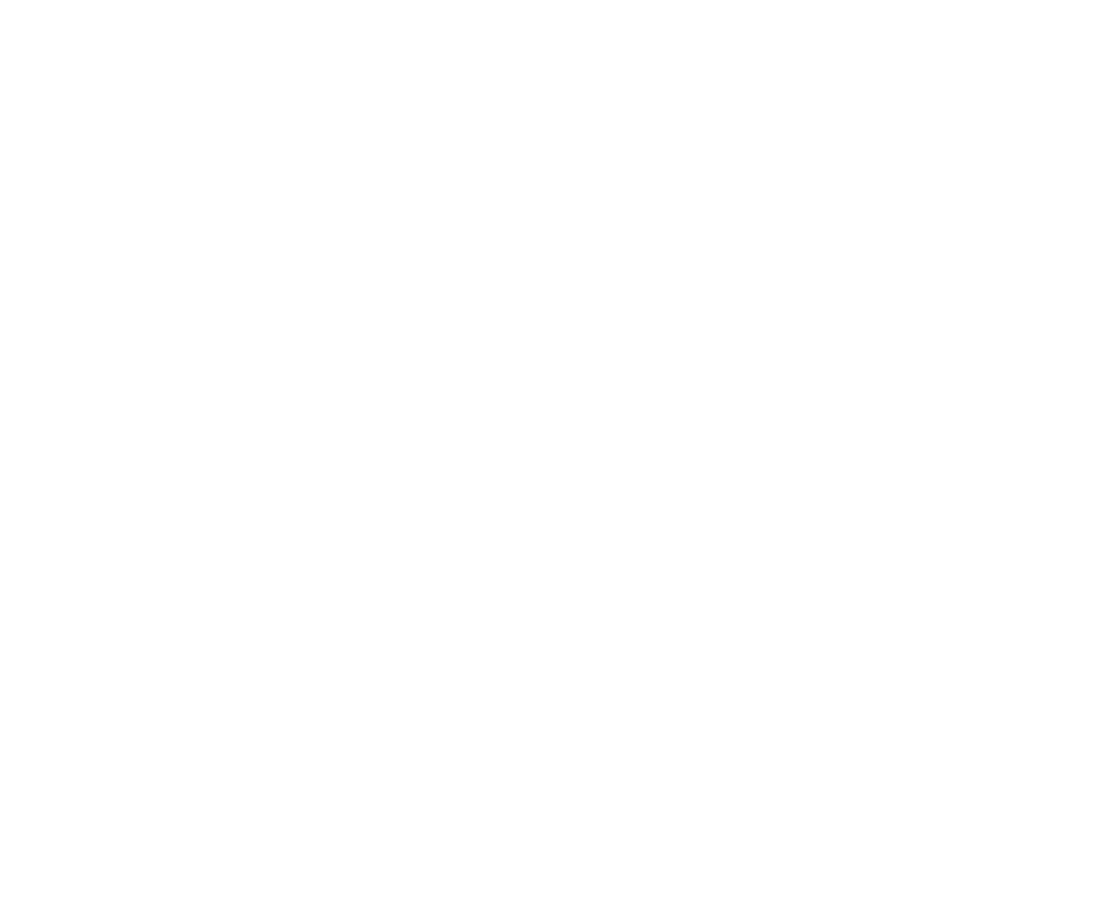 scroll, scrollTop: 0, scrollLeft: 0, axis: both 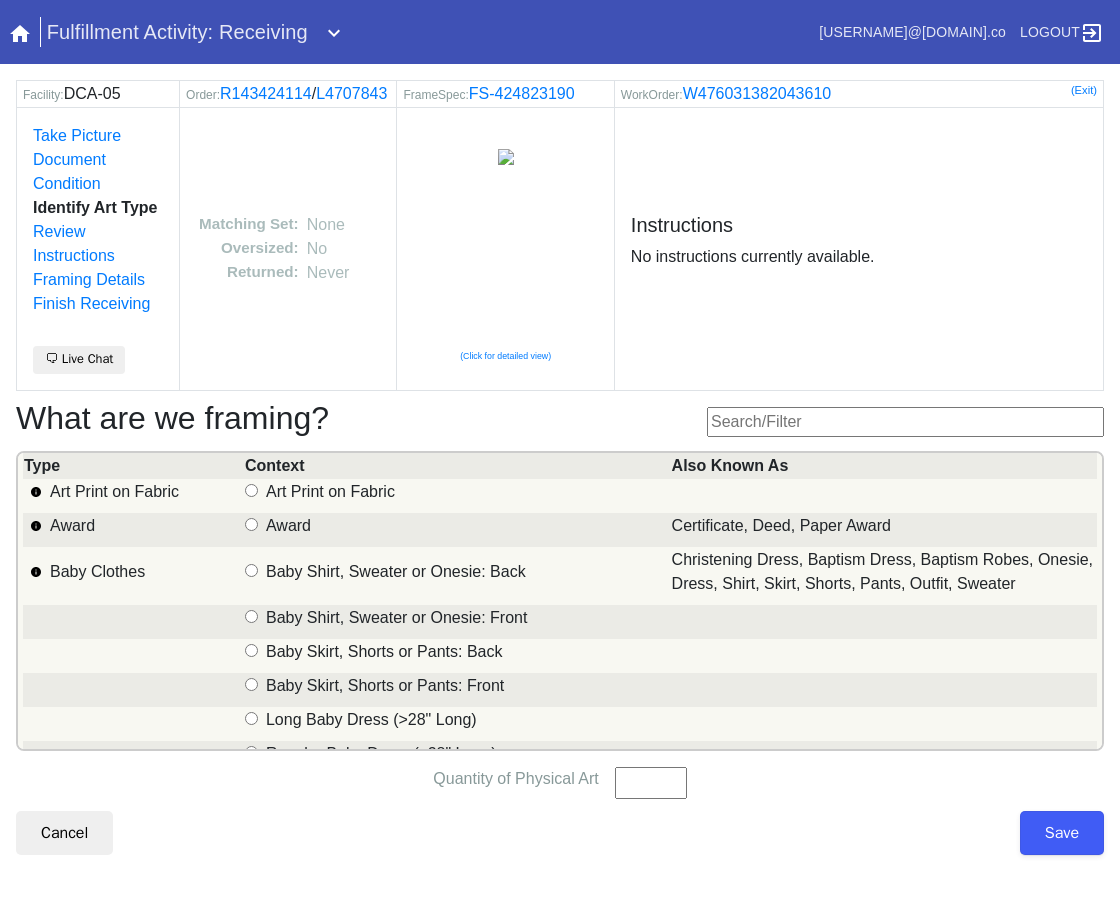 click at bounding box center (905, 422) 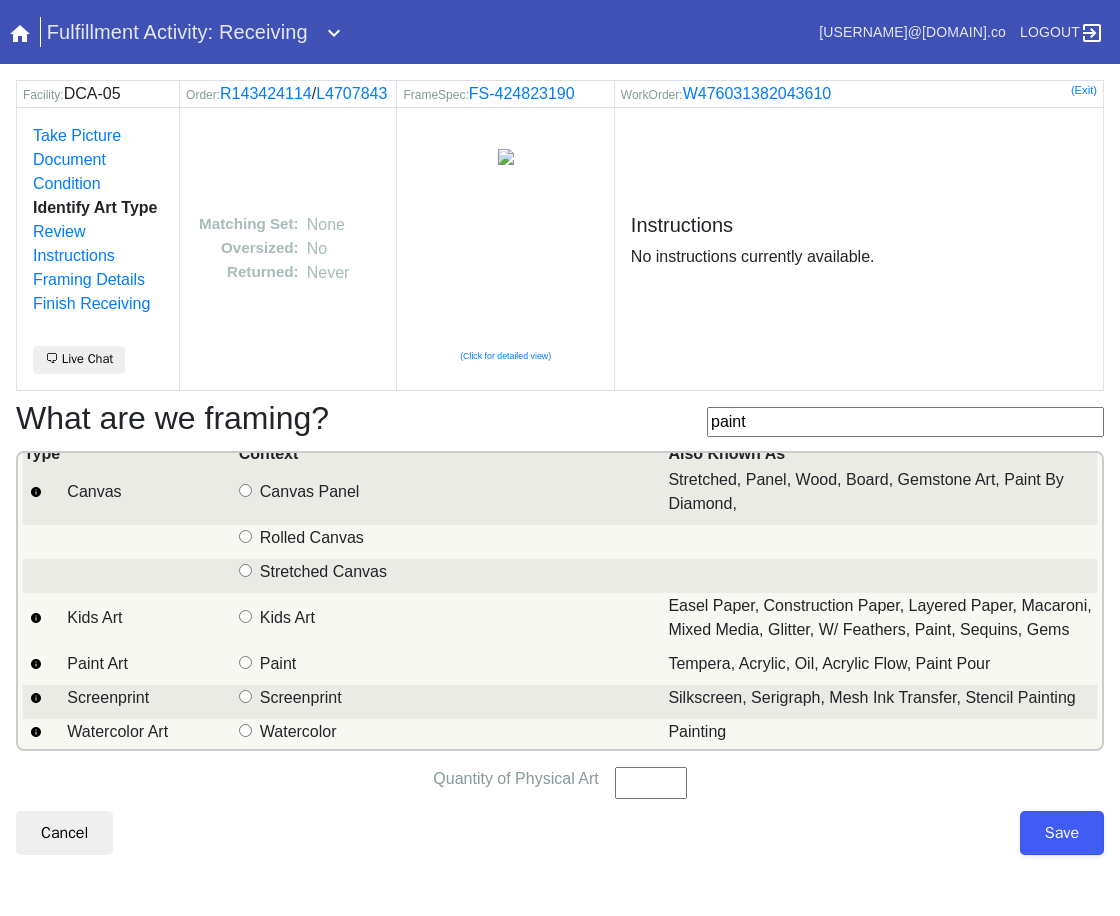 scroll, scrollTop: 16, scrollLeft: 0, axis: vertical 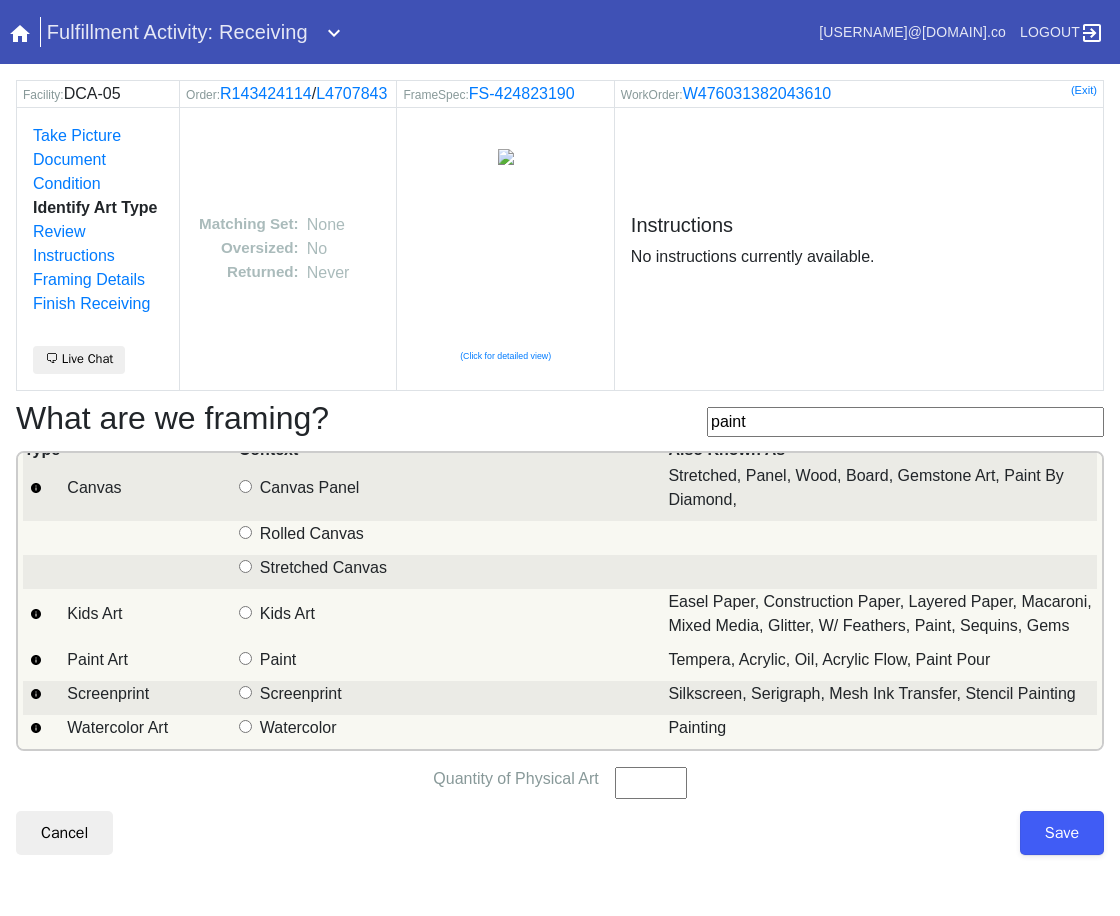 type on "paint" 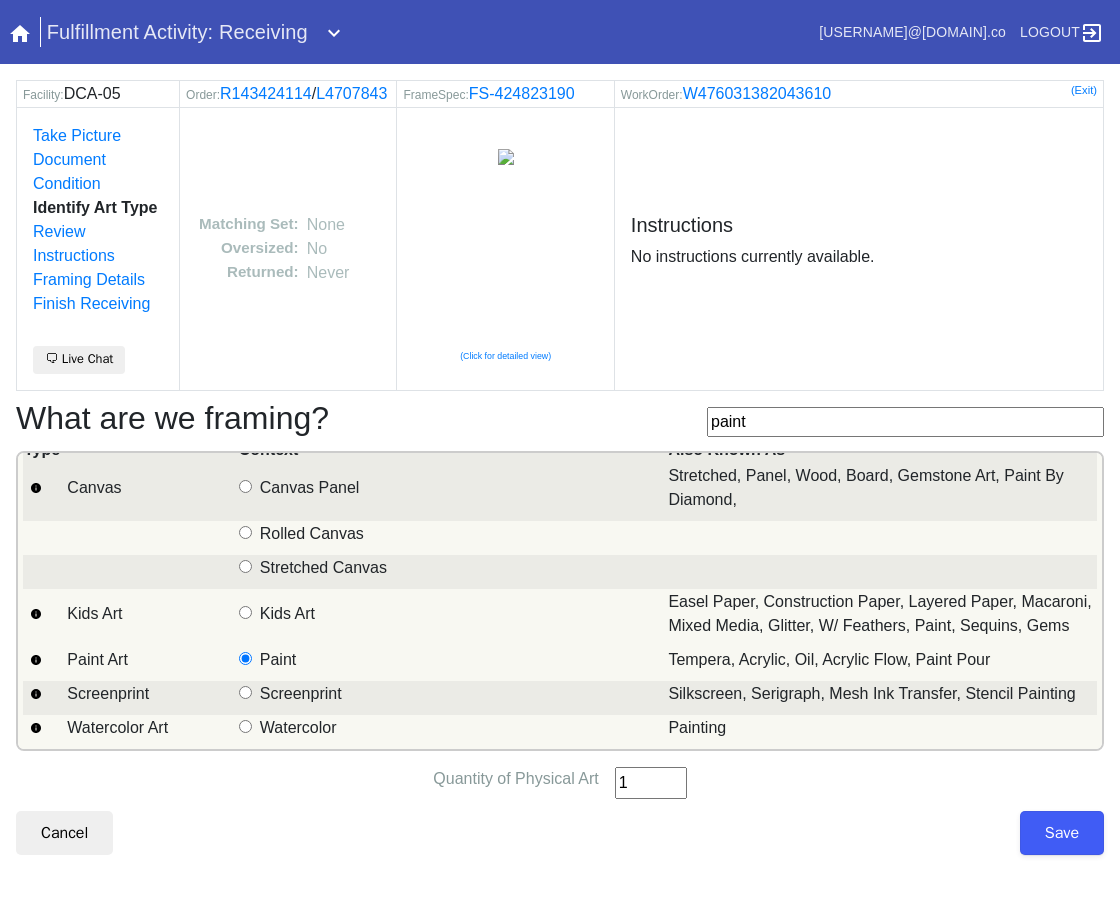 type on "1" 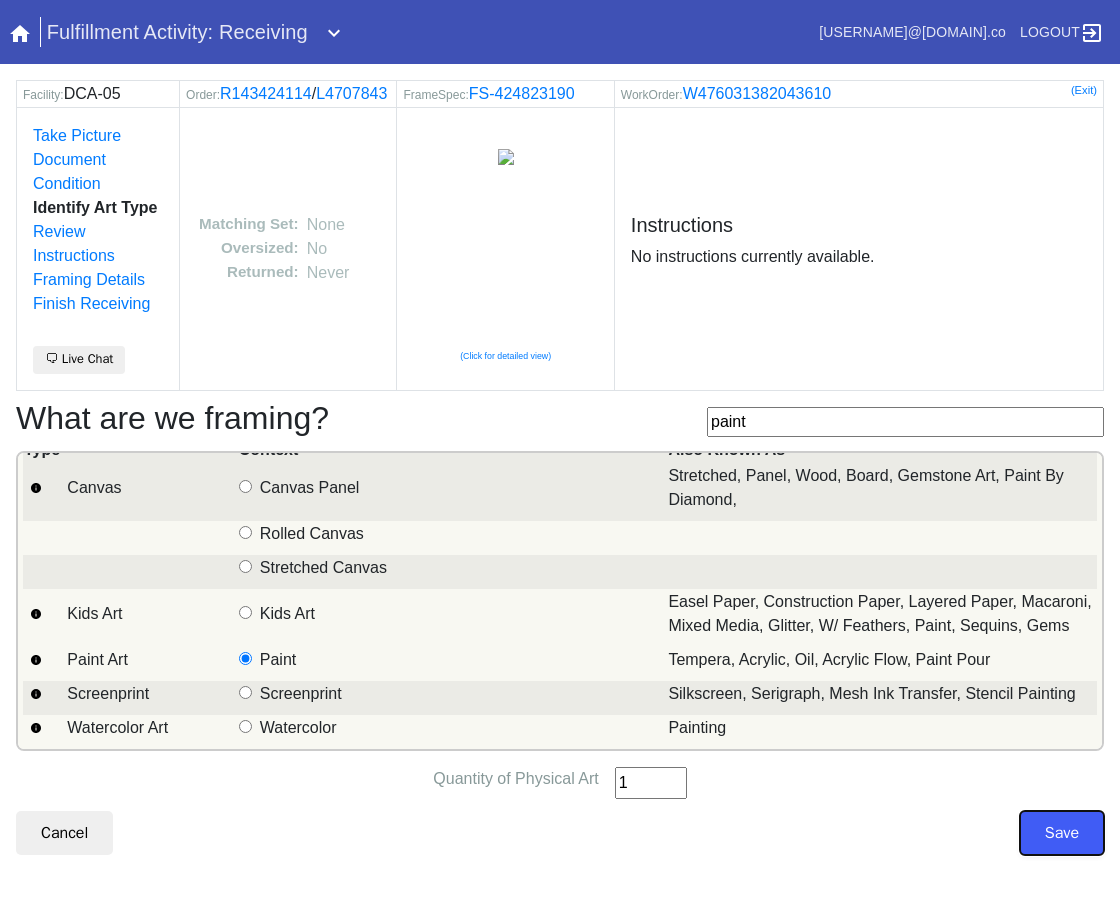 click on "Save" at bounding box center [1062, 833] 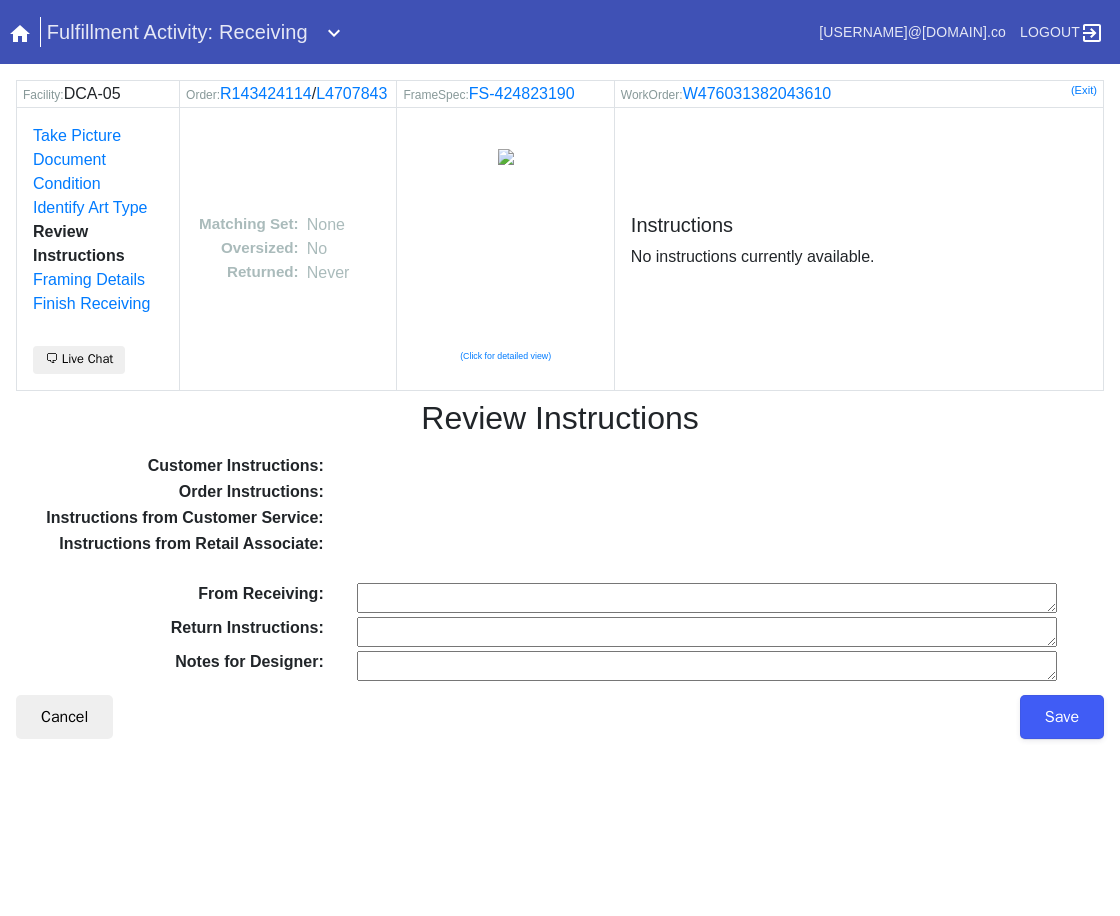 scroll, scrollTop: 0, scrollLeft: 0, axis: both 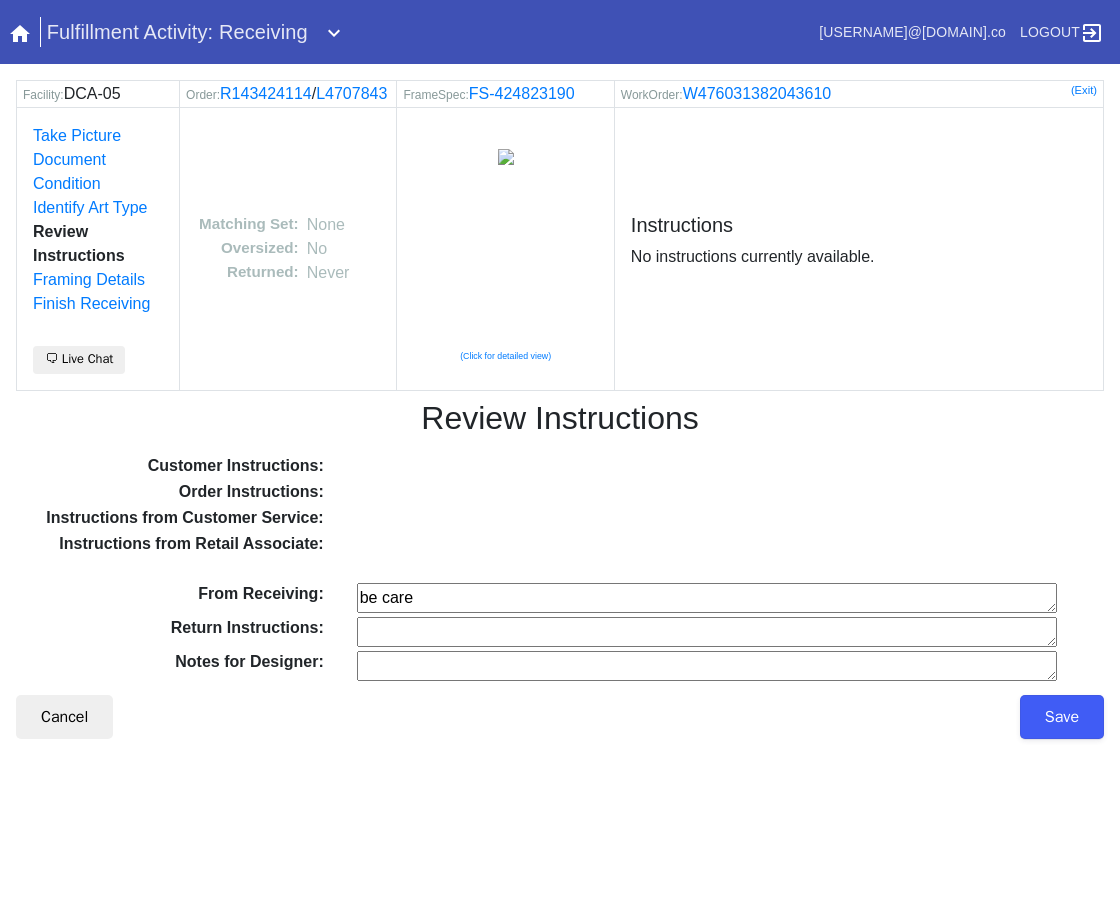click on "be care" at bounding box center (707, 598) 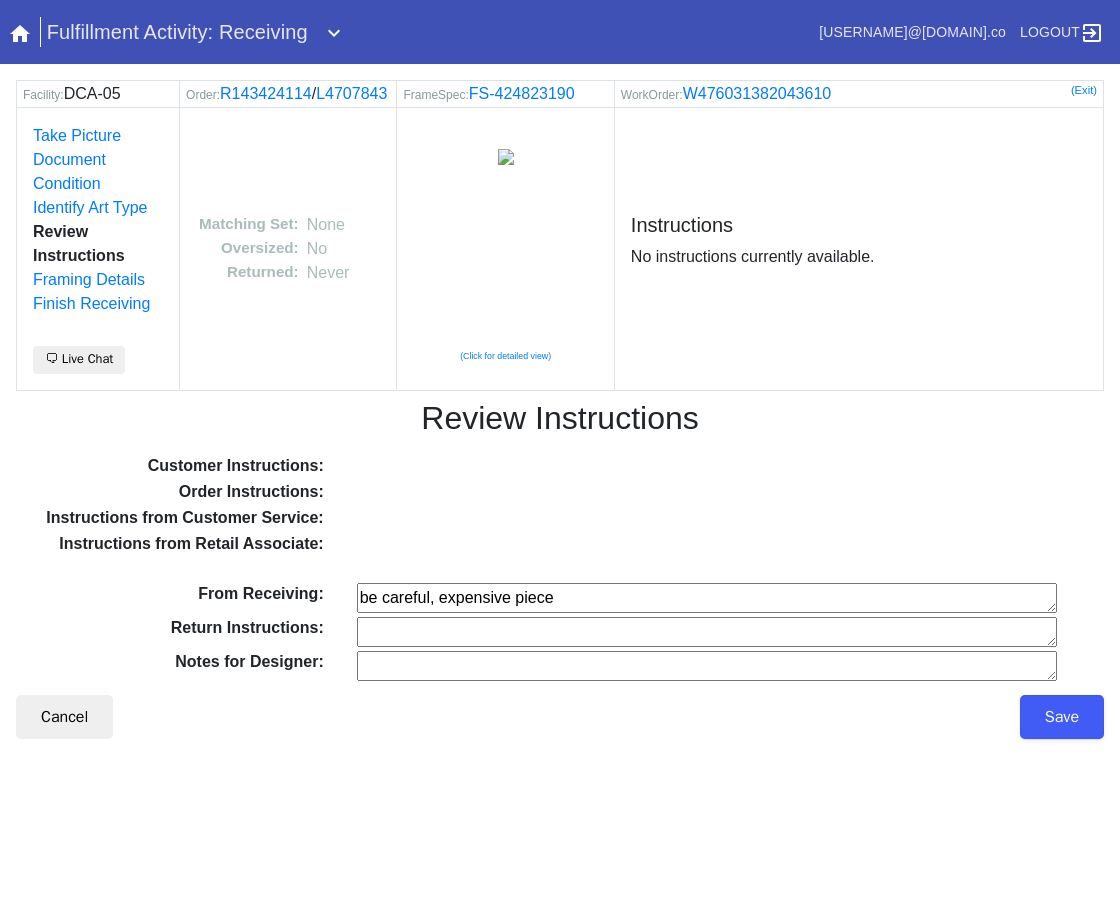 type on "be careful, expensive piece" 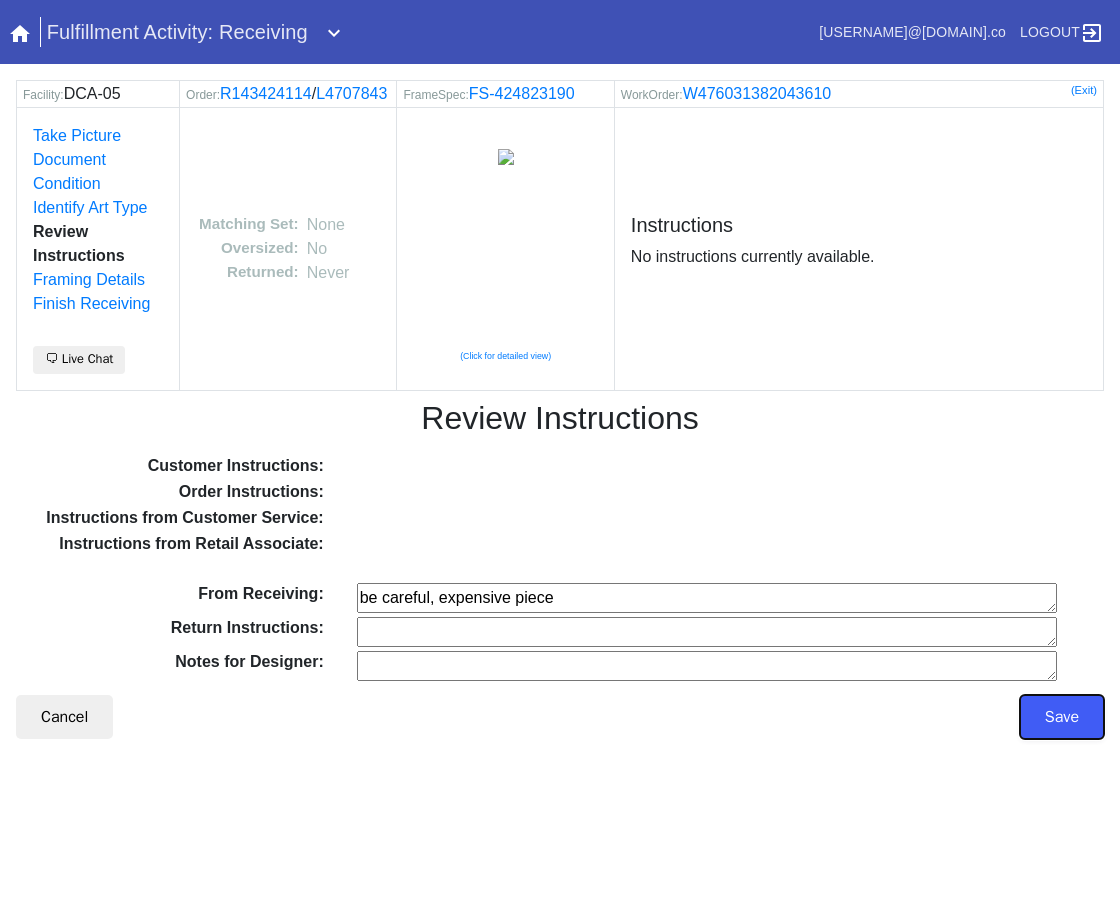 click on "Save" at bounding box center [1062, 717] 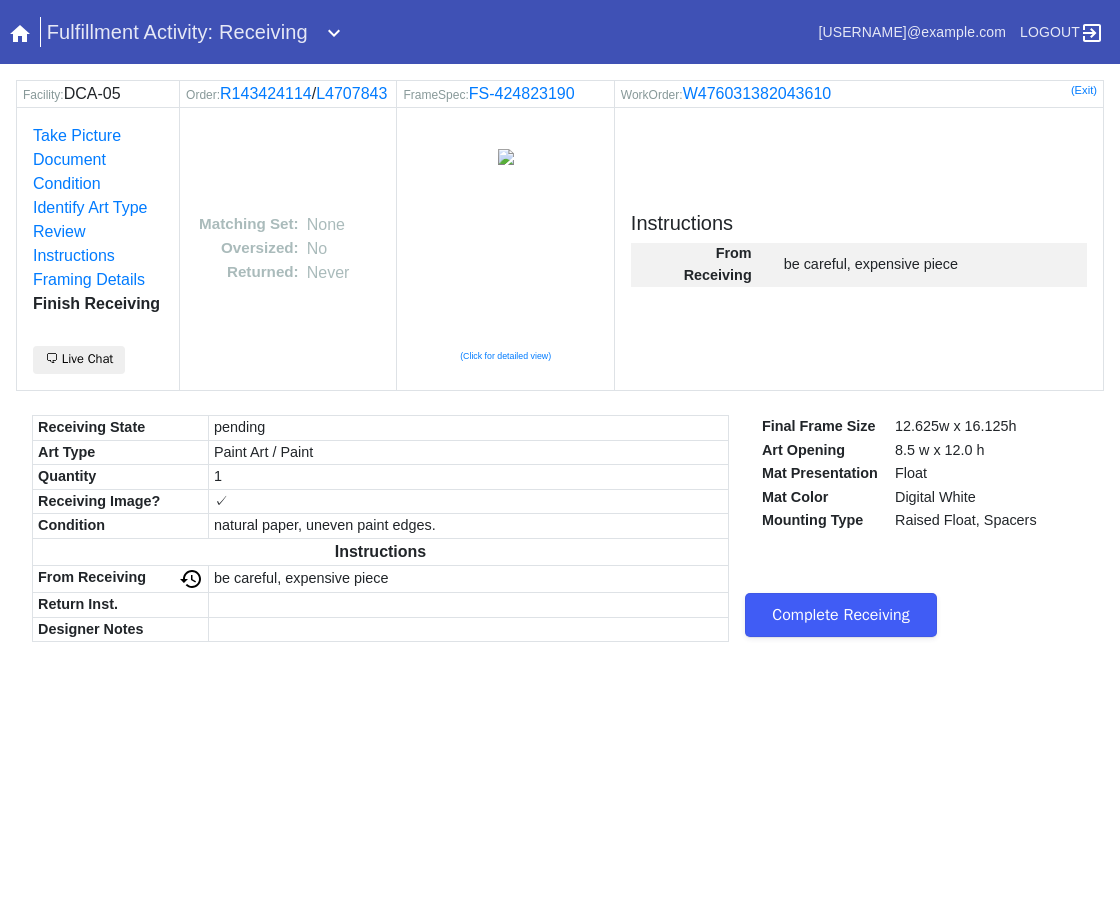 scroll, scrollTop: 0, scrollLeft: 0, axis: both 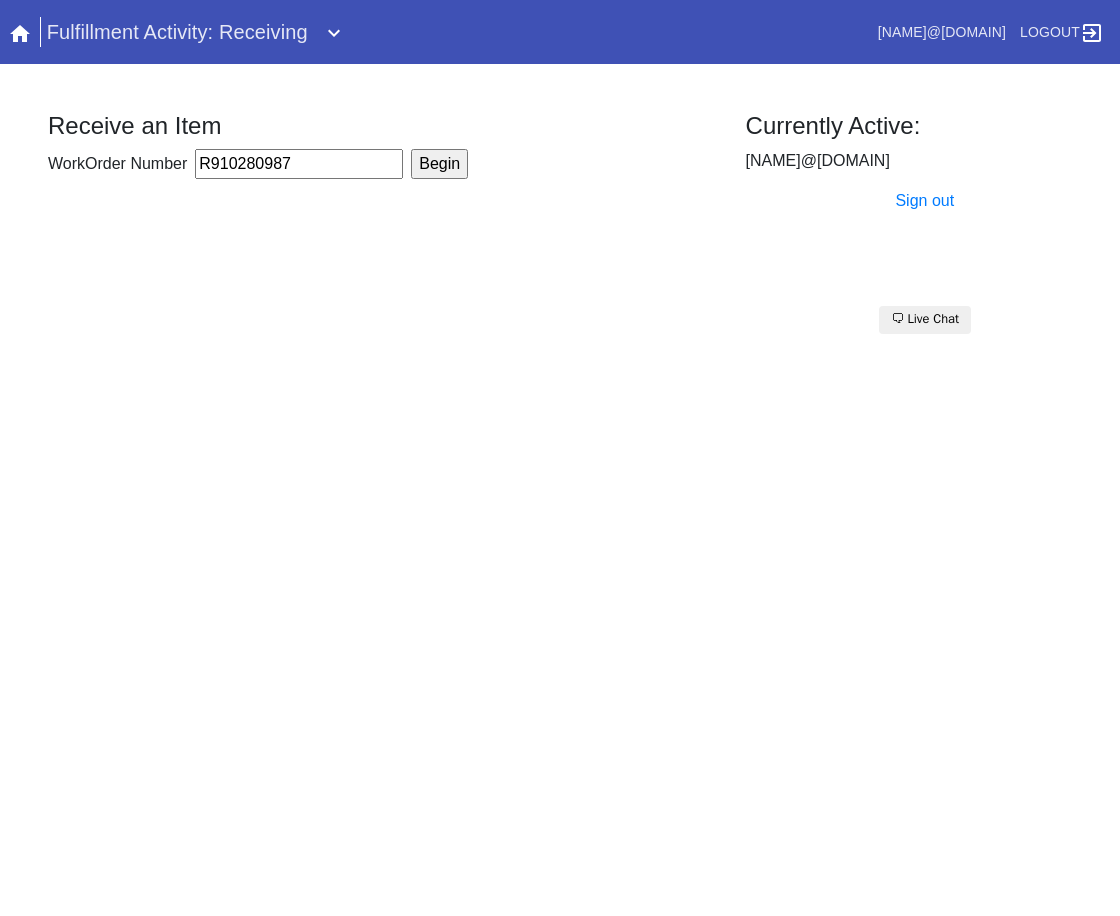 type on "R910280987" 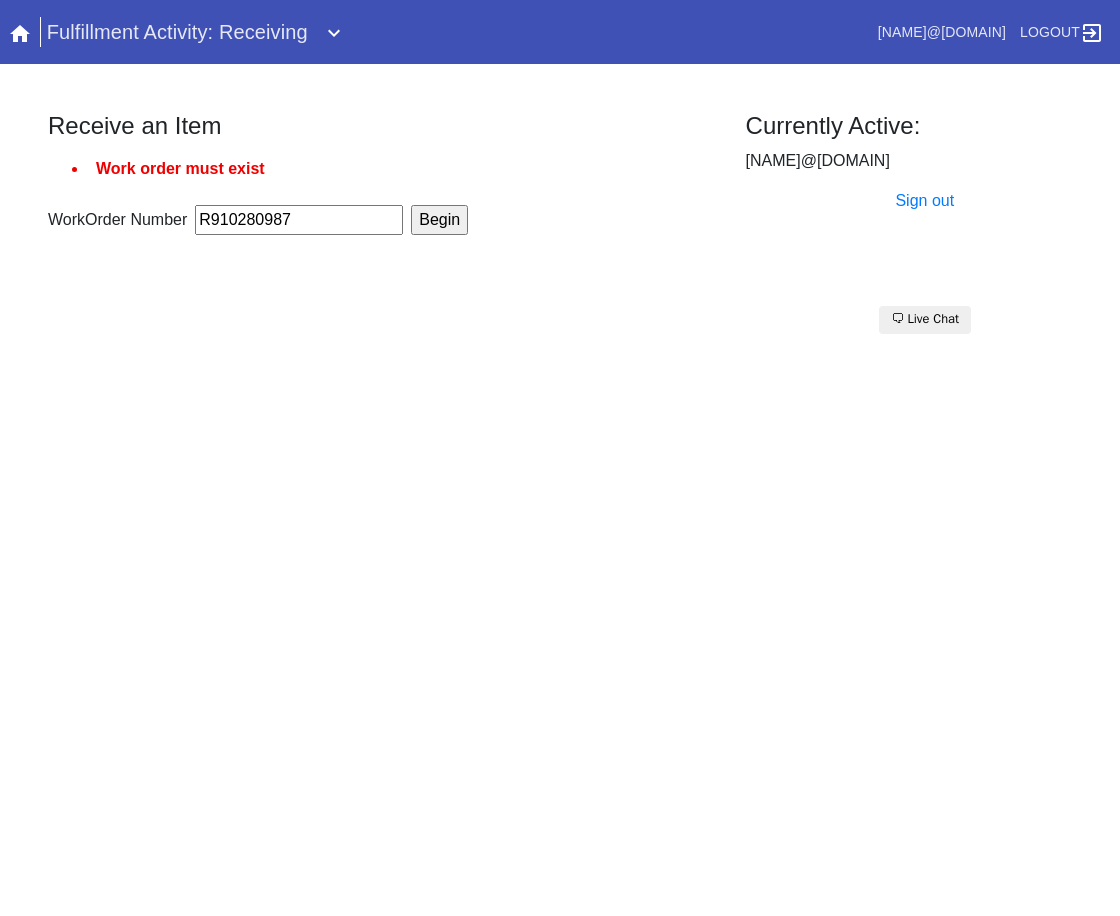 scroll, scrollTop: 0, scrollLeft: 0, axis: both 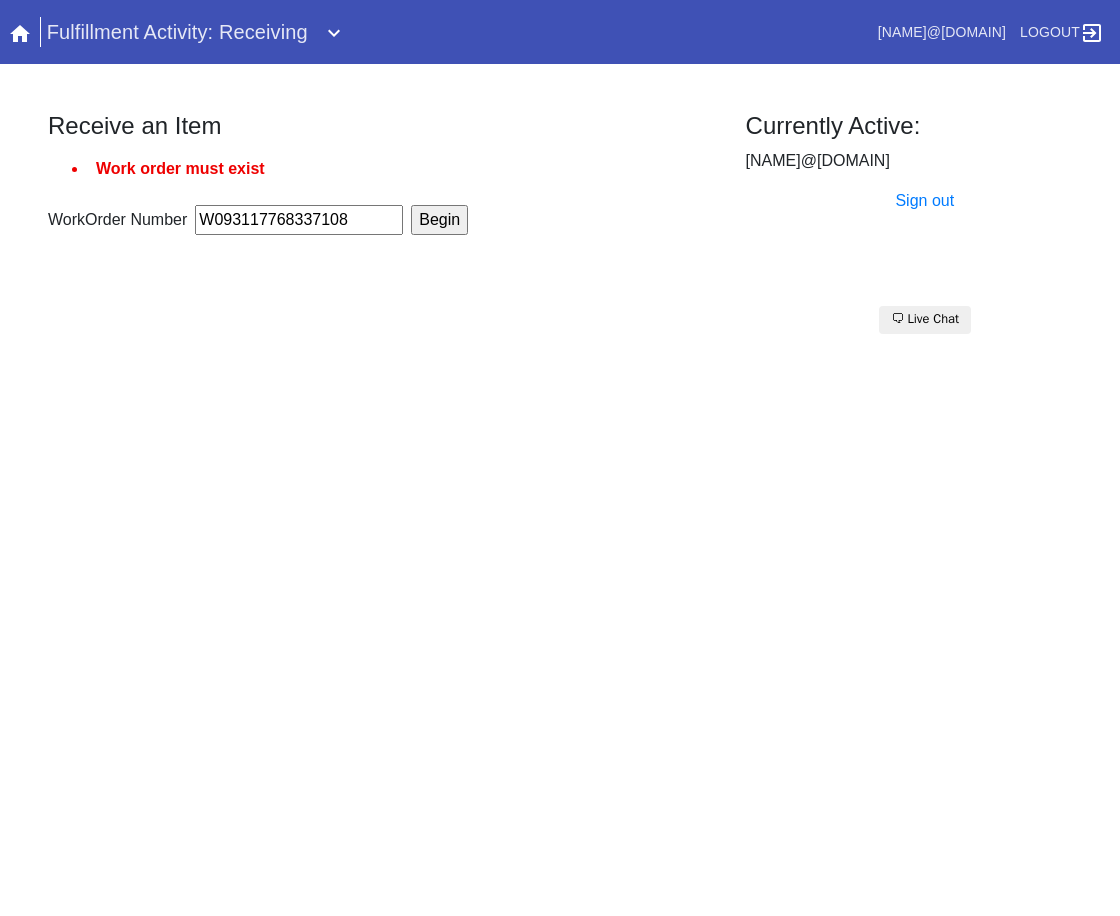 type on "W093117768337108" 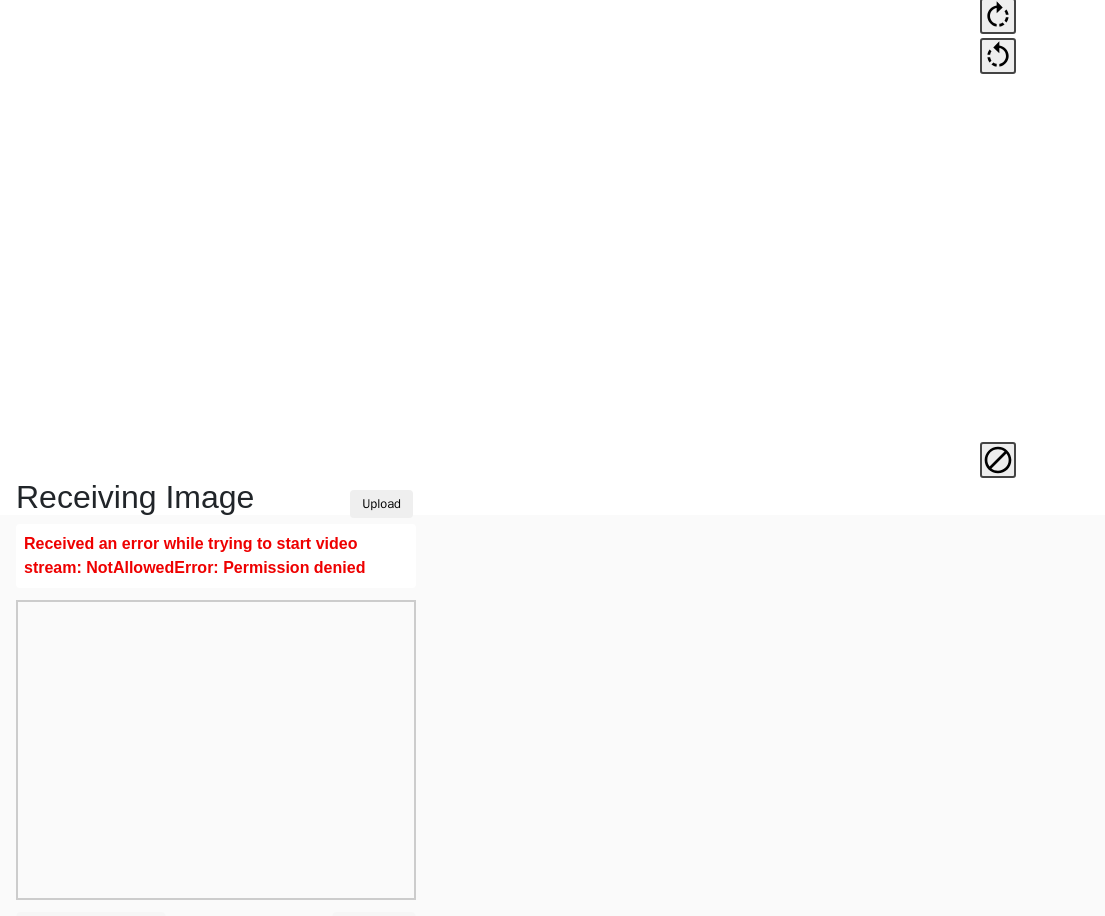 scroll, scrollTop: 475, scrollLeft: 0, axis: vertical 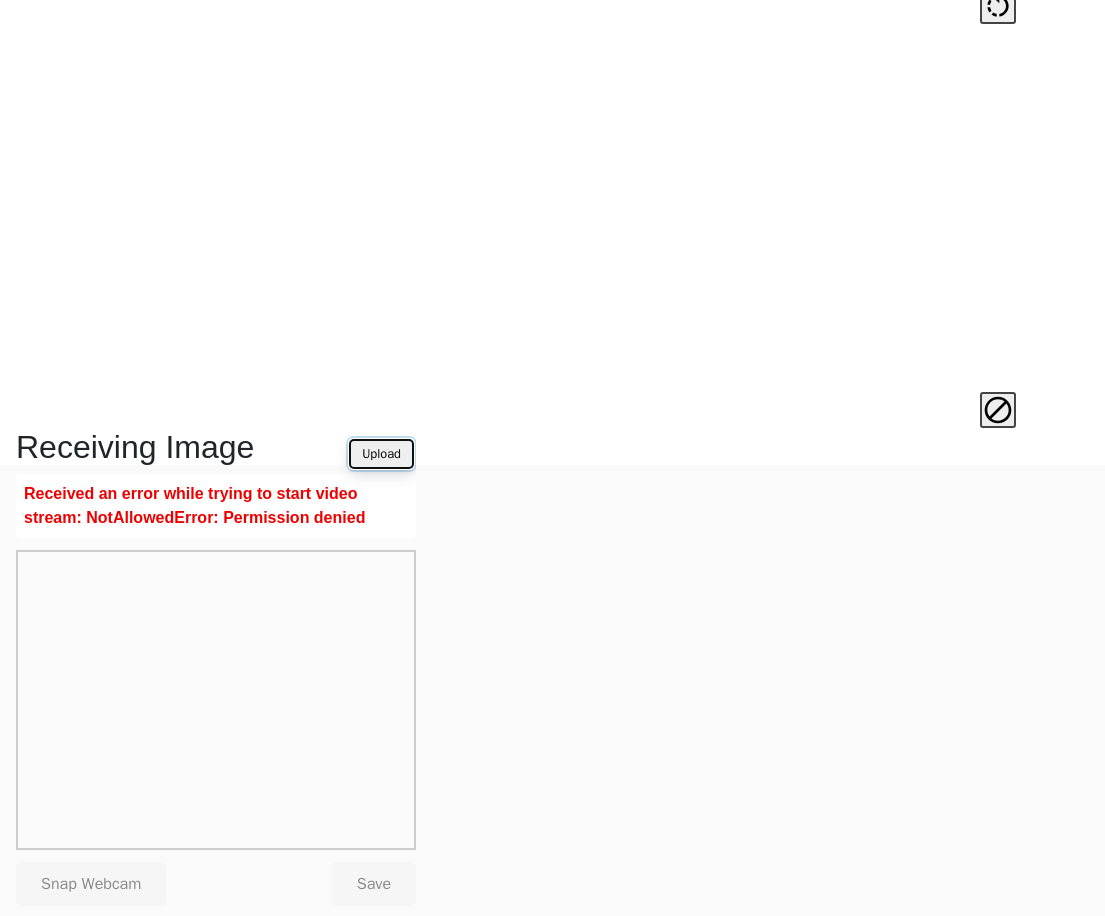 click on "Upload" at bounding box center (381, 454) 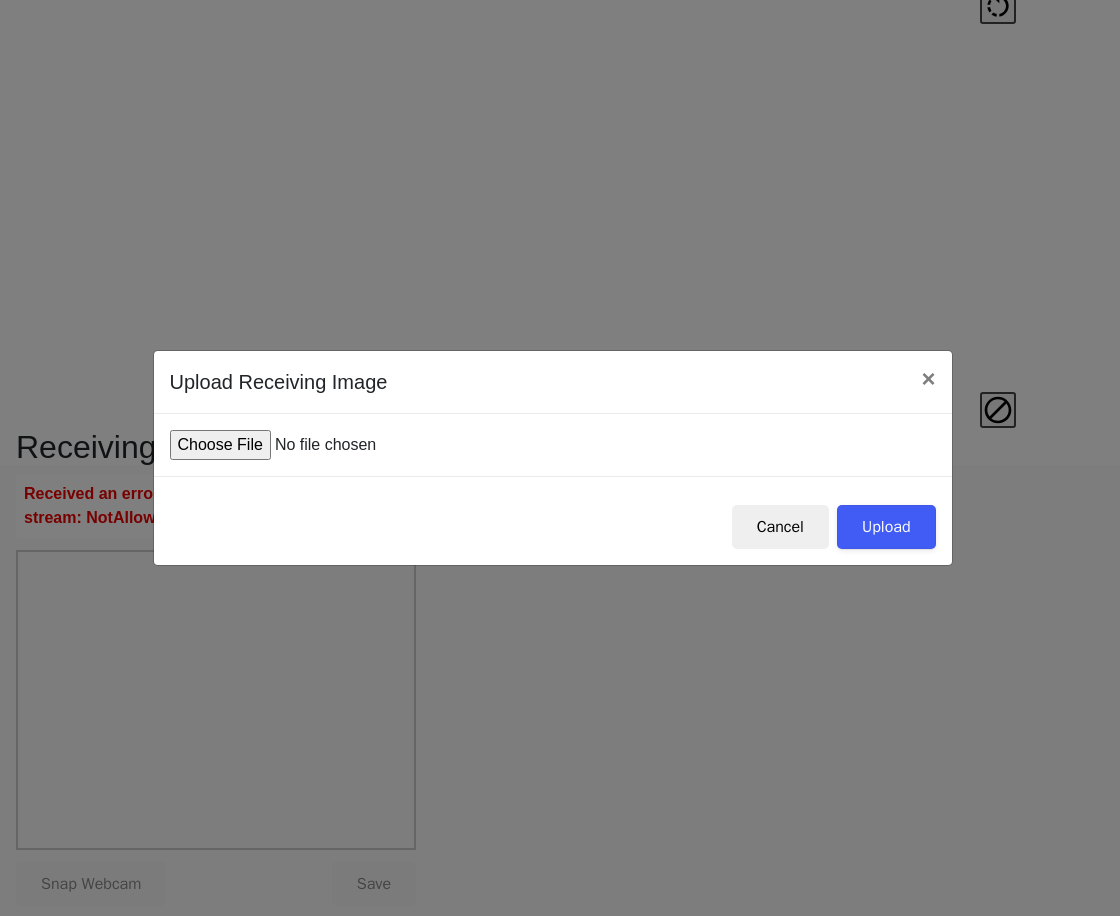 click at bounding box center [321, 445] 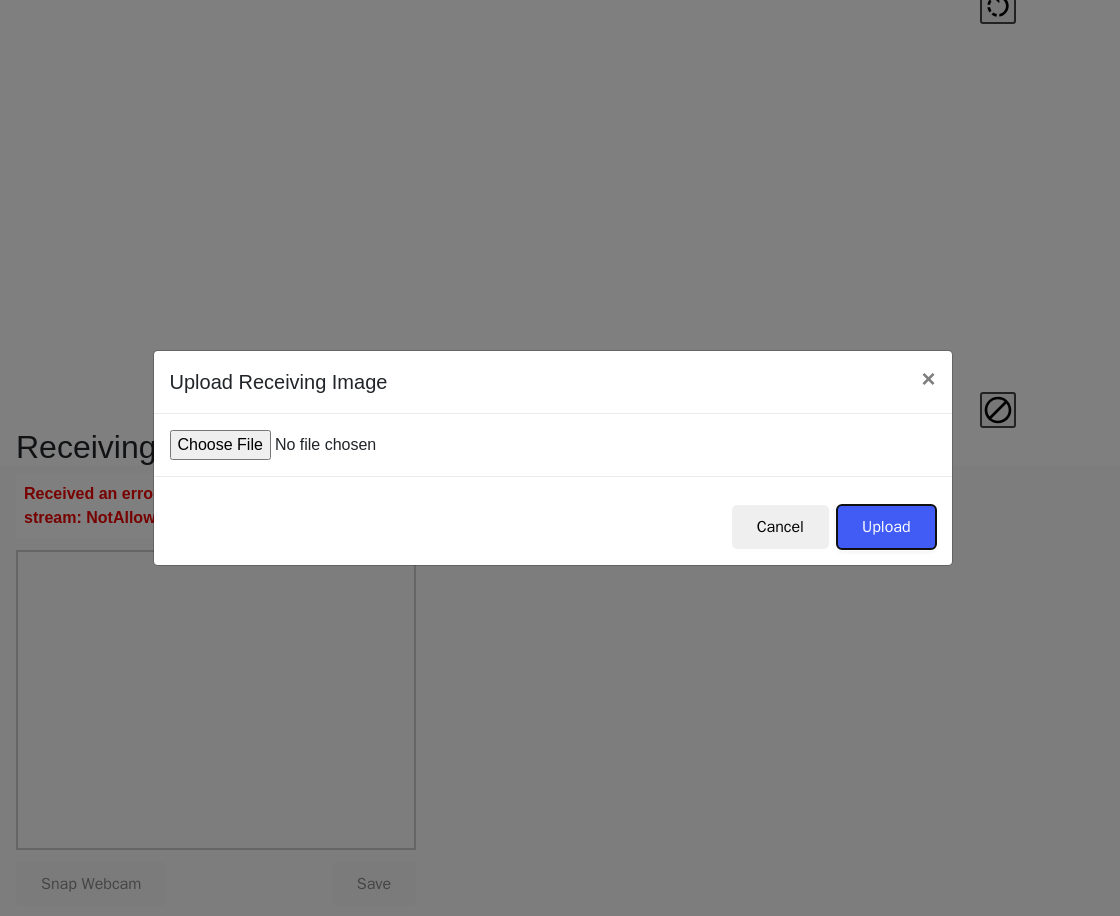 click on "Upload" at bounding box center (886, 527) 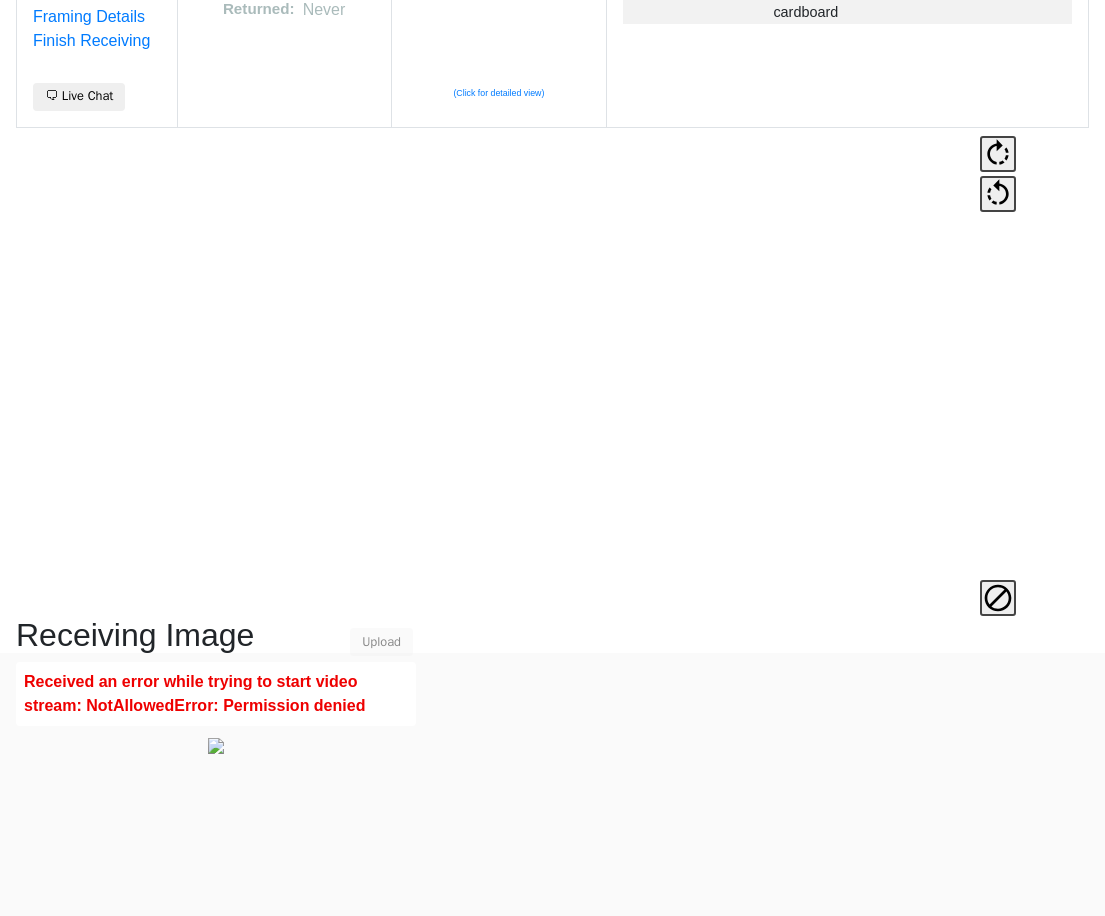 scroll, scrollTop: 475, scrollLeft: 0, axis: vertical 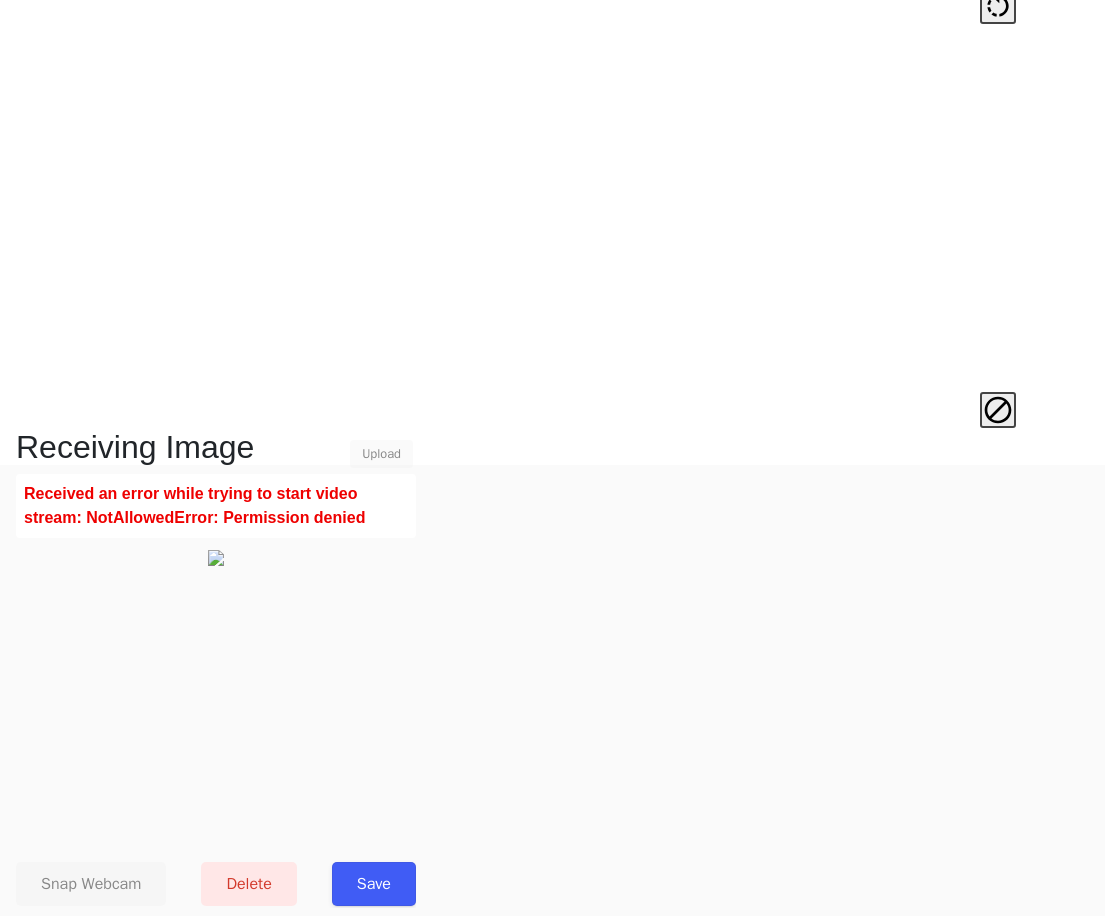 click on "Save" at bounding box center [374, 884] 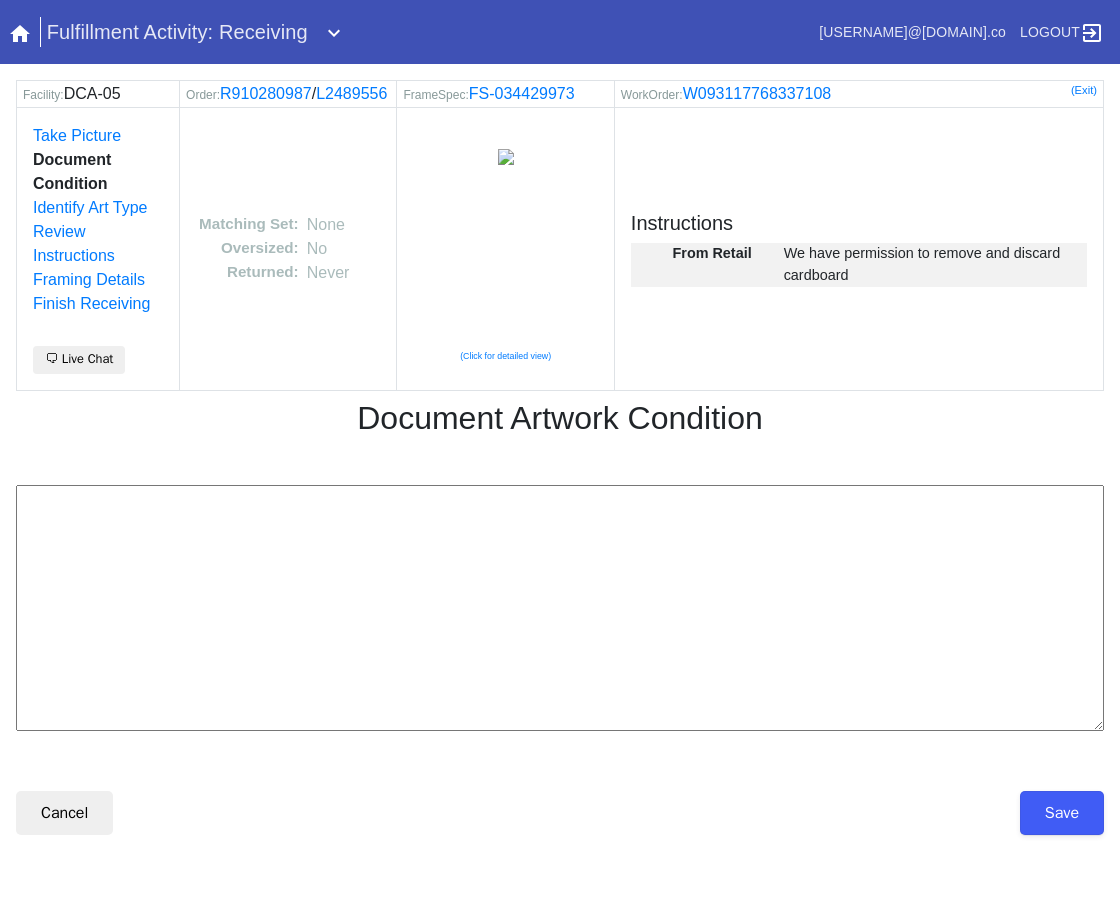 scroll, scrollTop: 0, scrollLeft: 0, axis: both 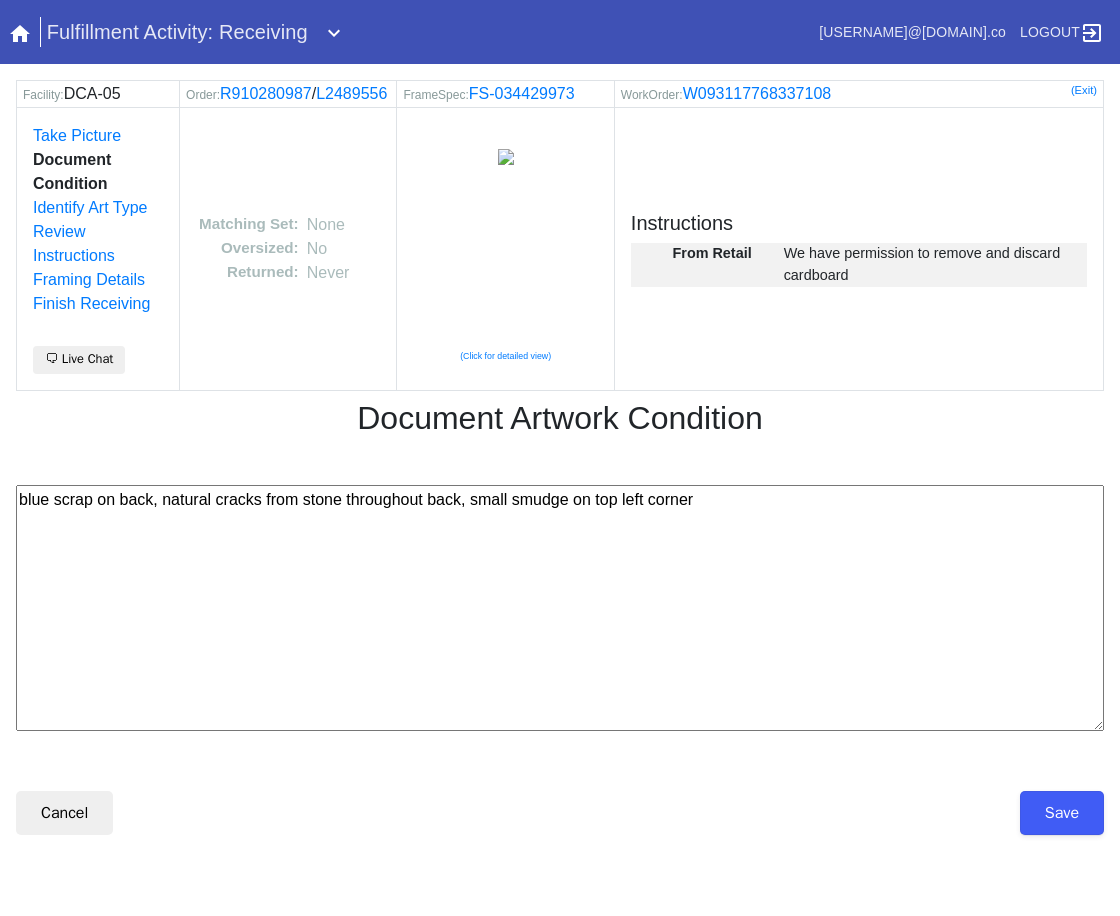 type on "blue scrap on back, natural cracks from stone throughout back, small smudge on top left corner" 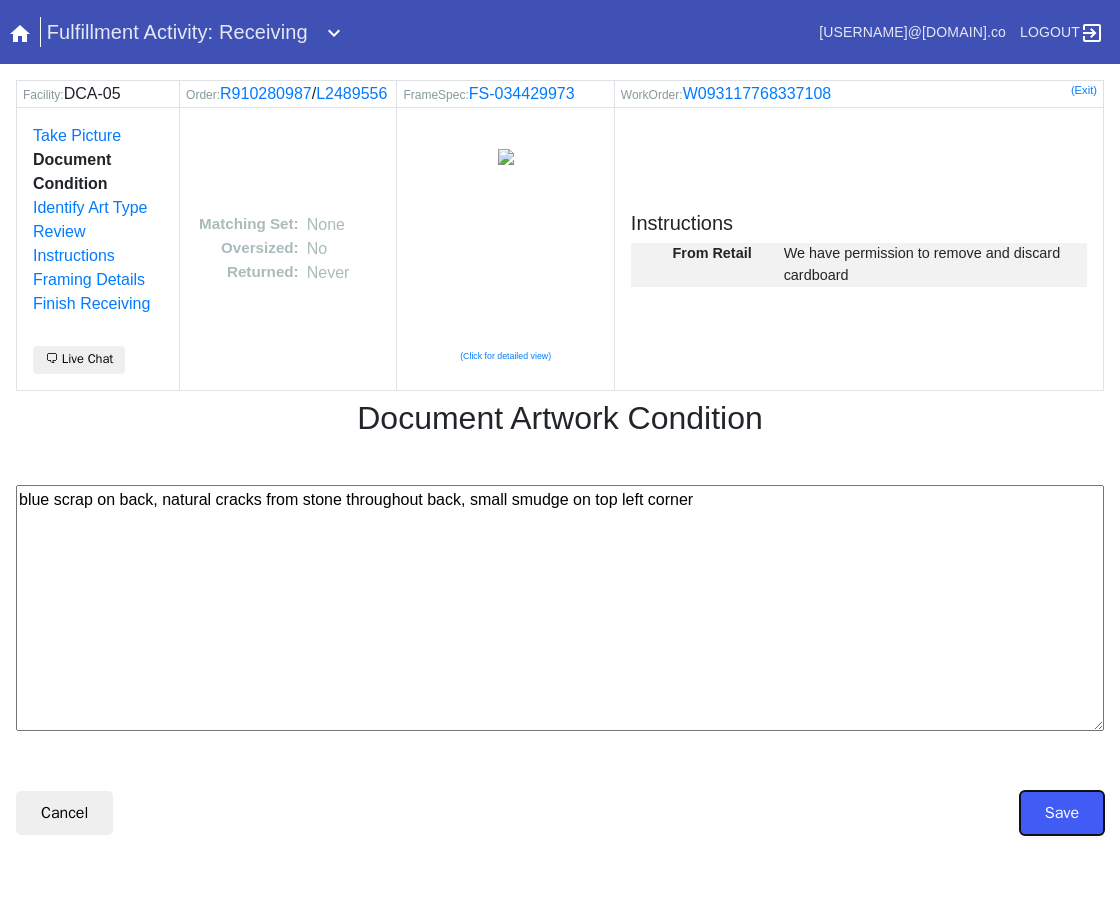 click on "Save" at bounding box center (1062, 813) 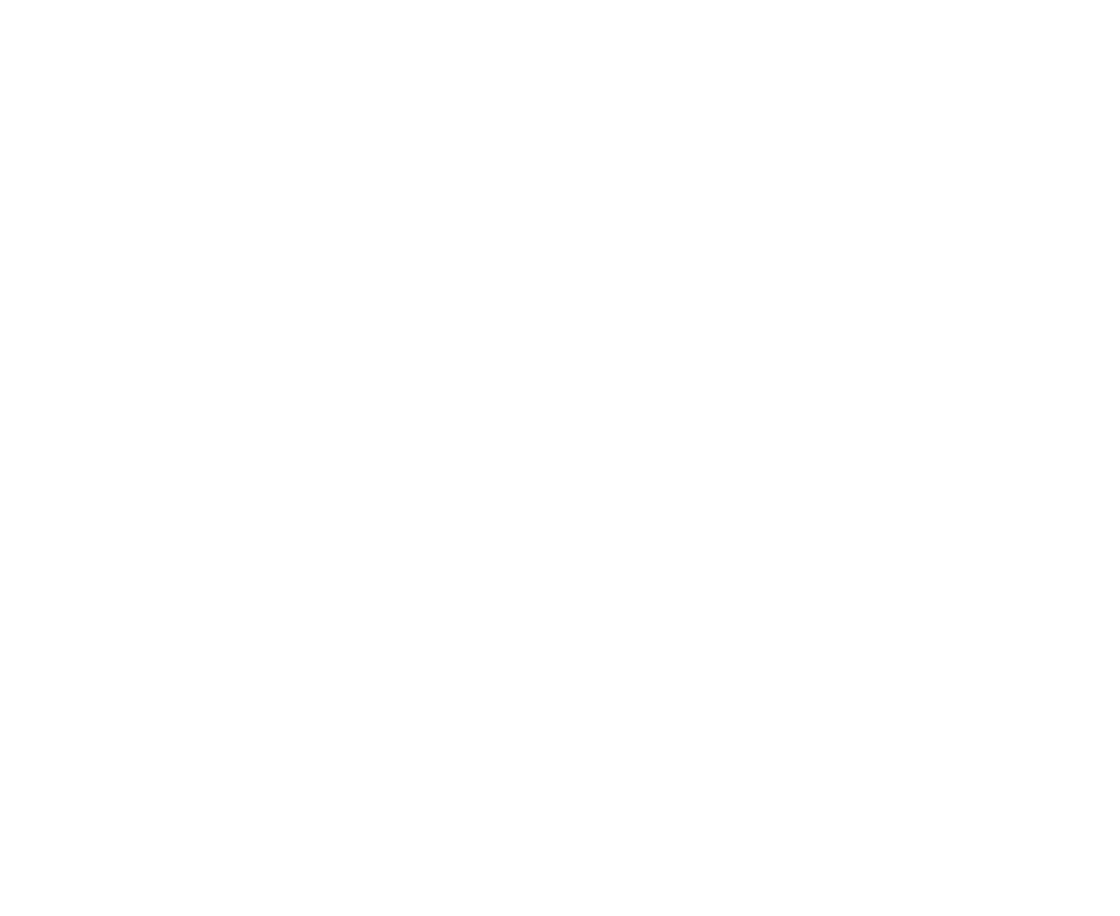 scroll, scrollTop: 0, scrollLeft: 0, axis: both 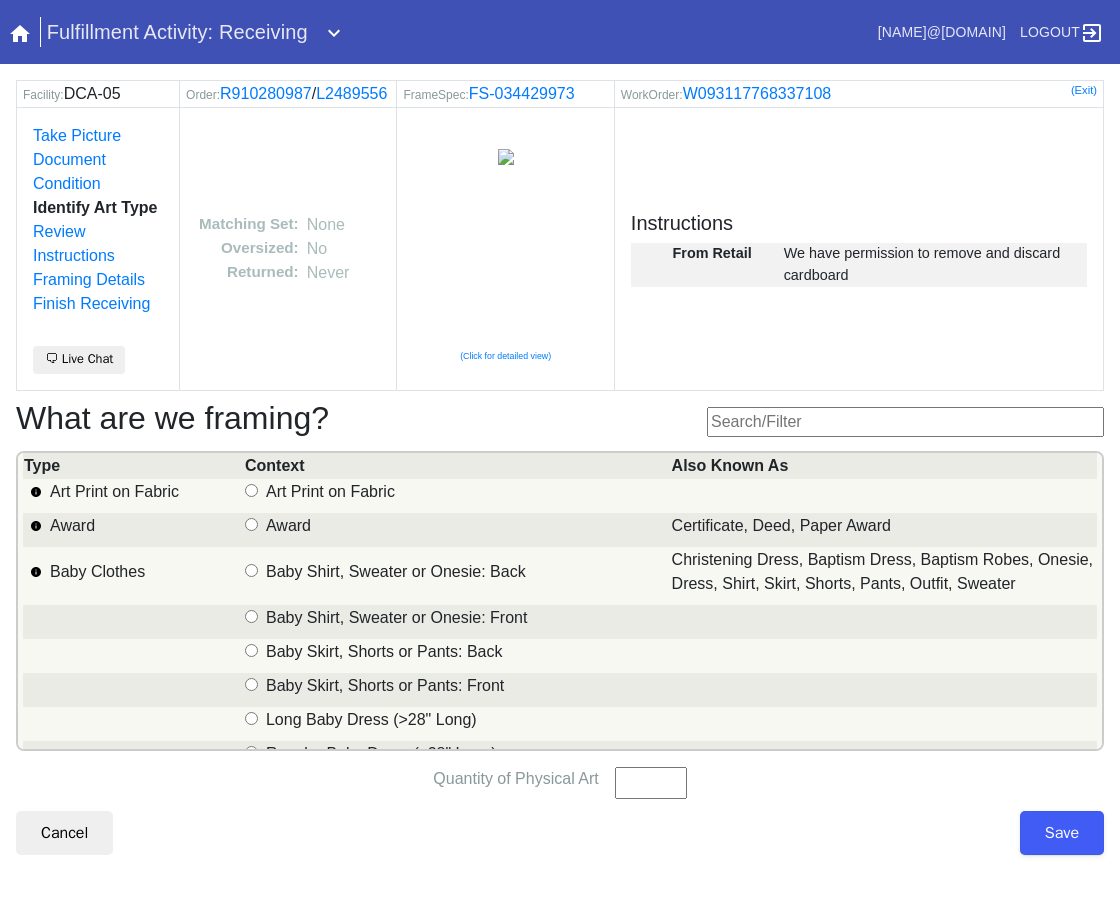 click at bounding box center (905, 422) 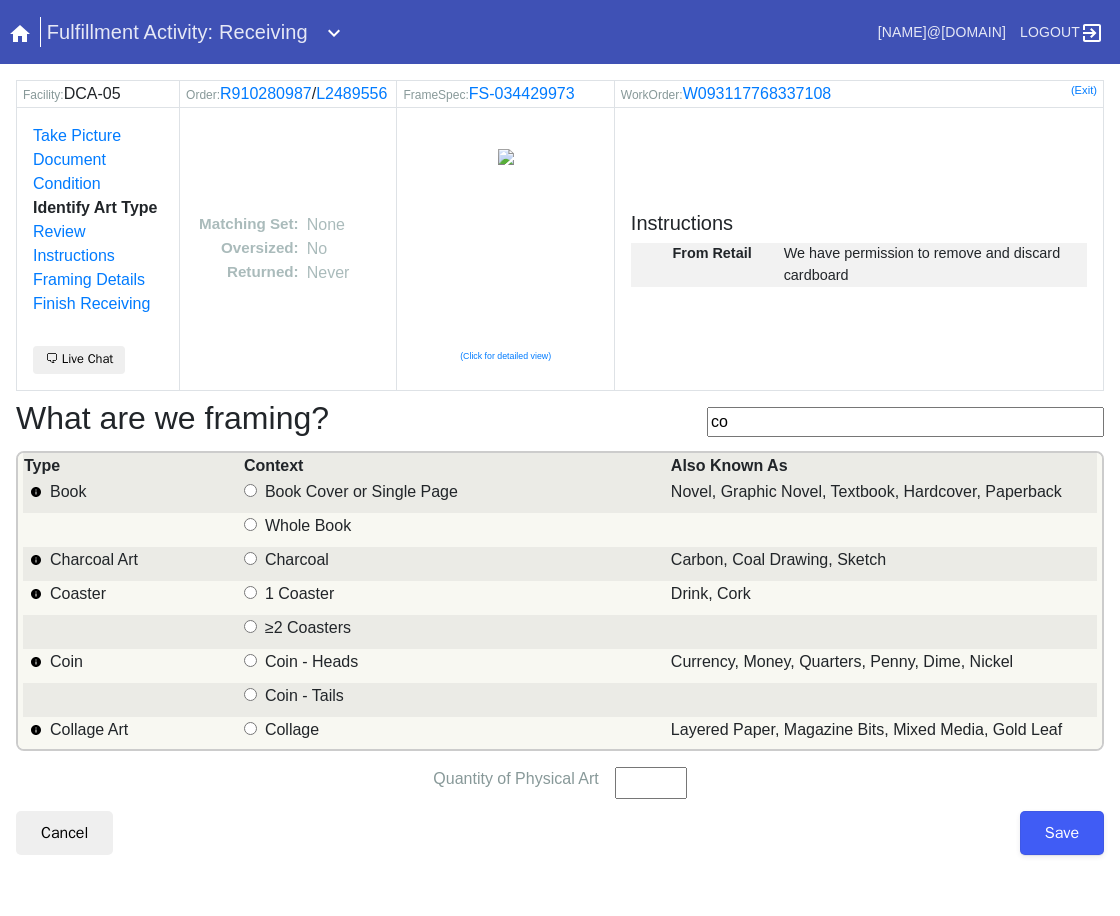 type on "co" 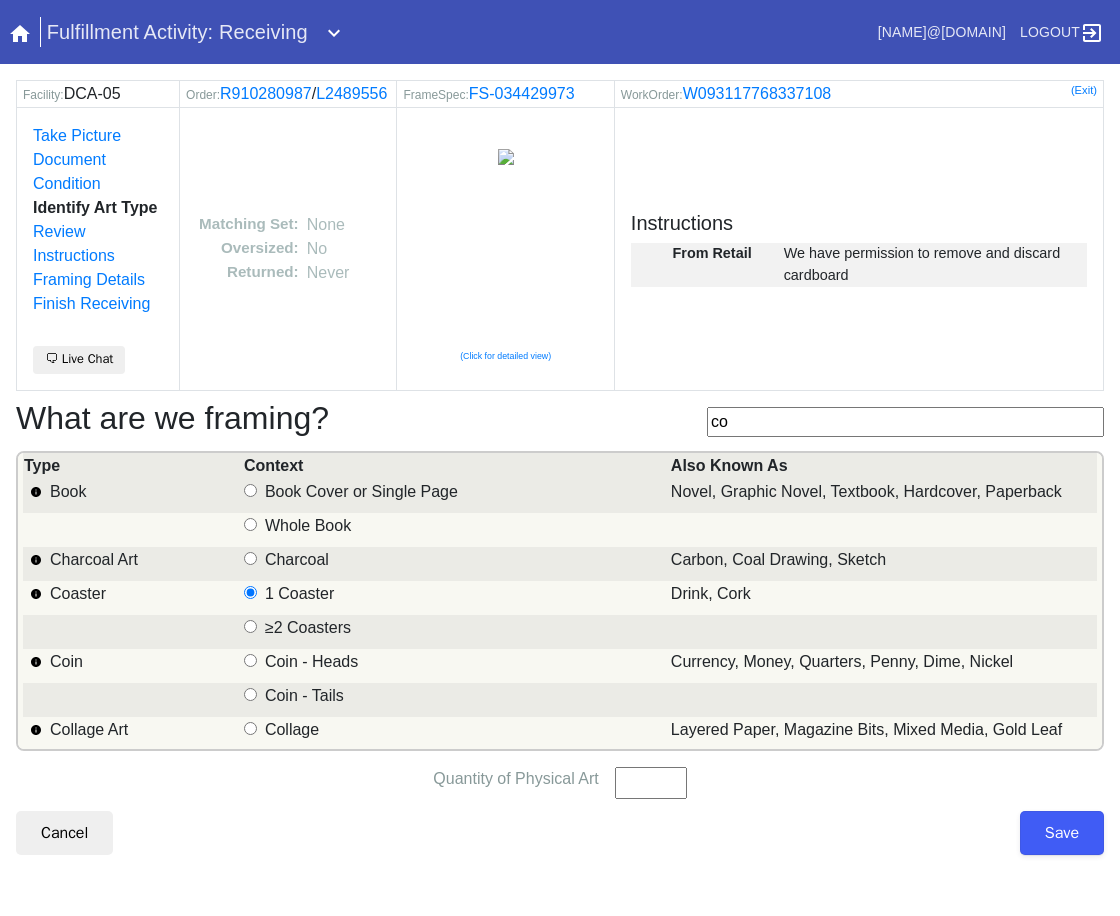 drag, startPoint x: 812, startPoint y: 454, endPoint x: 638, endPoint y: 452, distance: 174.01149 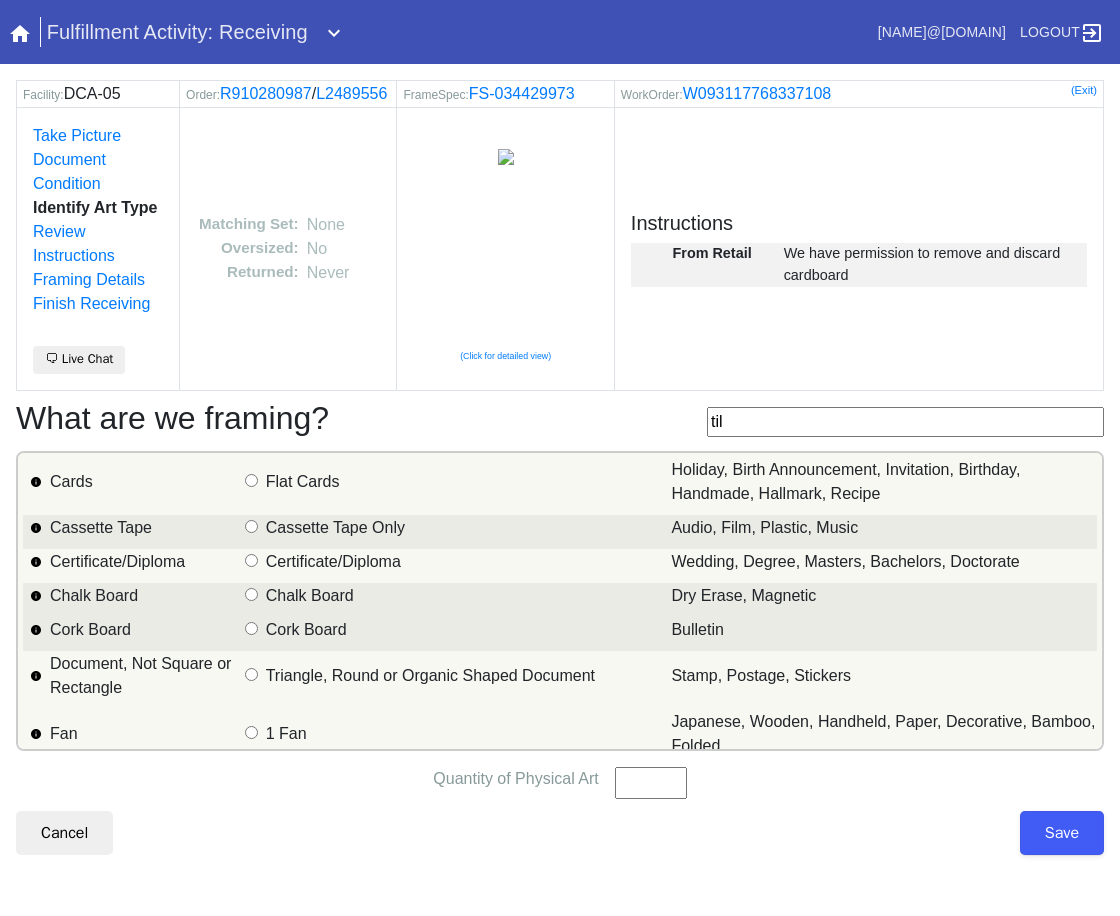 scroll, scrollTop: 0, scrollLeft: 0, axis: both 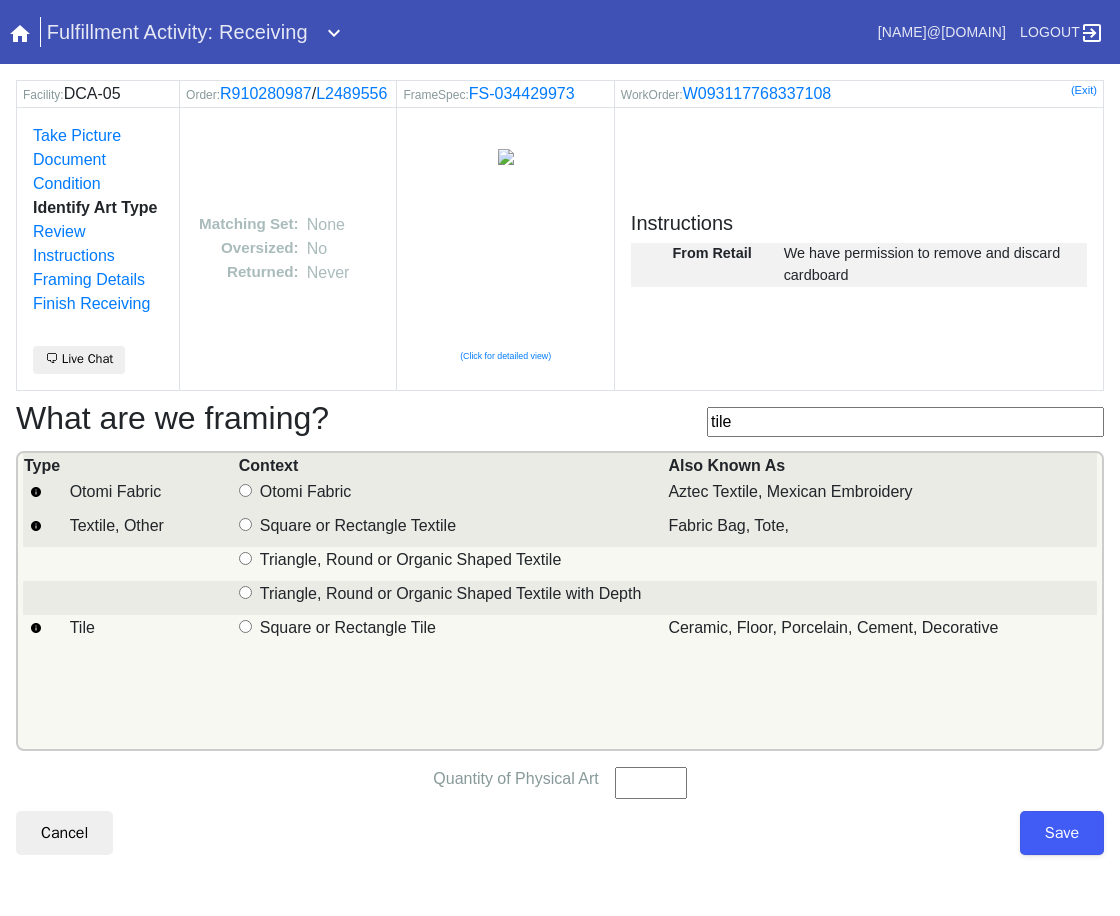 type on "tile" 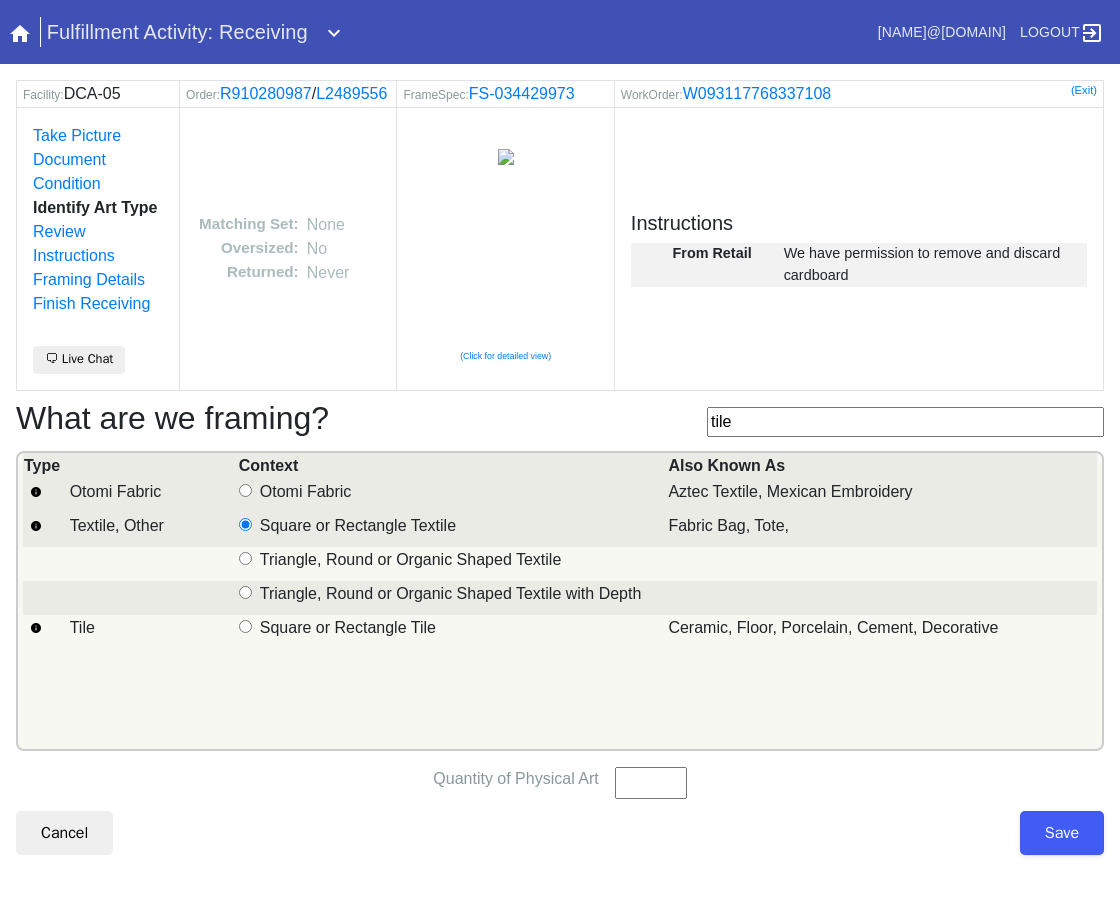 click at bounding box center (245, 525) 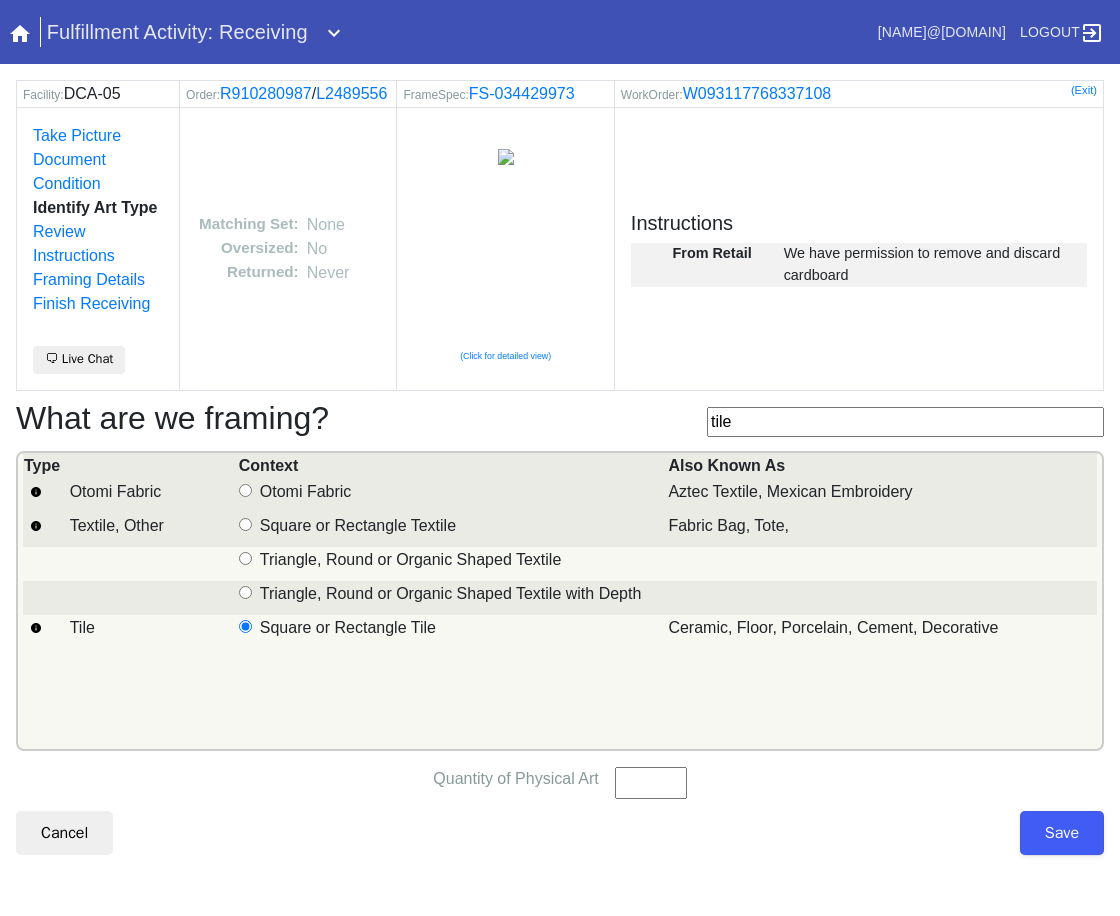click on "Quantity of Physical Art" at bounding box center [651, 783] 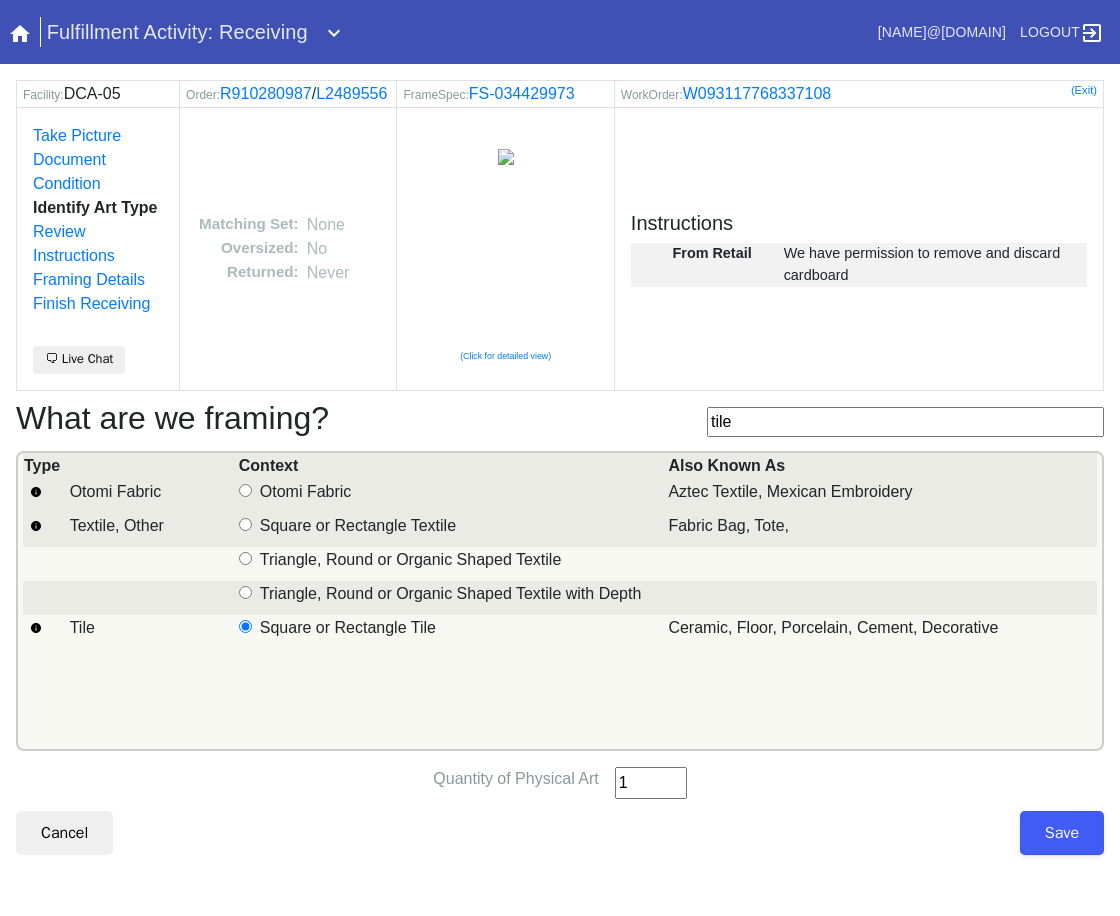 type on "1" 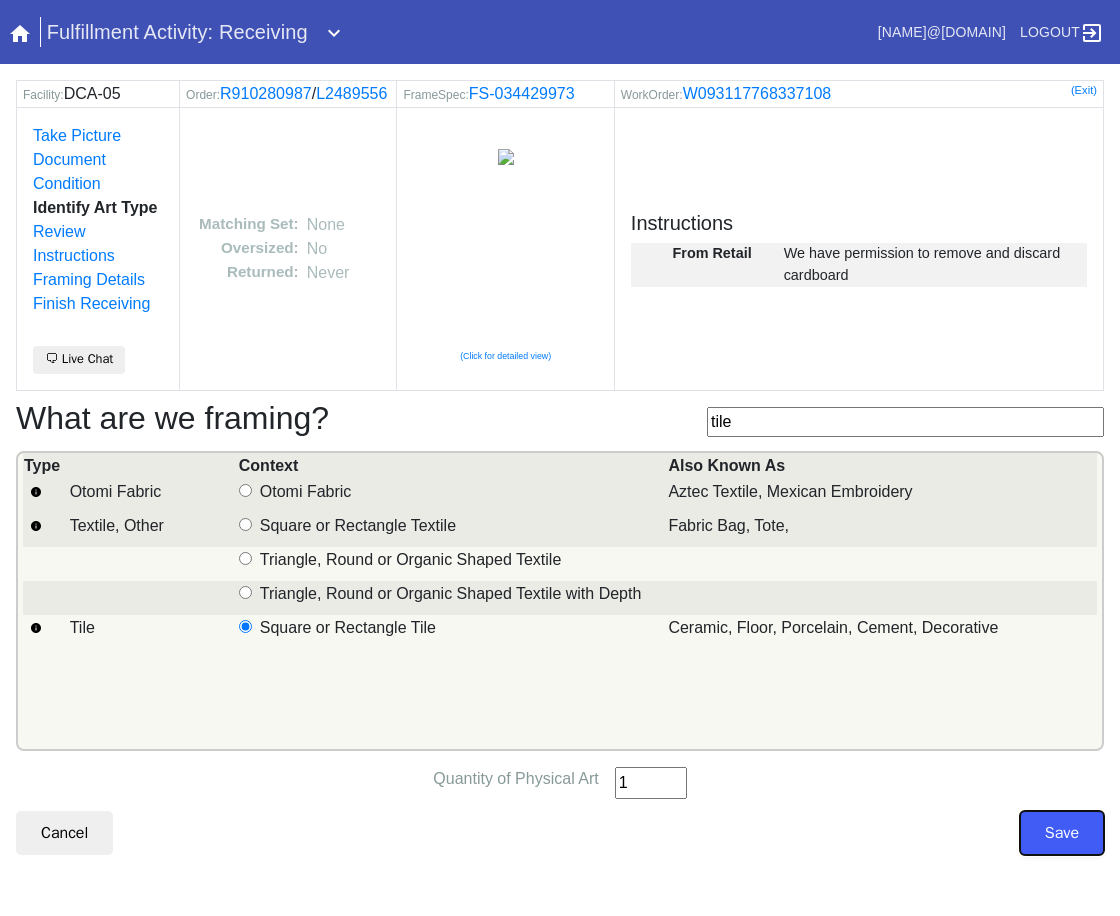 click on "Save" at bounding box center (1062, 833) 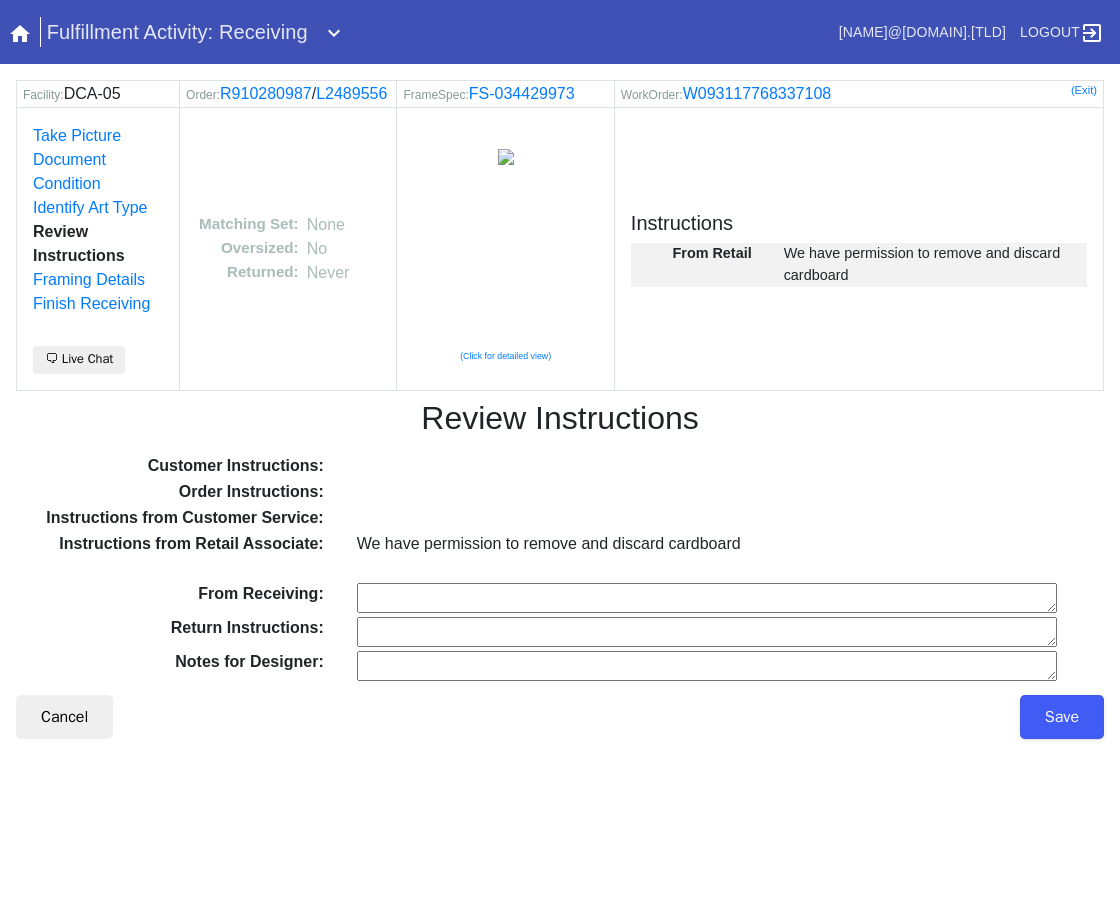 scroll, scrollTop: 0, scrollLeft: 0, axis: both 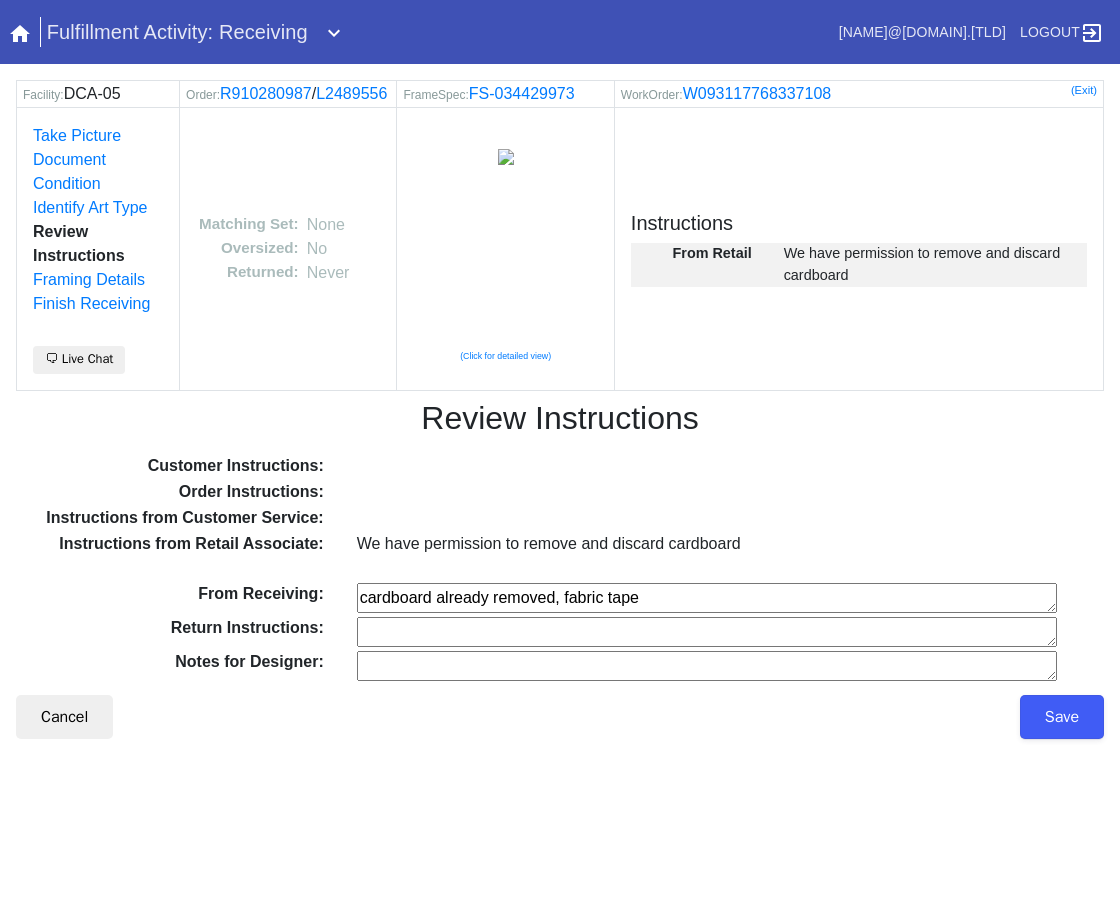 type on "cardboard already removed, fabric tape" 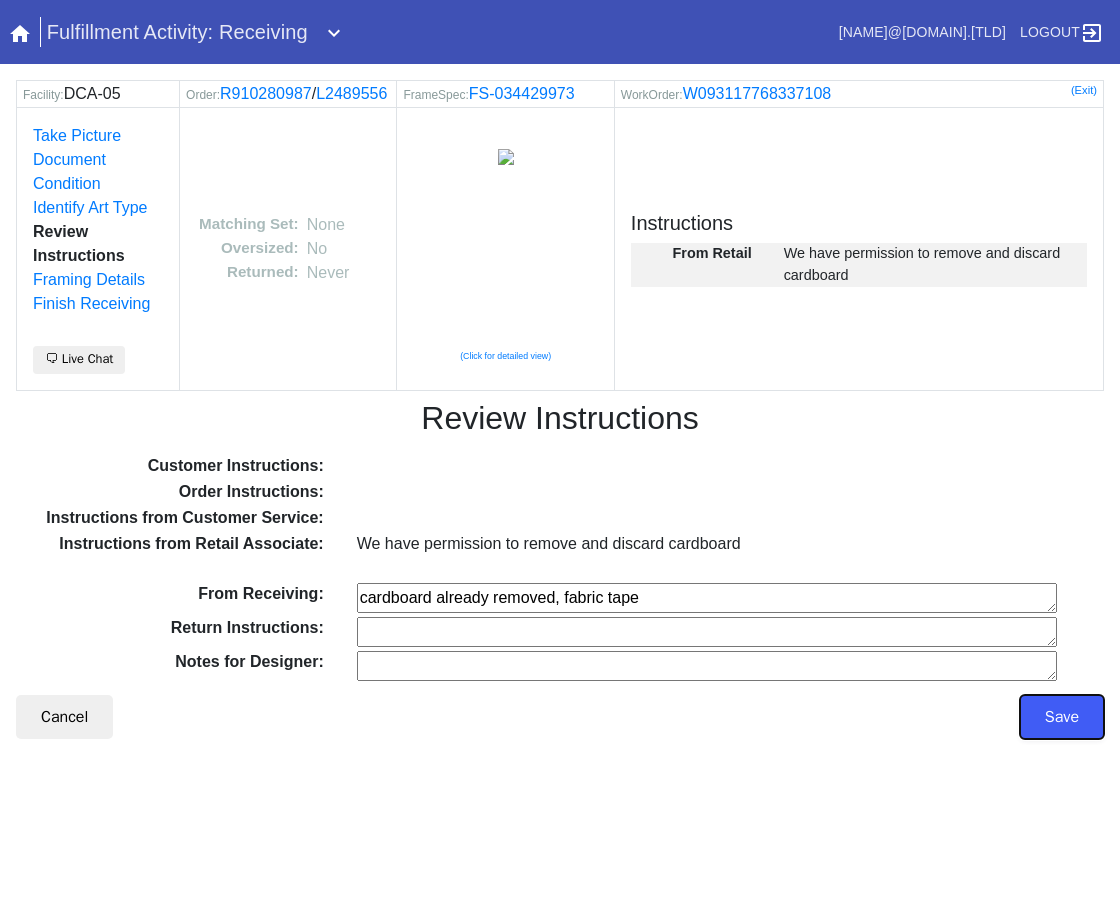 click on "Save" at bounding box center [1062, 717] 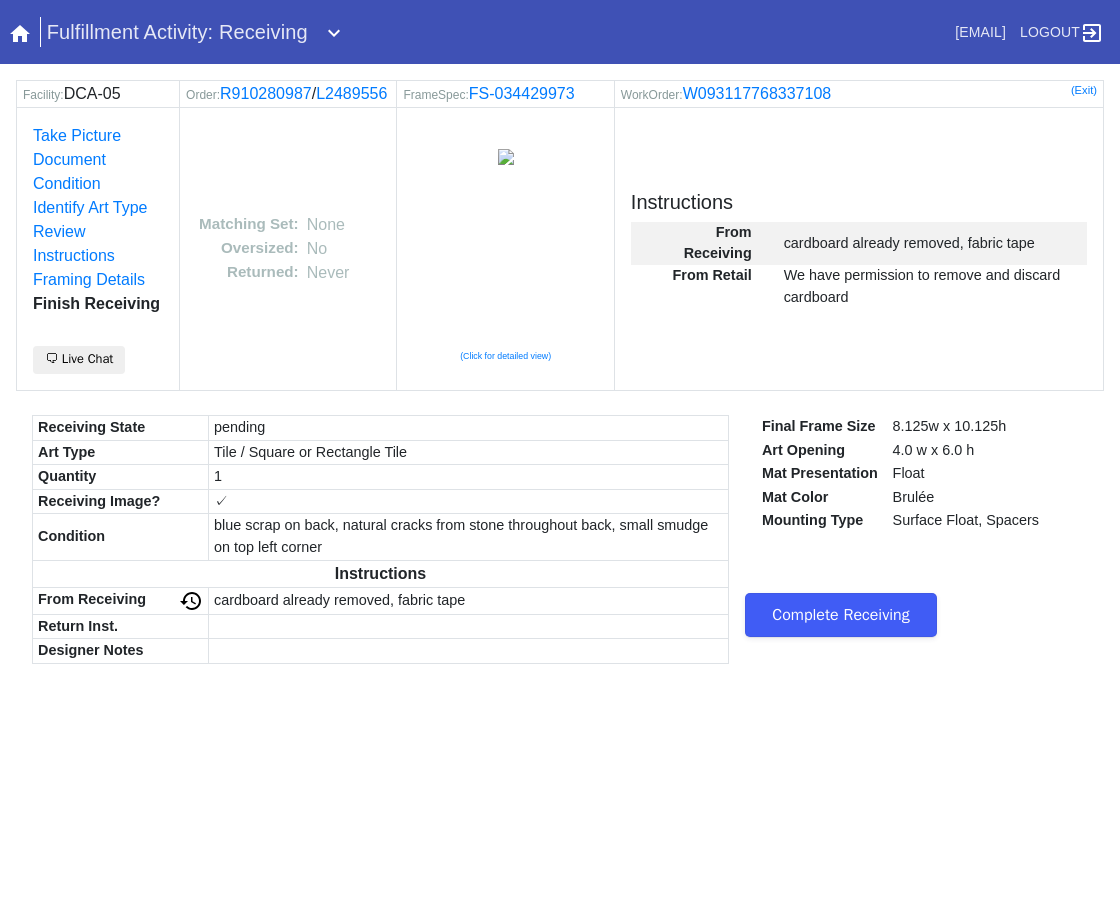 scroll, scrollTop: 0, scrollLeft: 0, axis: both 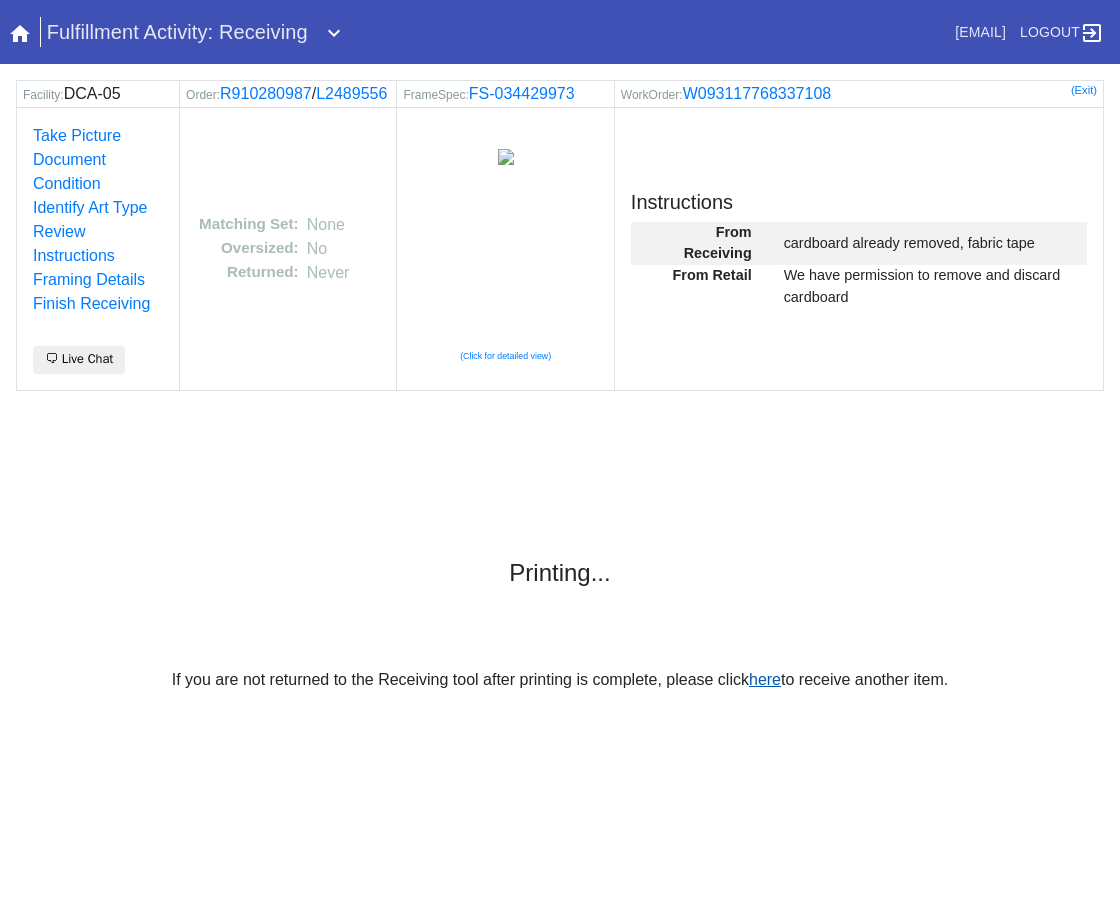 click on "here" at bounding box center [765, 679] 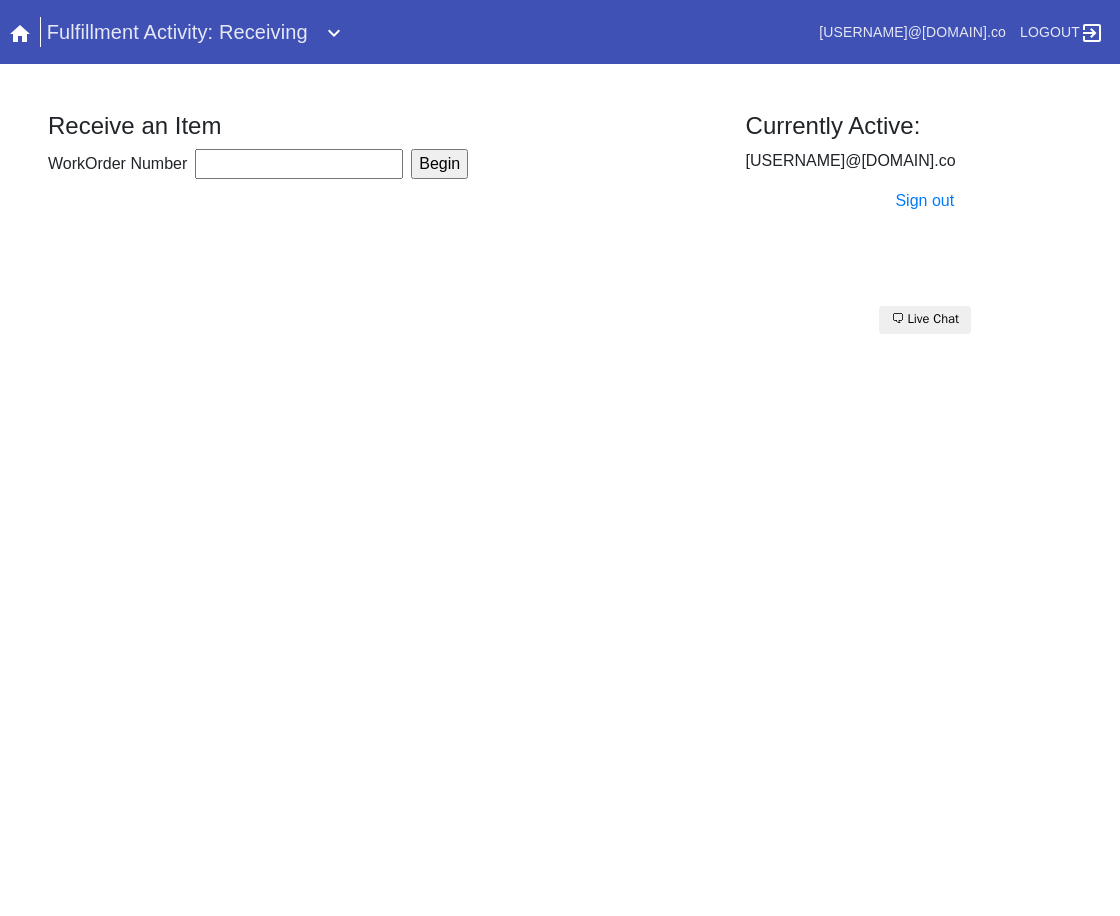 scroll, scrollTop: 0, scrollLeft: 0, axis: both 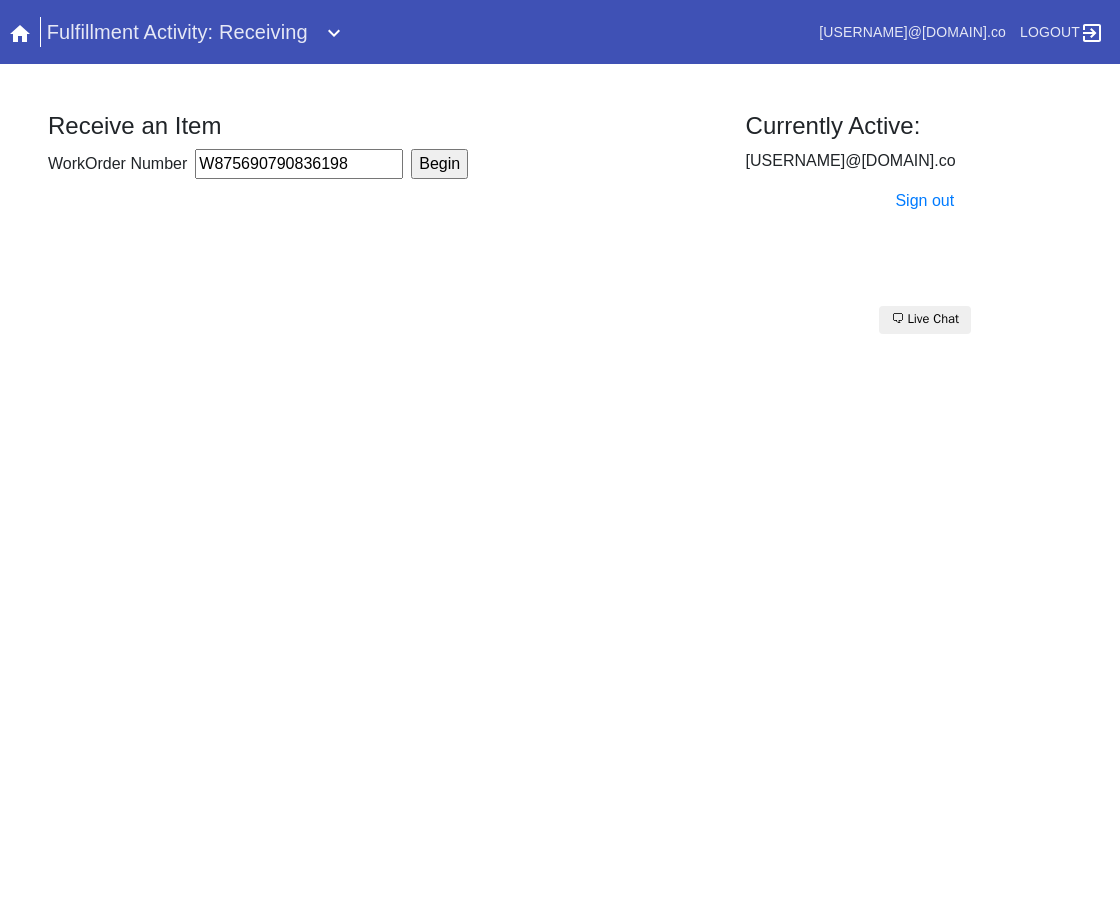 type on "W875690790836198" 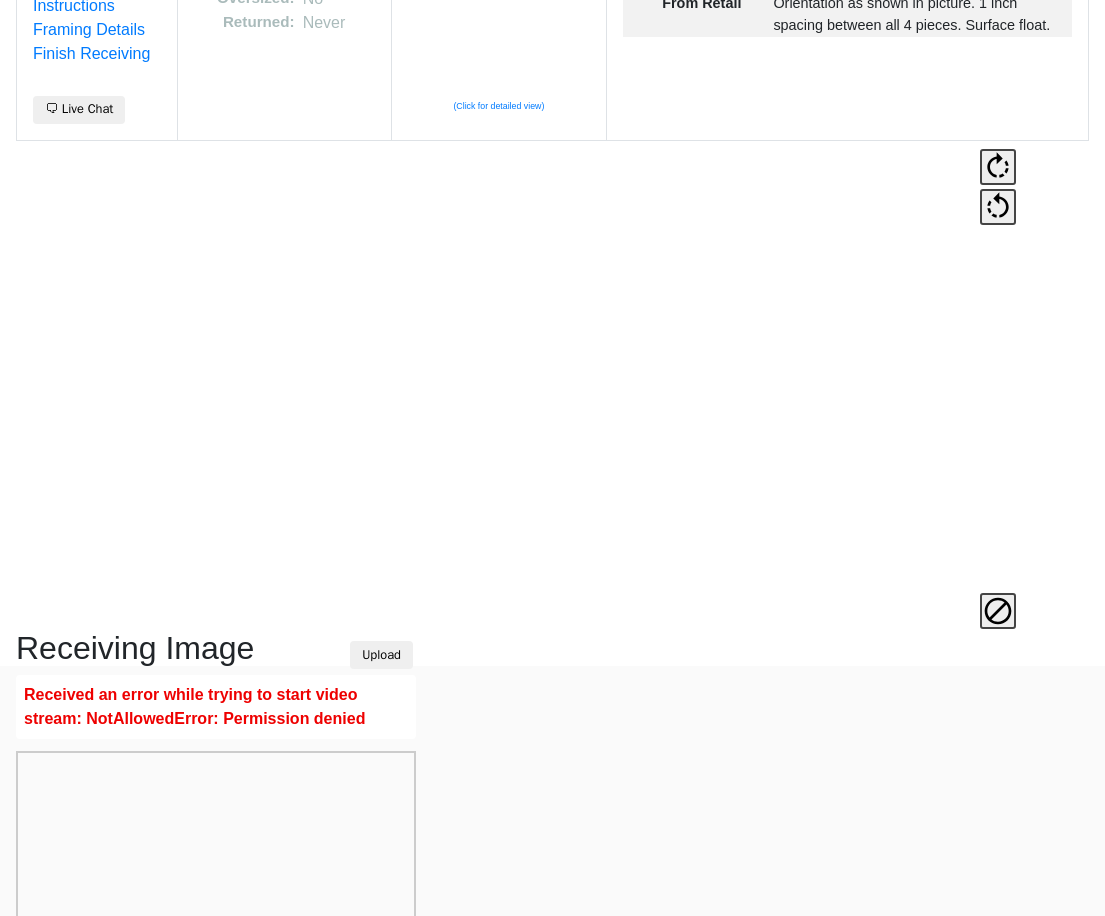 scroll, scrollTop: 475, scrollLeft: 0, axis: vertical 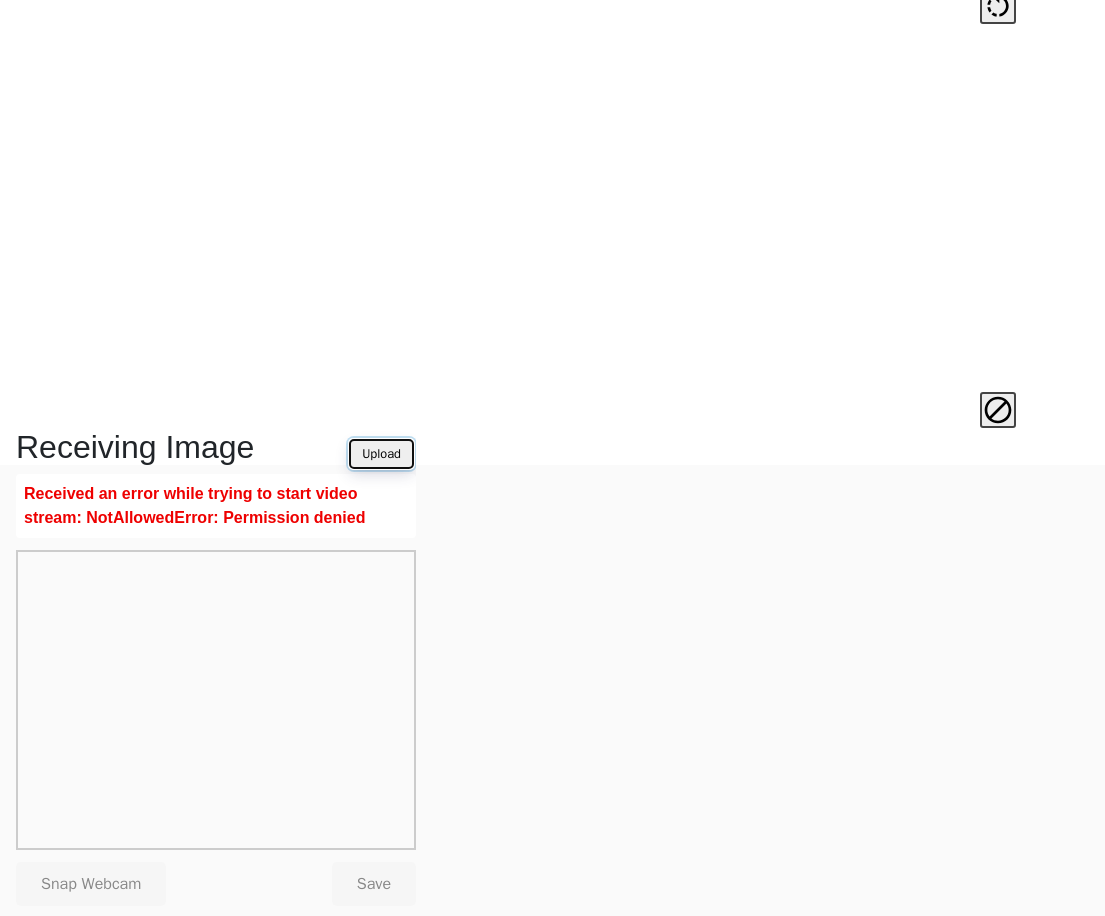 click on "Upload" at bounding box center (381, 454) 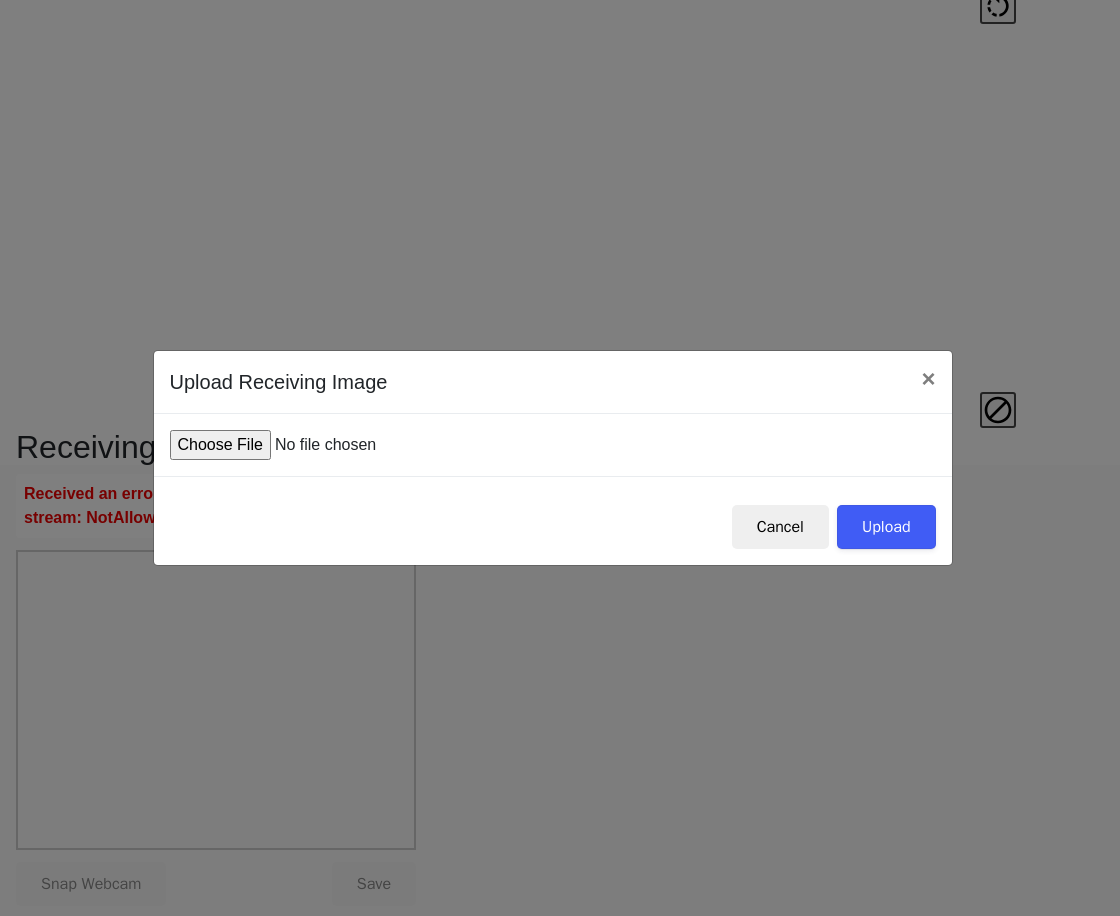 click at bounding box center [321, 445] 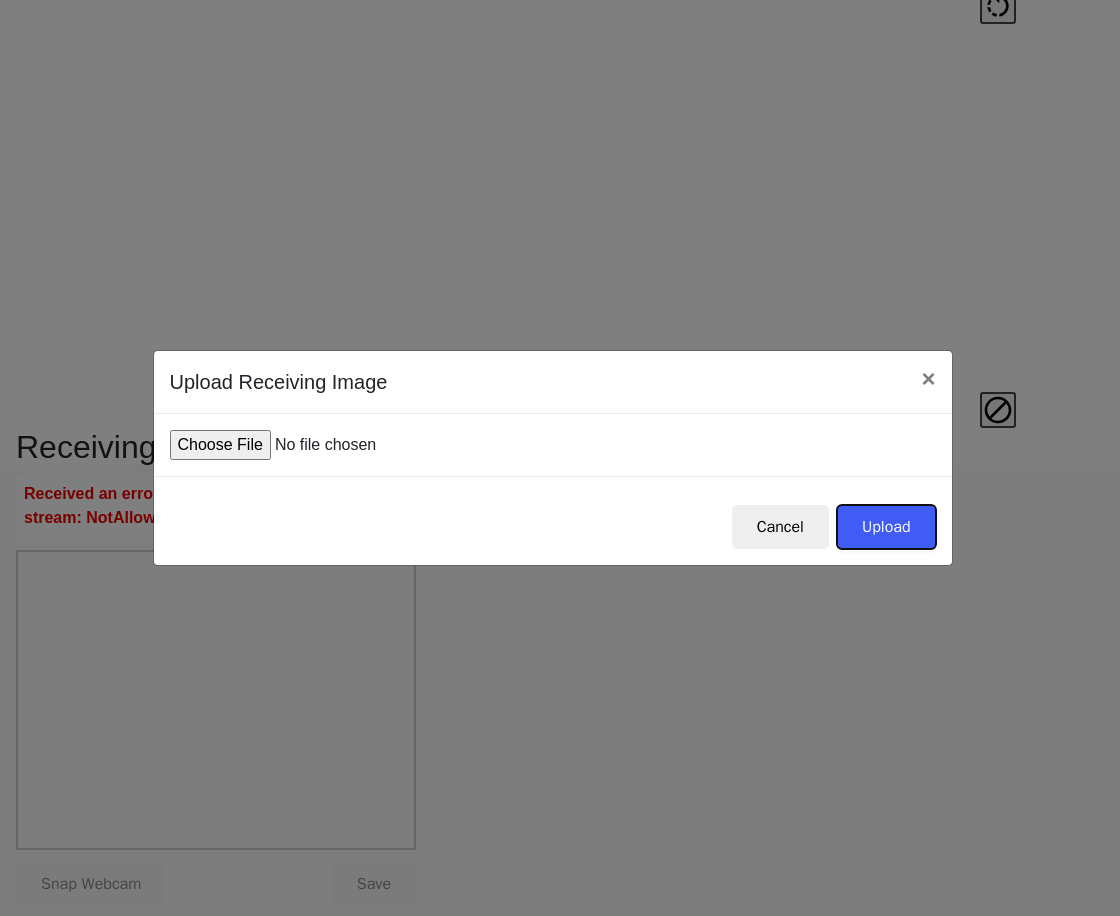 click on "Upload" at bounding box center [886, 527] 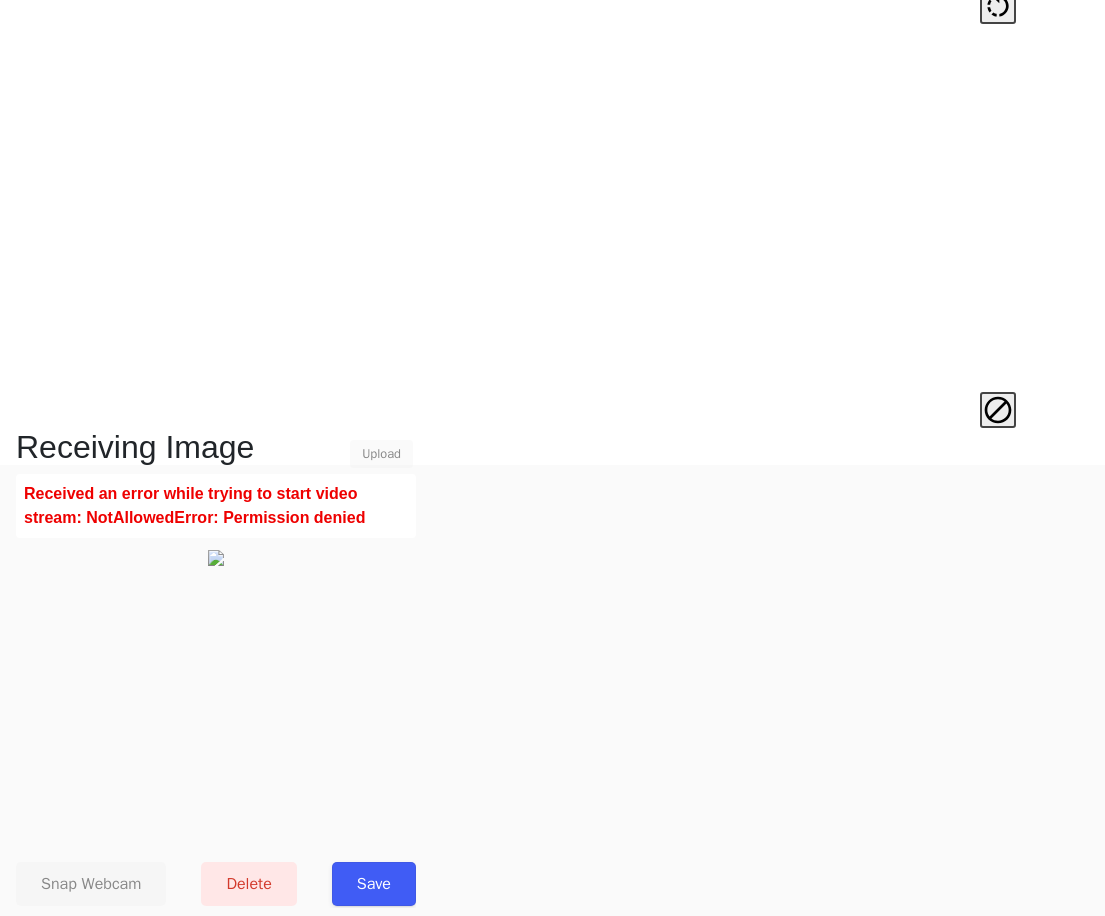 scroll, scrollTop: 475, scrollLeft: 0, axis: vertical 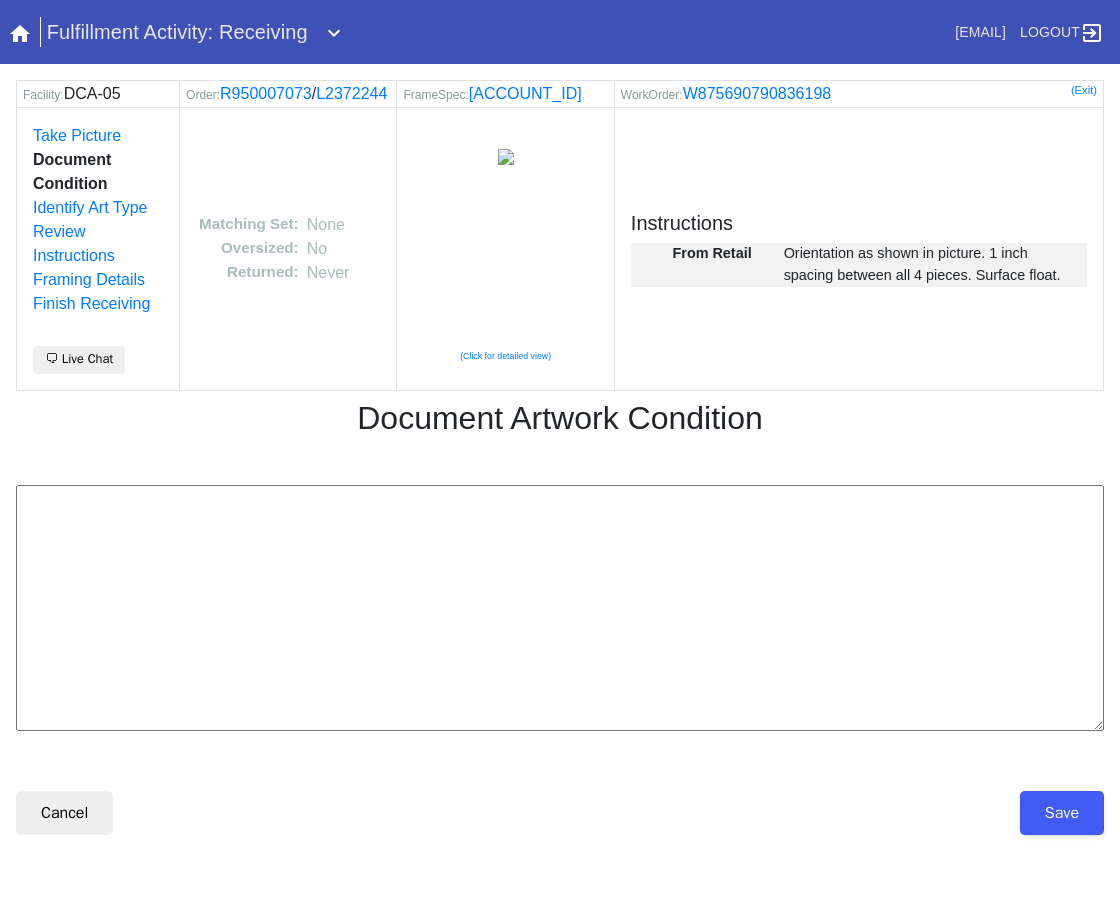 click at bounding box center [560, 608] 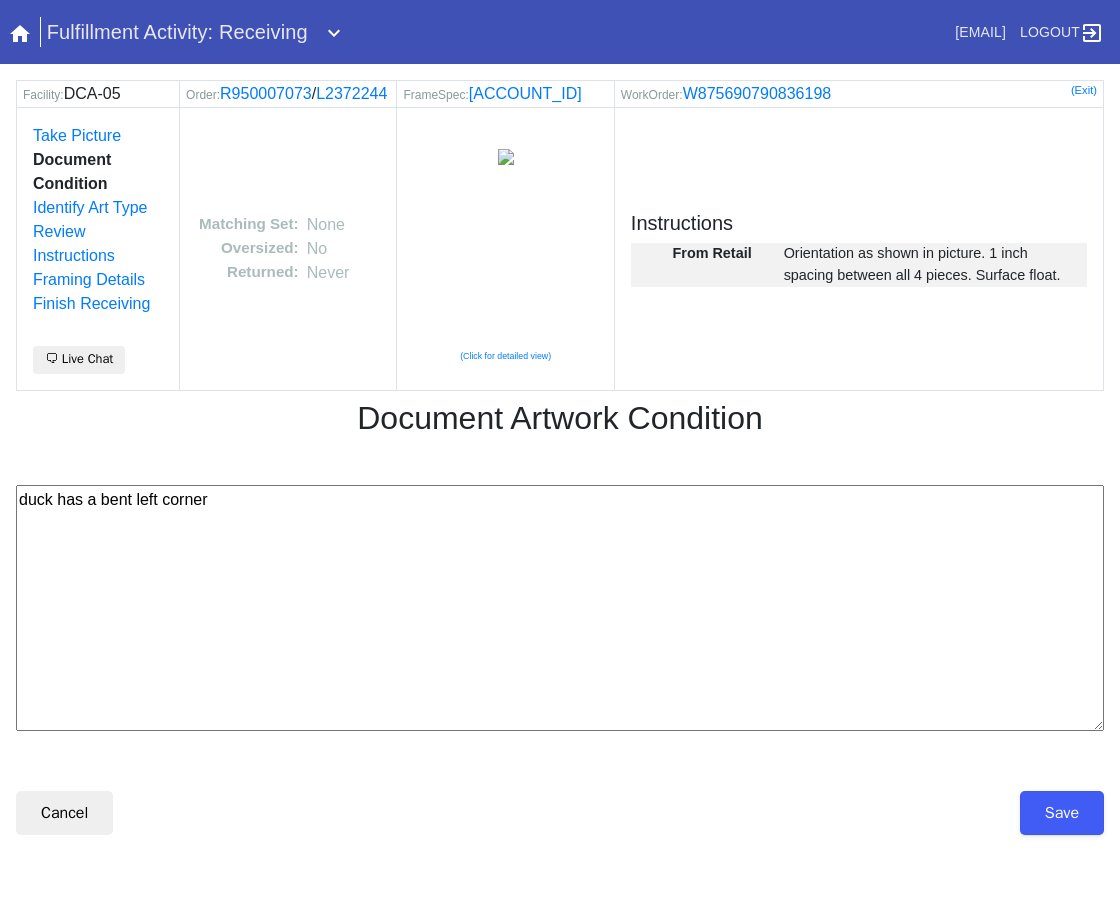 type on "duck has a bent left corner" 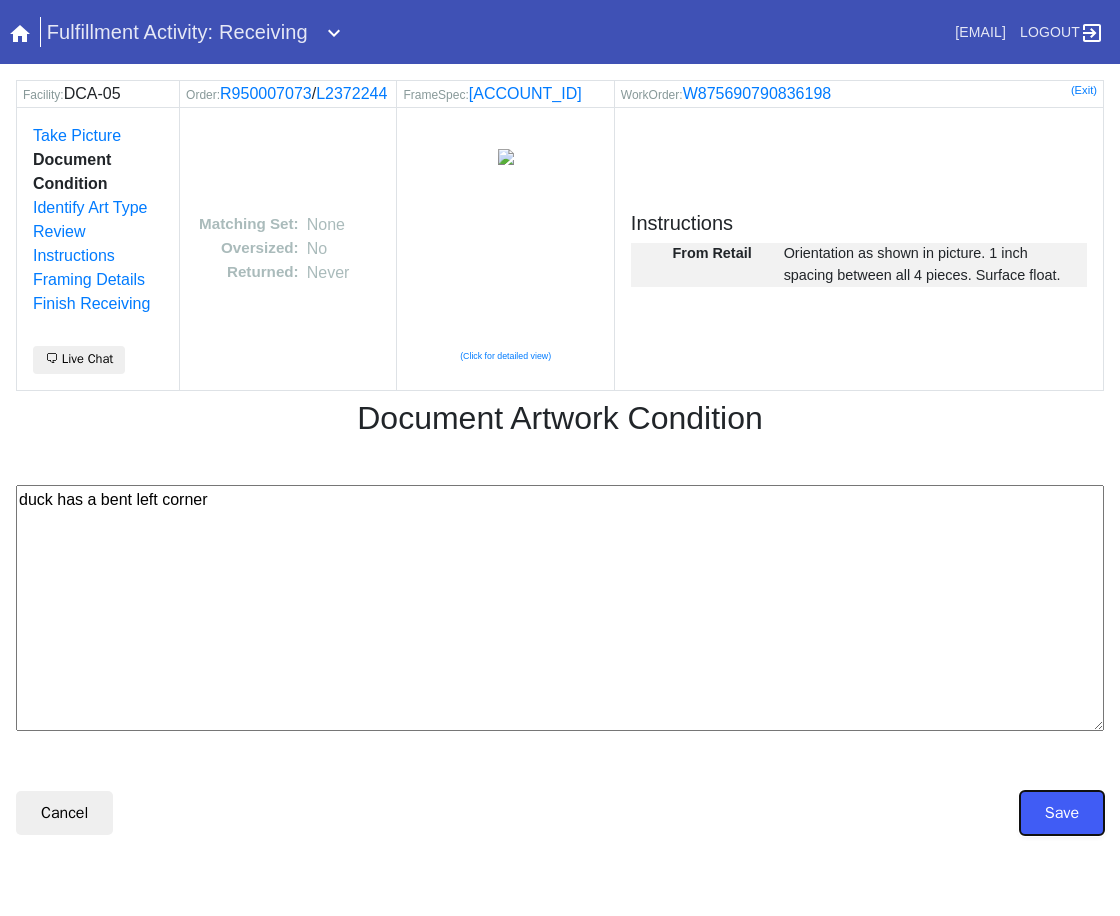 click on "Save" at bounding box center (1062, 813) 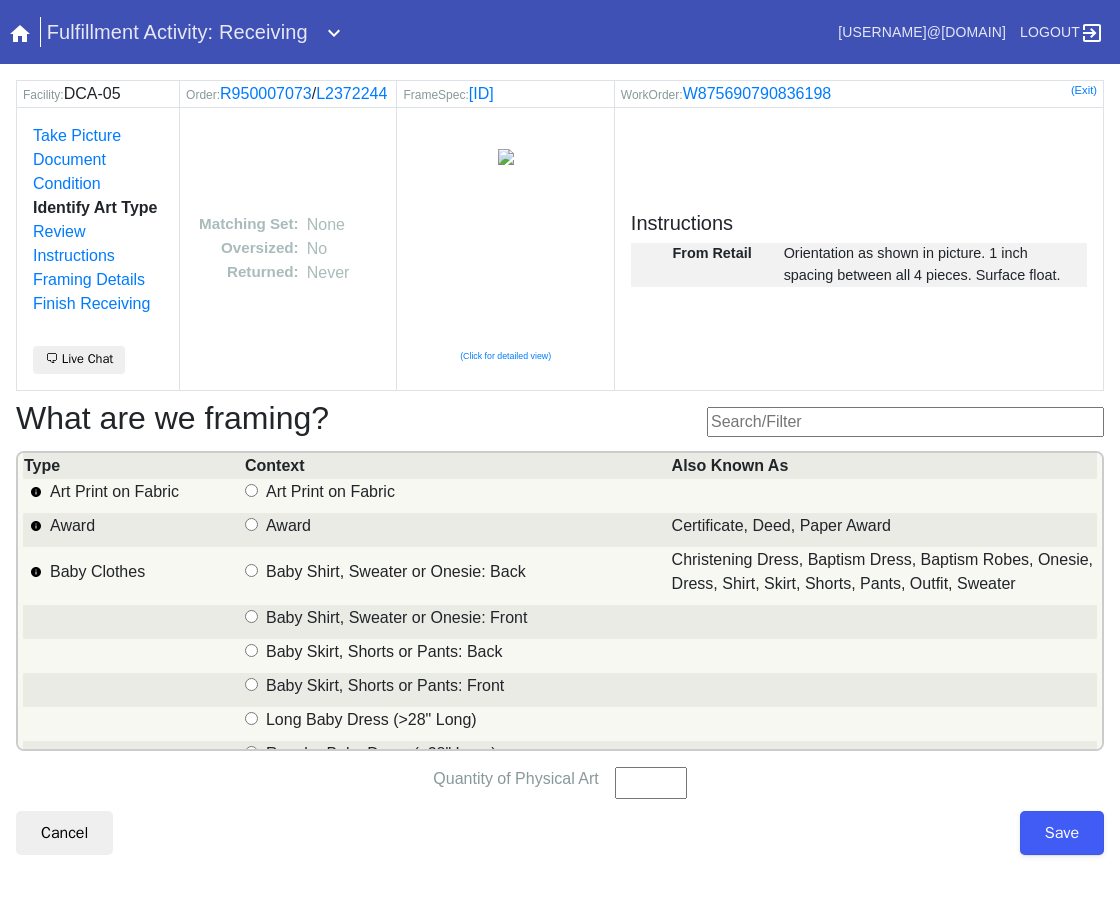 scroll, scrollTop: 0, scrollLeft: 0, axis: both 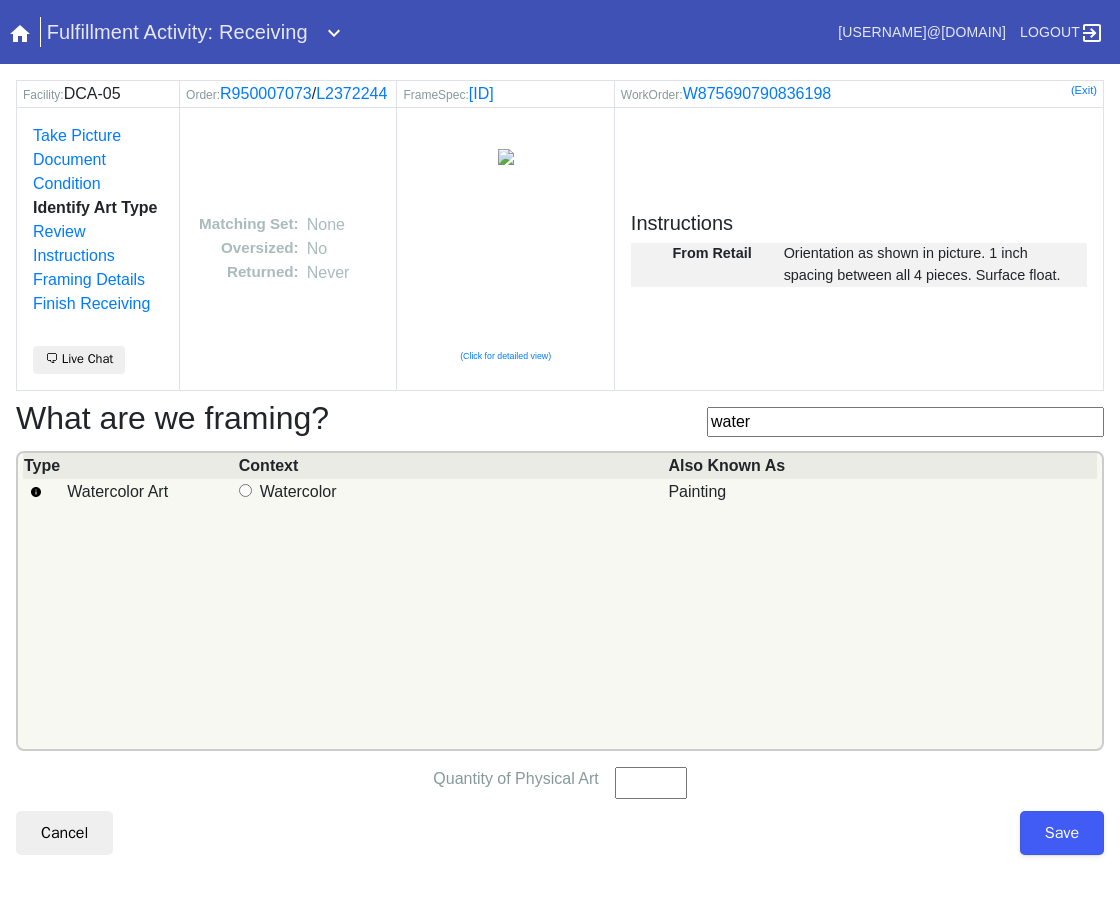 type on "water" 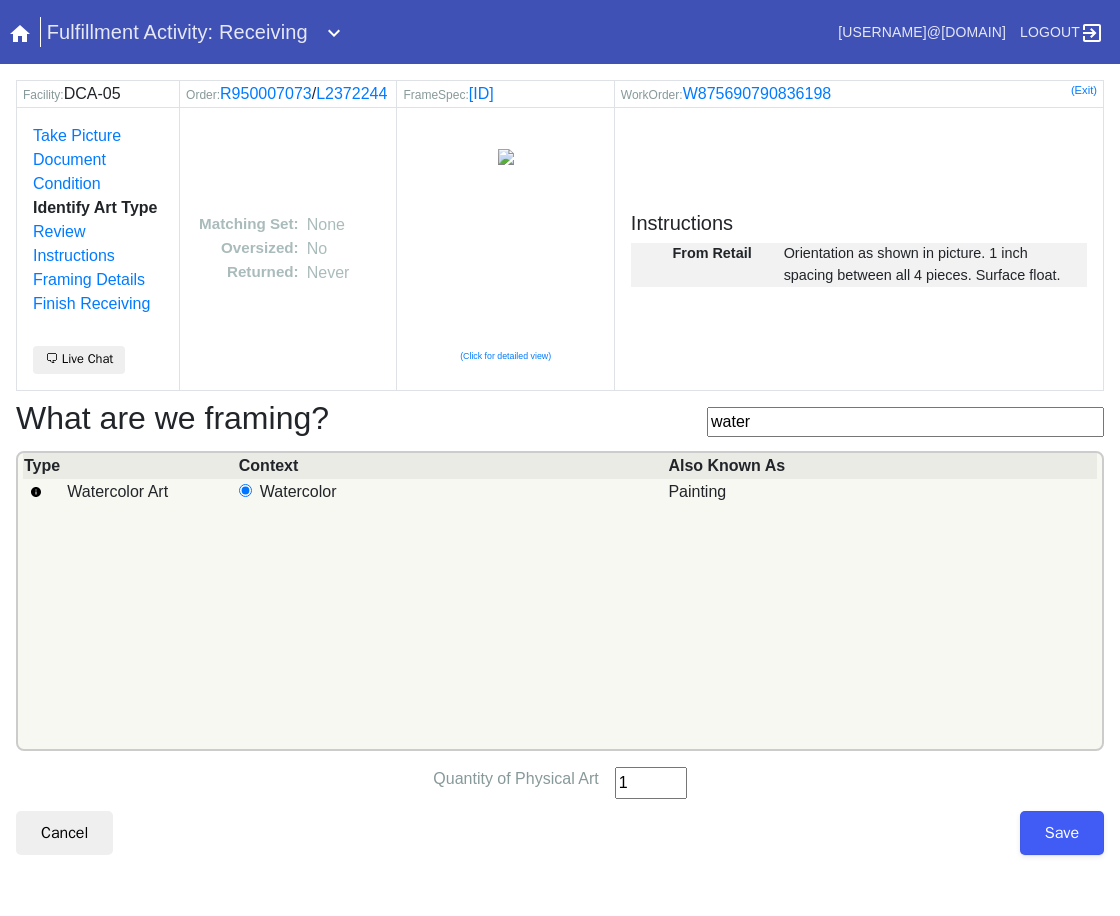 type on "1" 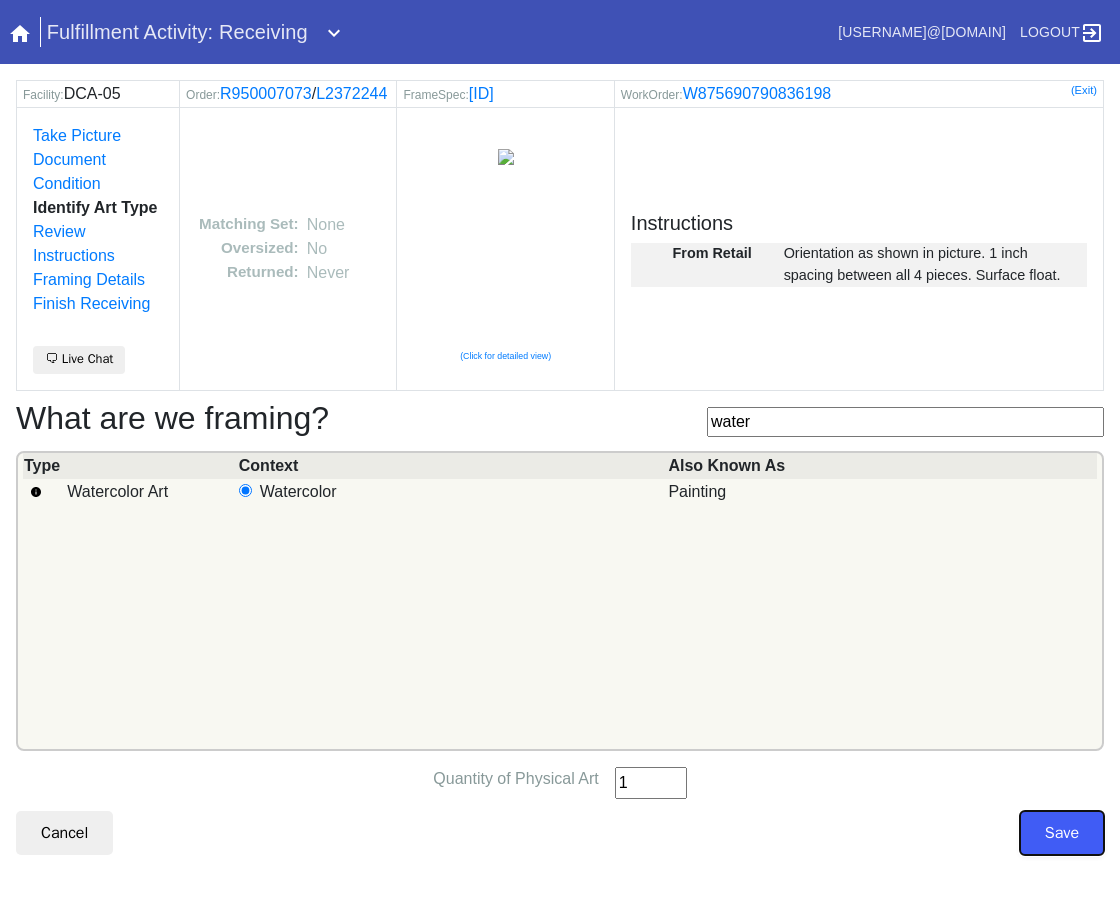 click on "Save" at bounding box center [1062, 833] 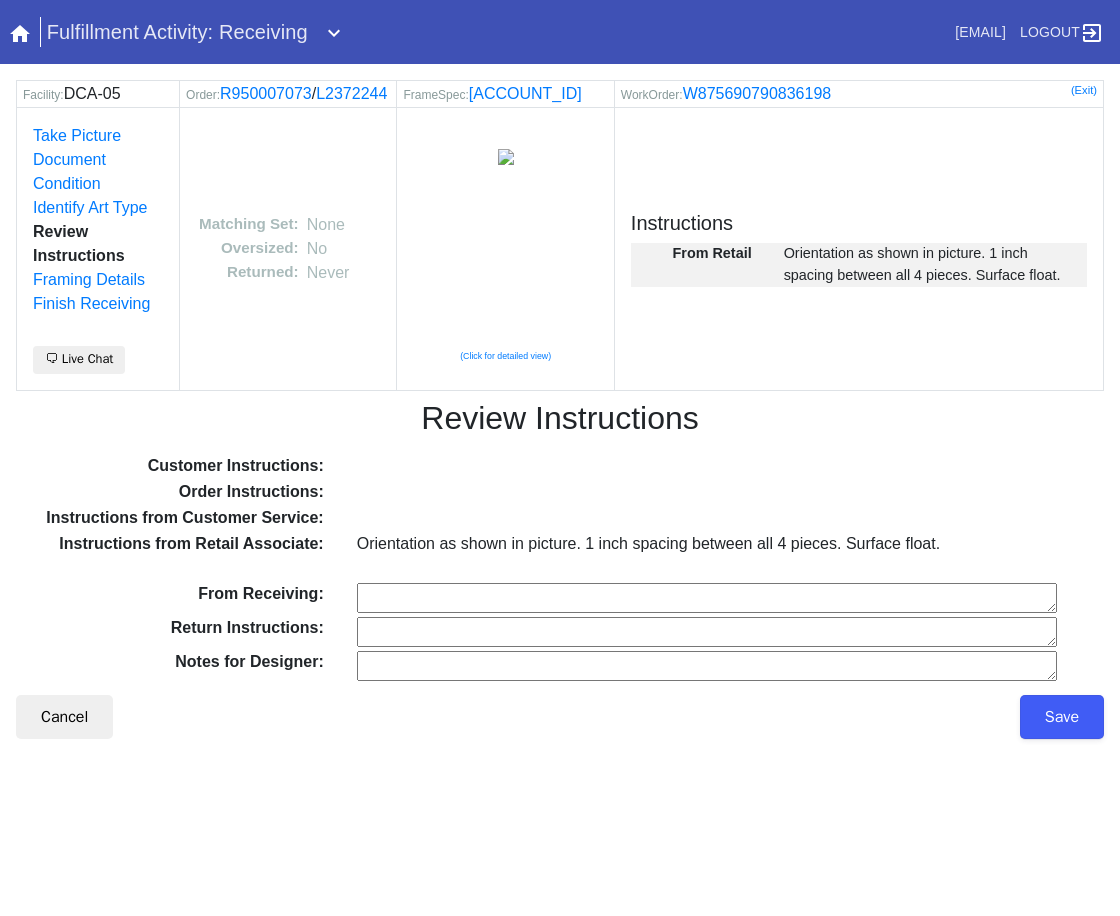 scroll, scrollTop: 0, scrollLeft: 0, axis: both 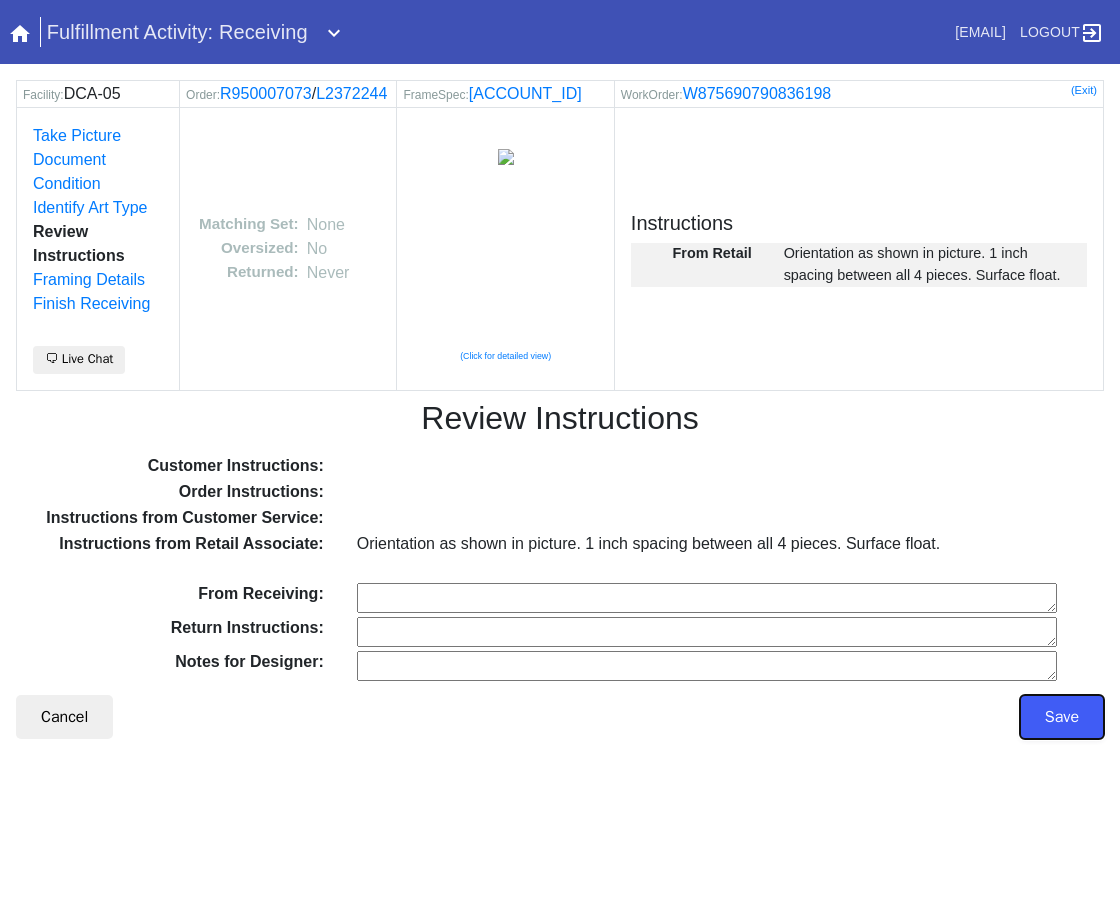 click on "Save" at bounding box center (1062, 717) 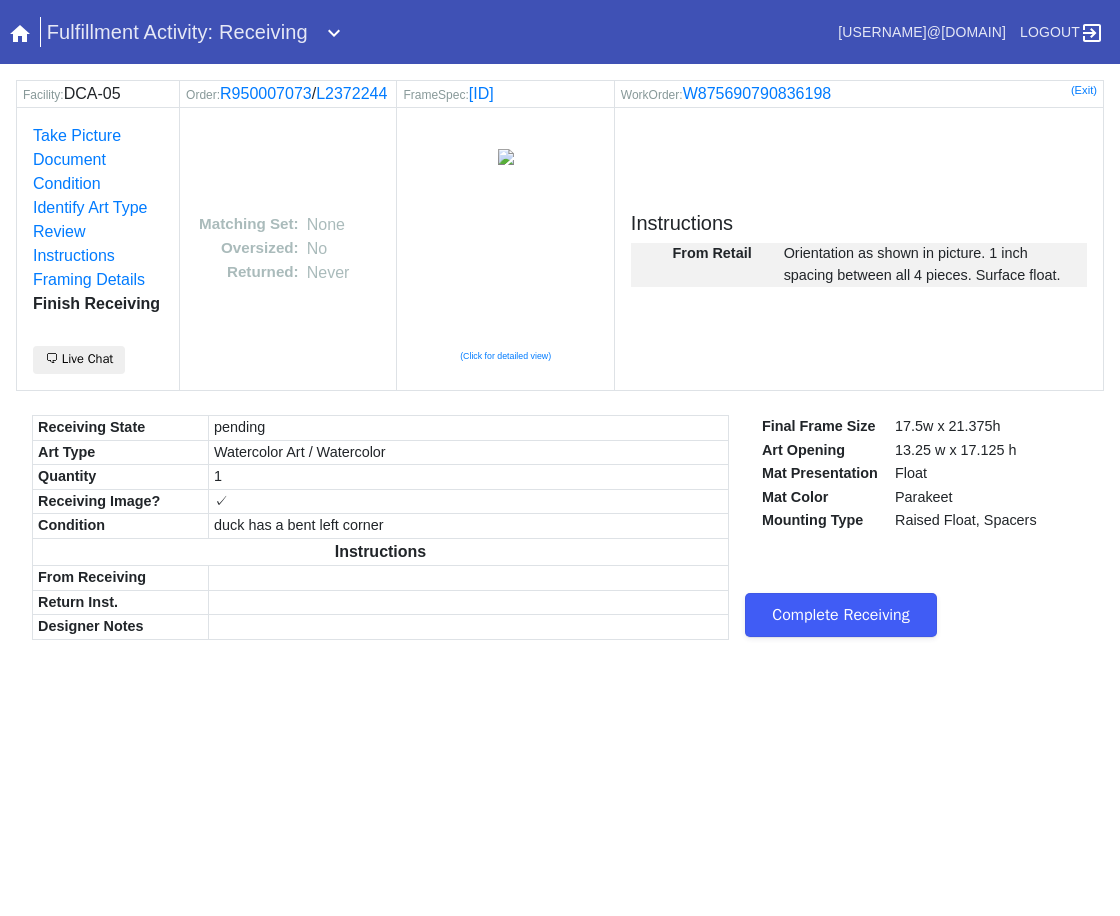 scroll, scrollTop: 0, scrollLeft: 0, axis: both 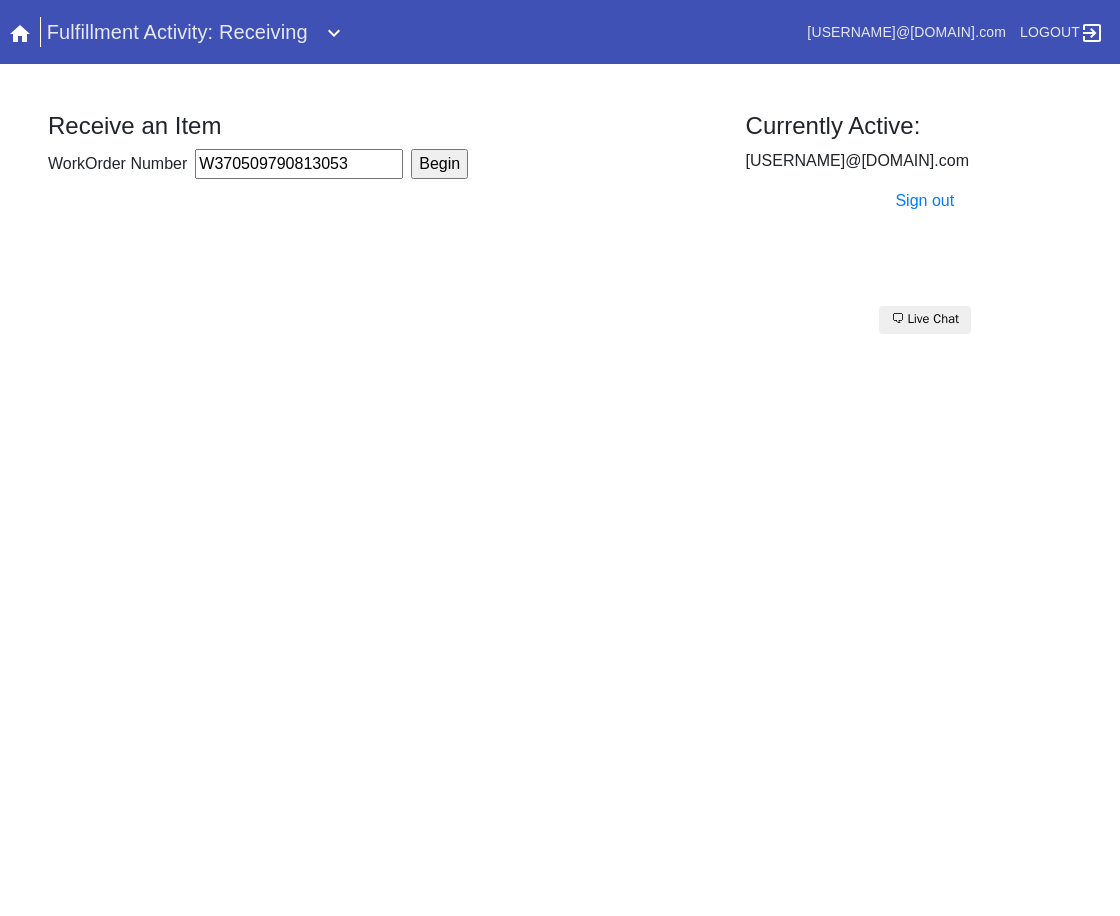 type on "W370509790813053" 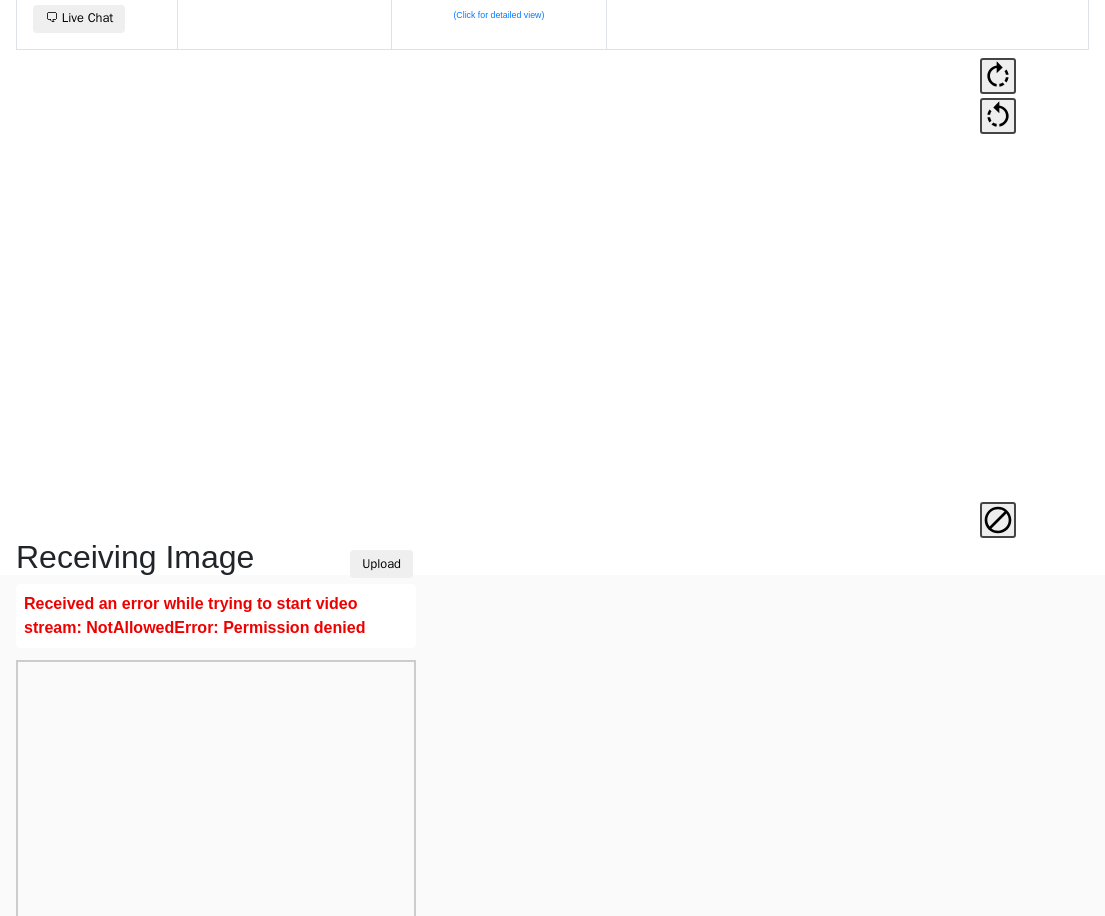 scroll, scrollTop: 400, scrollLeft: 0, axis: vertical 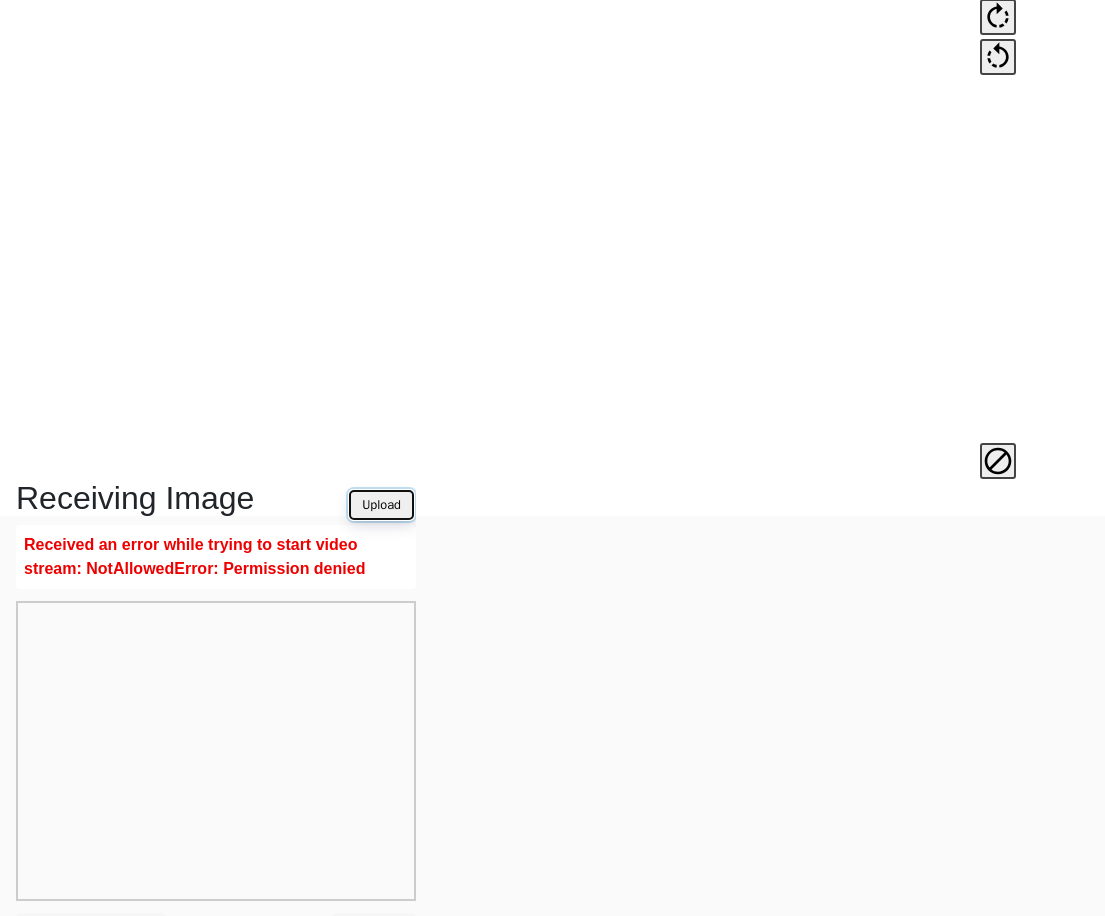 click on "Upload" at bounding box center [381, 505] 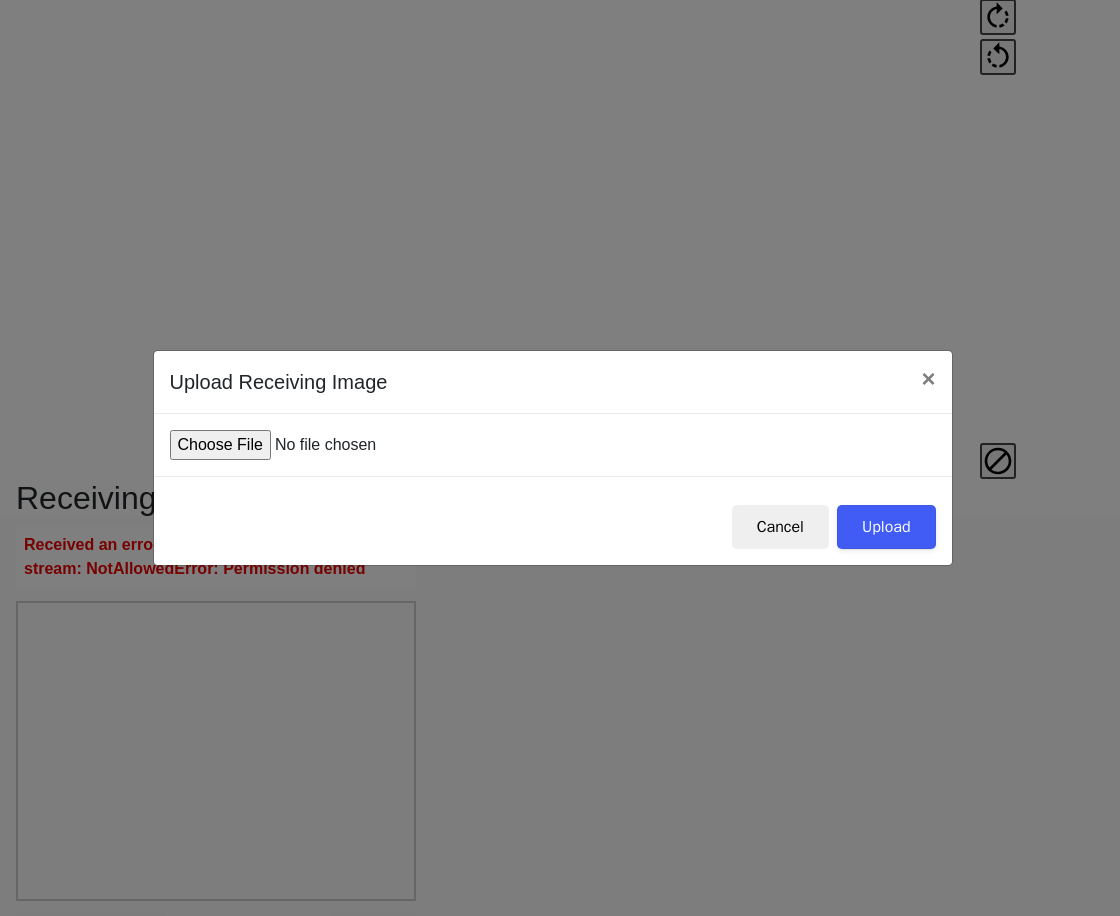 click at bounding box center [321, 445] 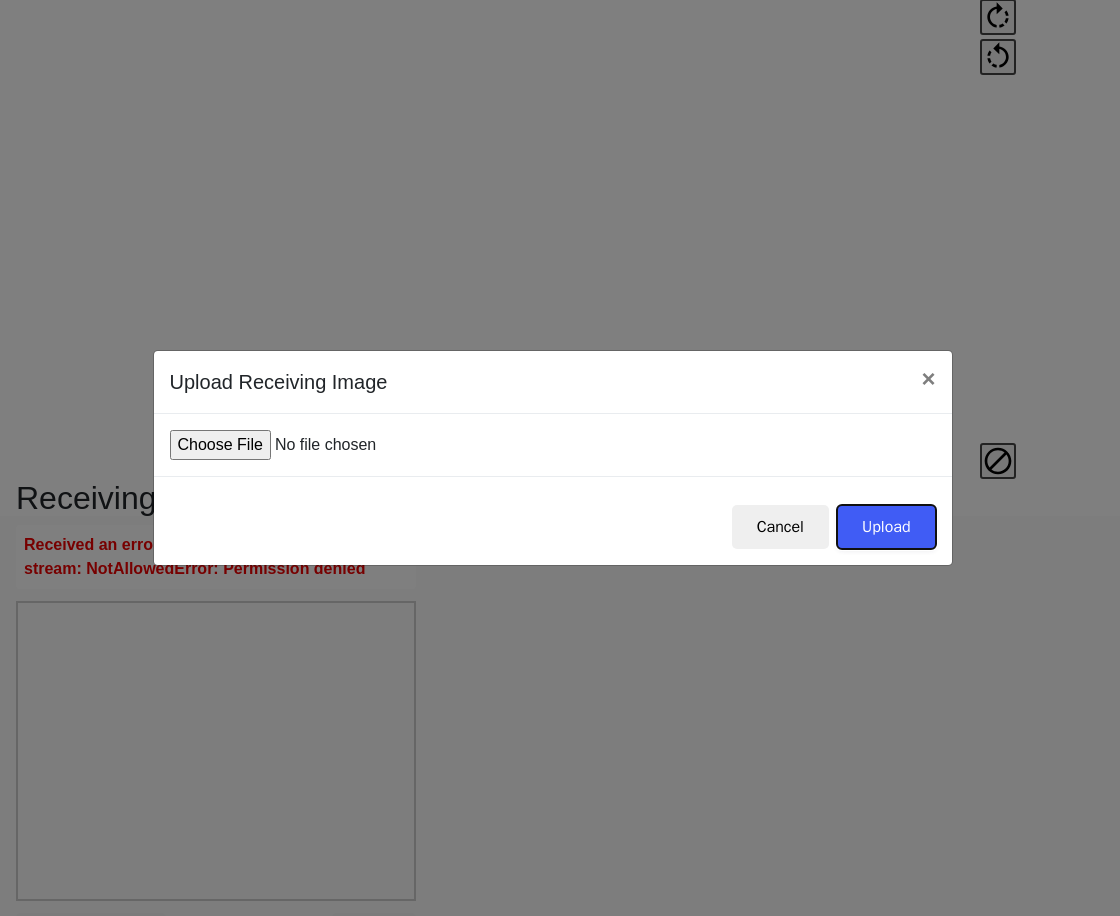 click on "Upload" at bounding box center [886, 527] 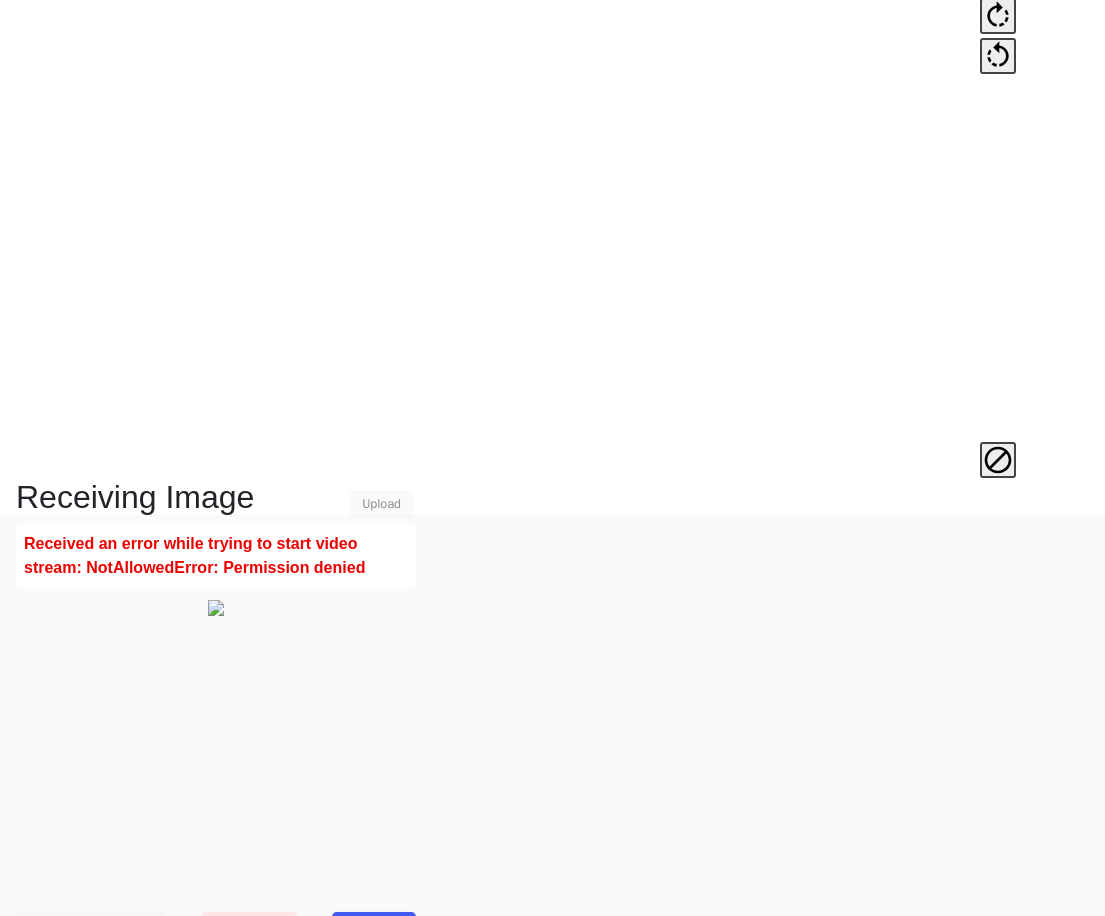 scroll, scrollTop: 475, scrollLeft: 0, axis: vertical 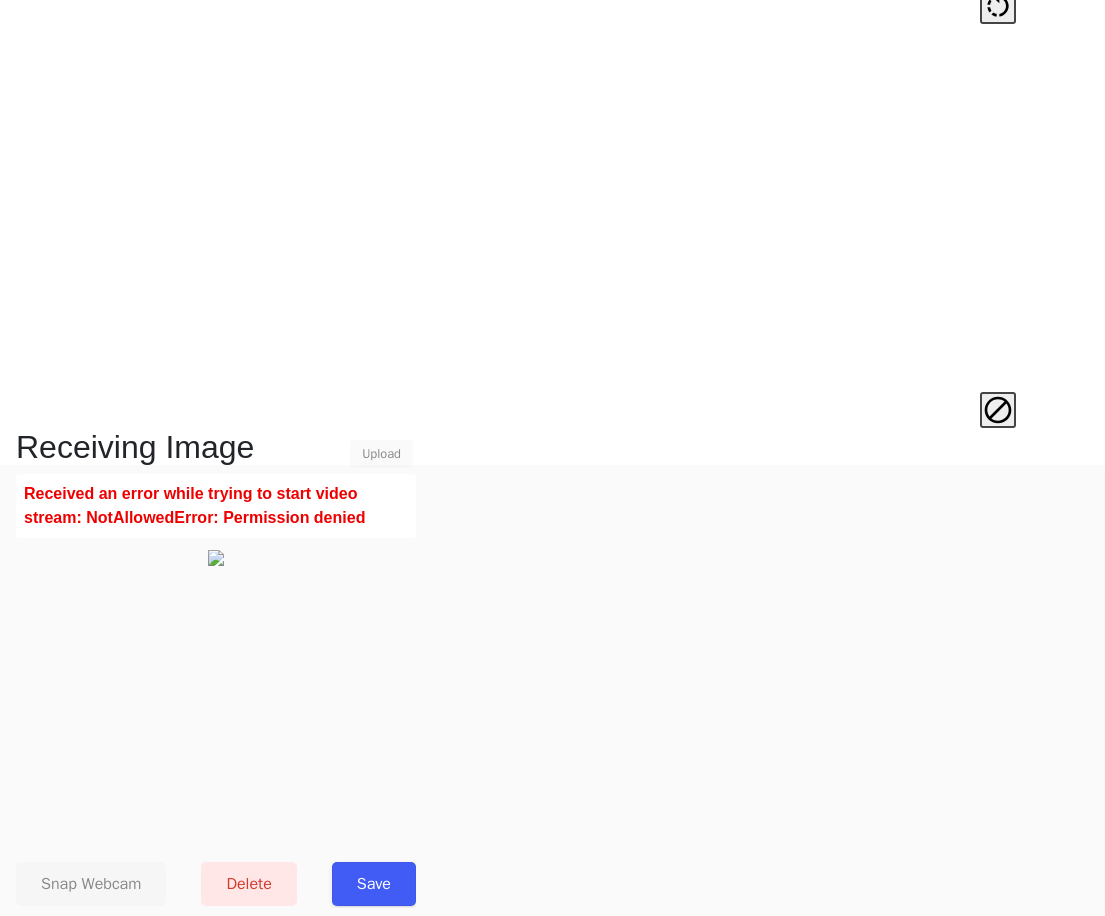 click on "Save" at bounding box center [374, 884] 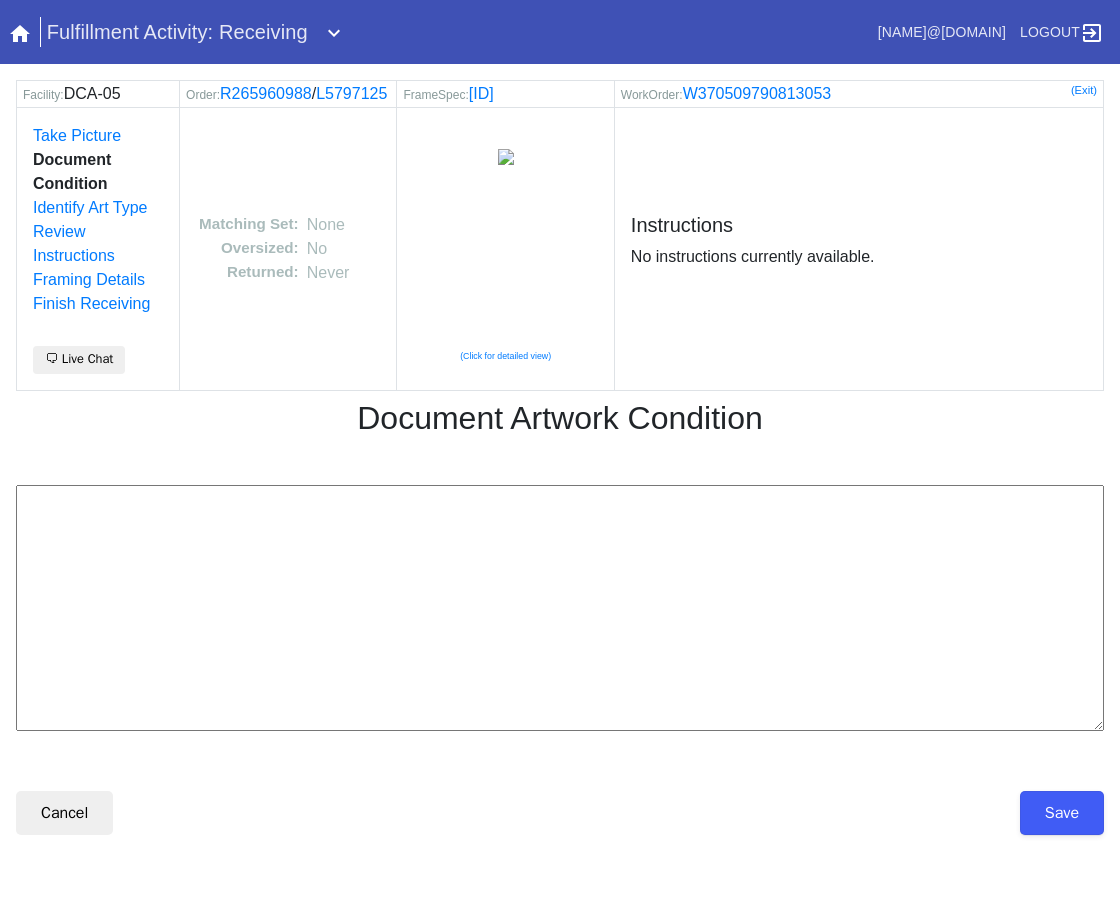 scroll, scrollTop: 0, scrollLeft: 0, axis: both 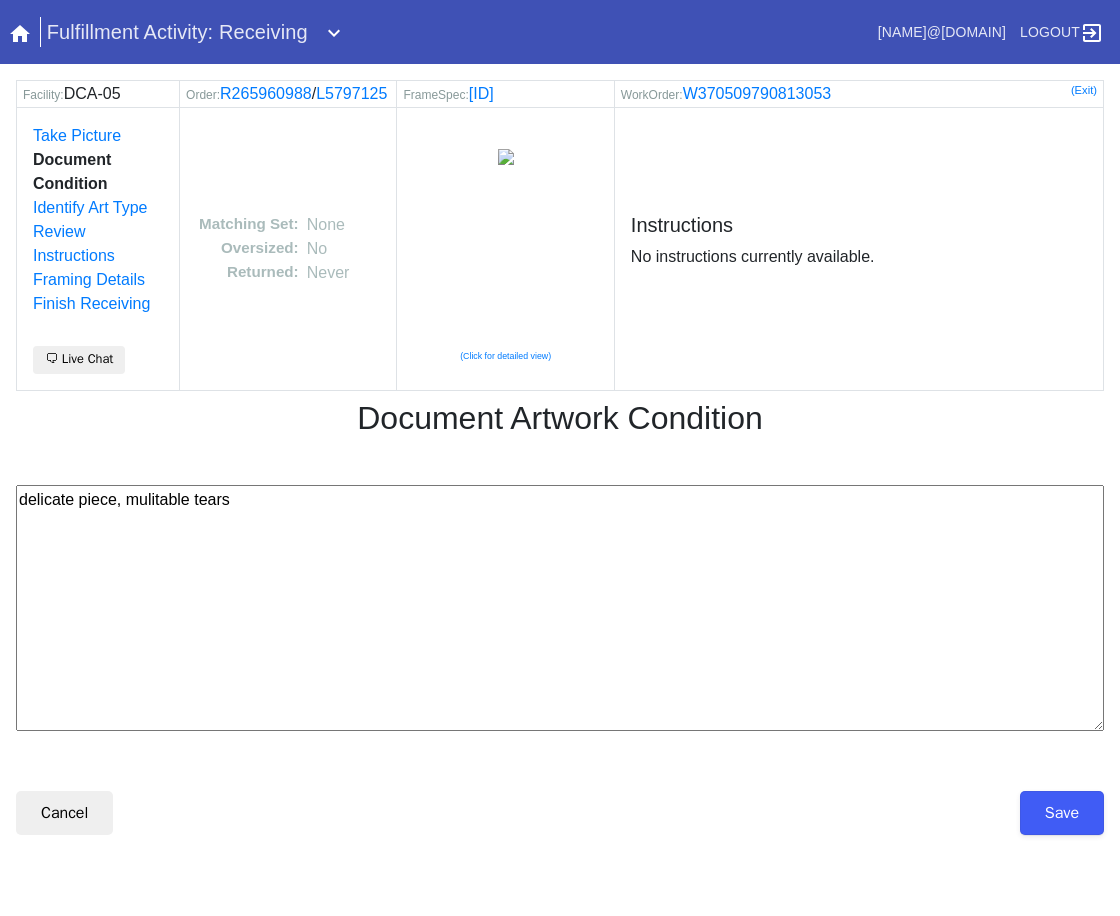 click on "Cancel Save" at bounding box center [560, 807] 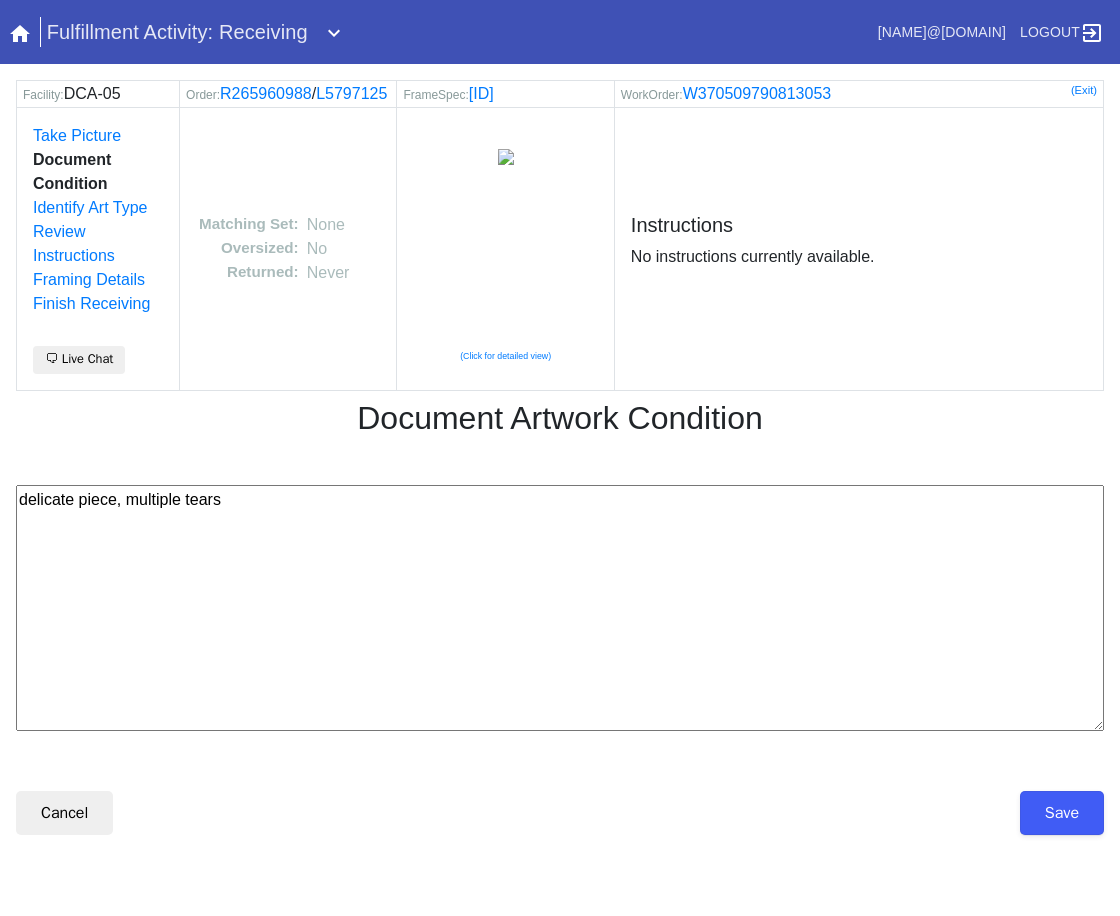 click on "delicate piece, multiple tears" at bounding box center (560, 608) 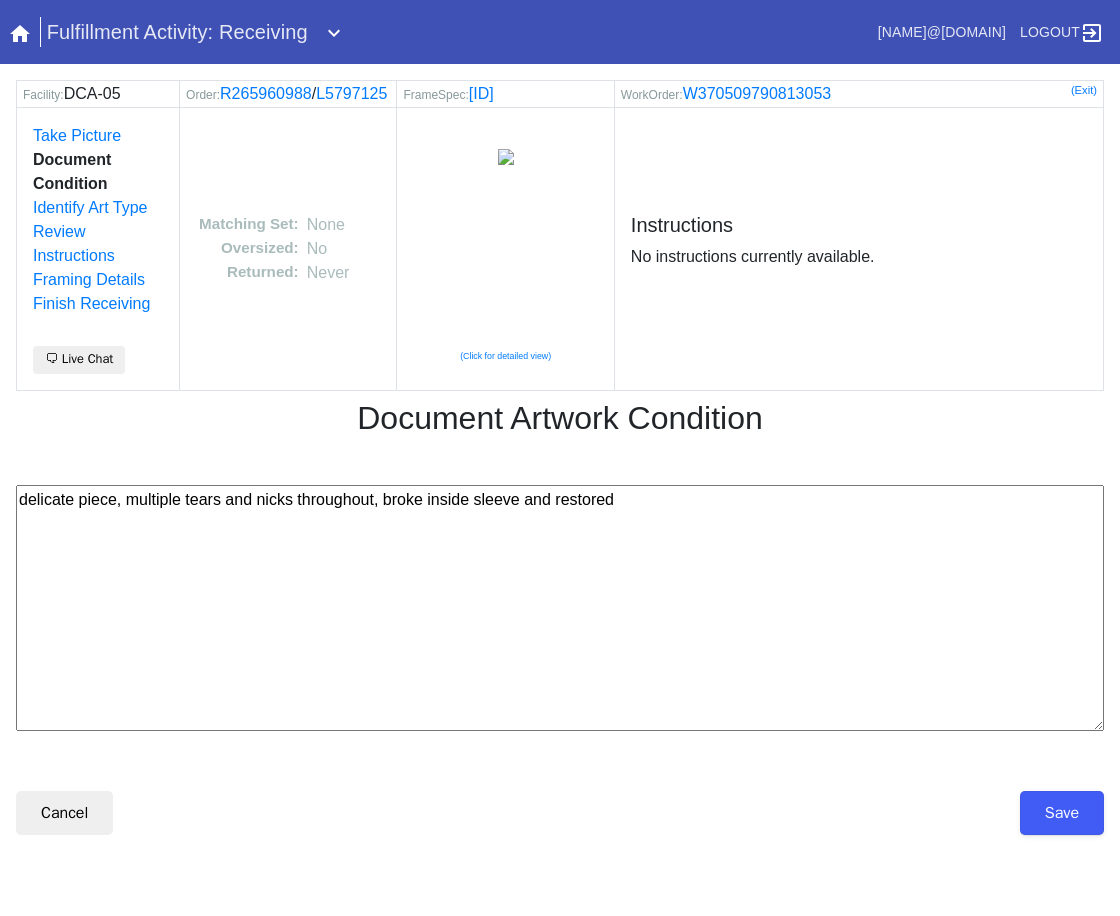 type on "delicate piece, multiple tears and nicks throughout, broke inside sleeve and restored" 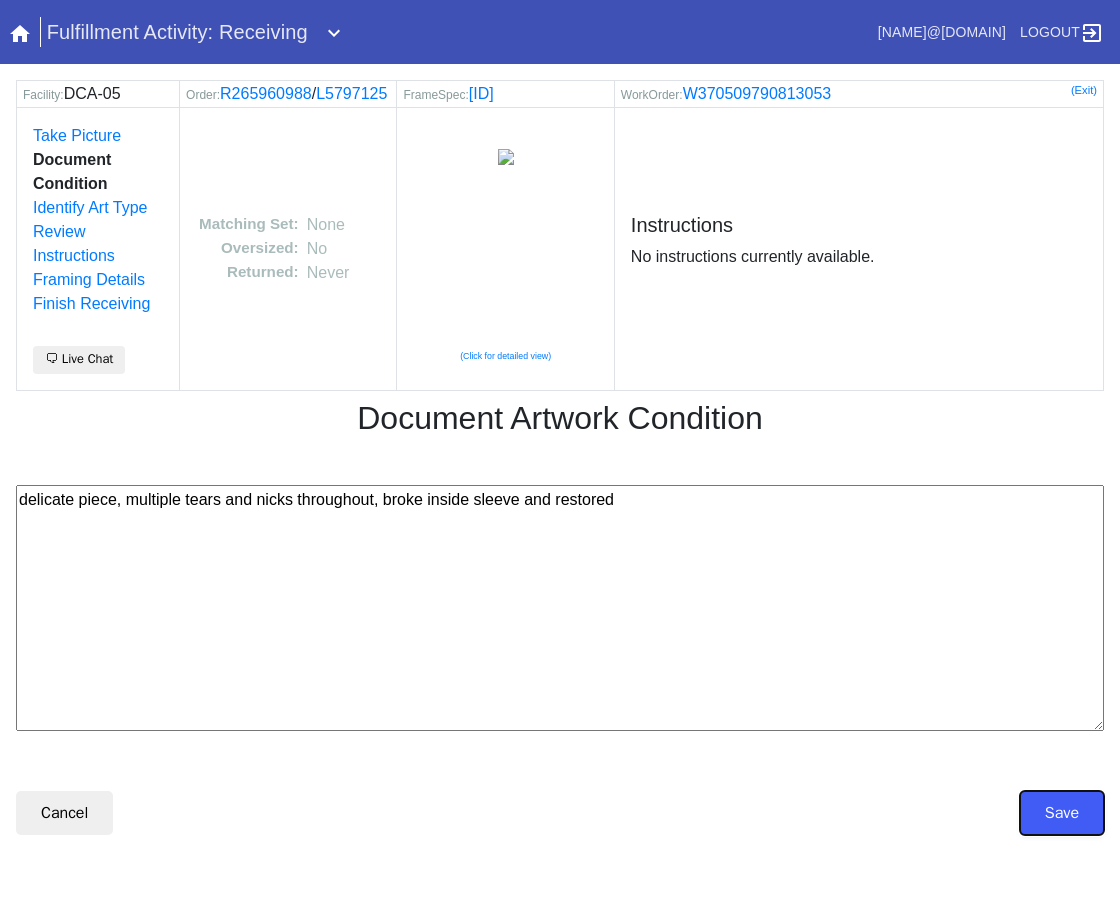 click on "Save" at bounding box center (1062, 813) 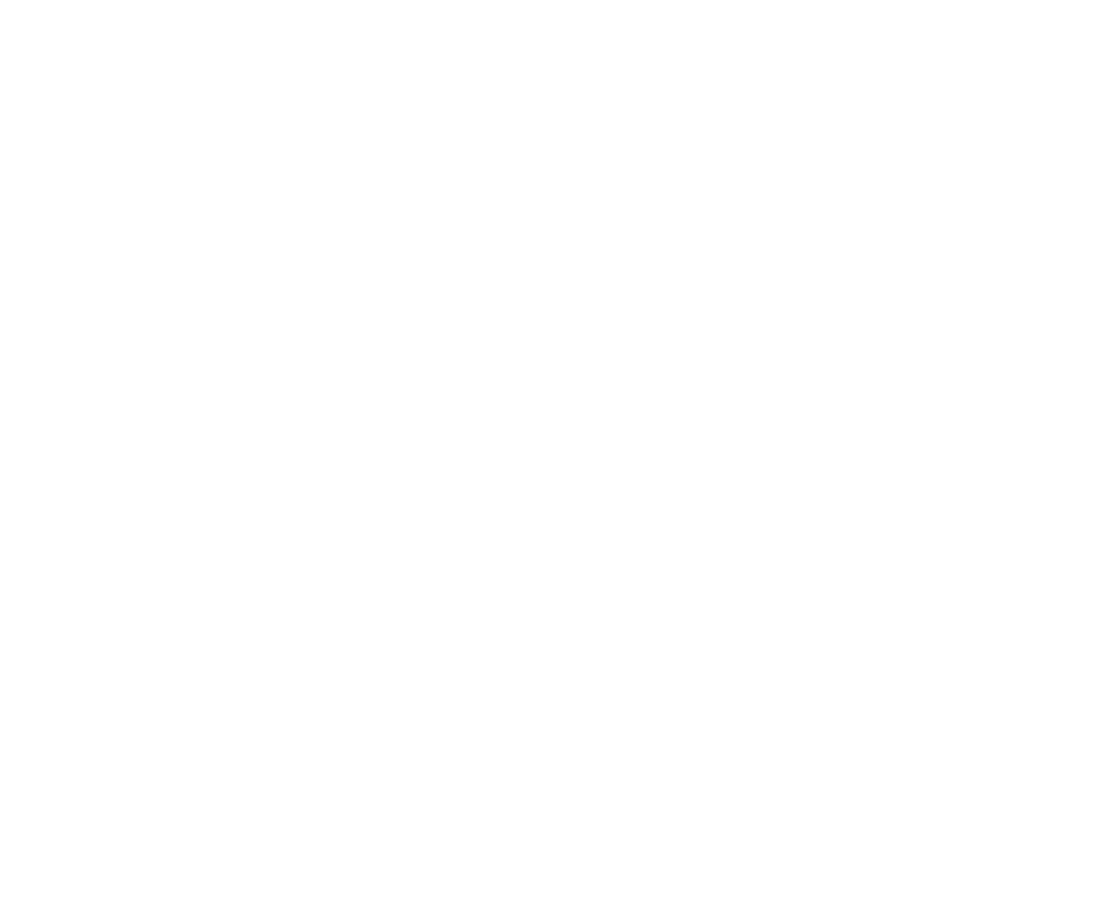 scroll, scrollTop: 0, scrollLeft: 0, axis: both 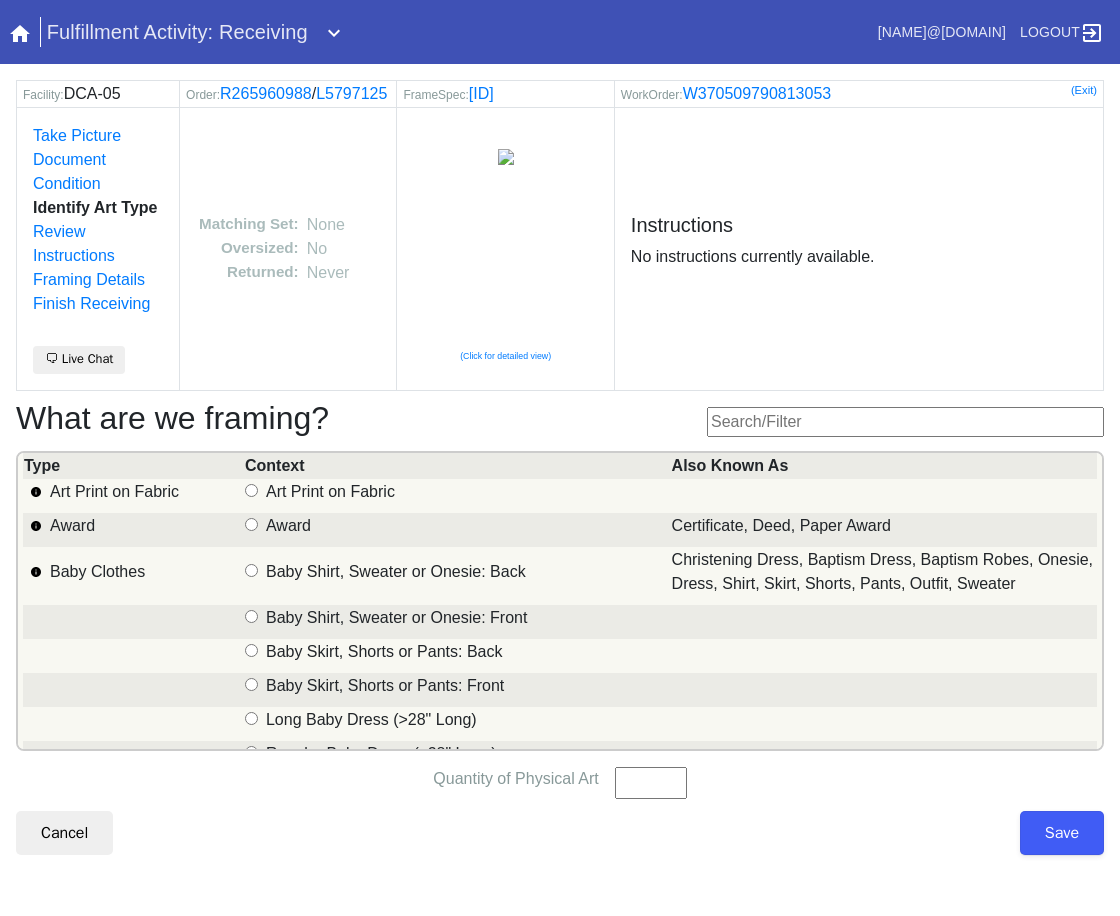 click at bounding box center [905, 422] 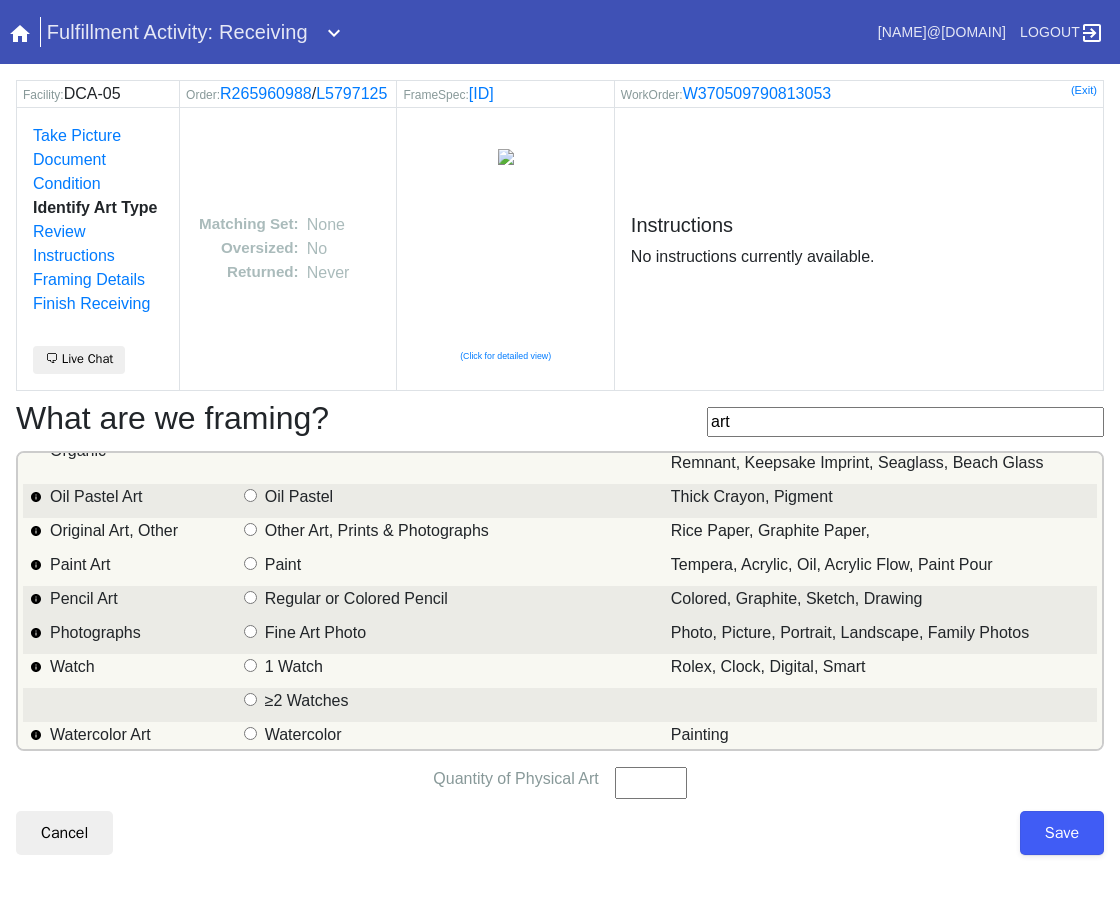 scroll, scrollTop: 1180, scrollLeft: 0, axis: vertical 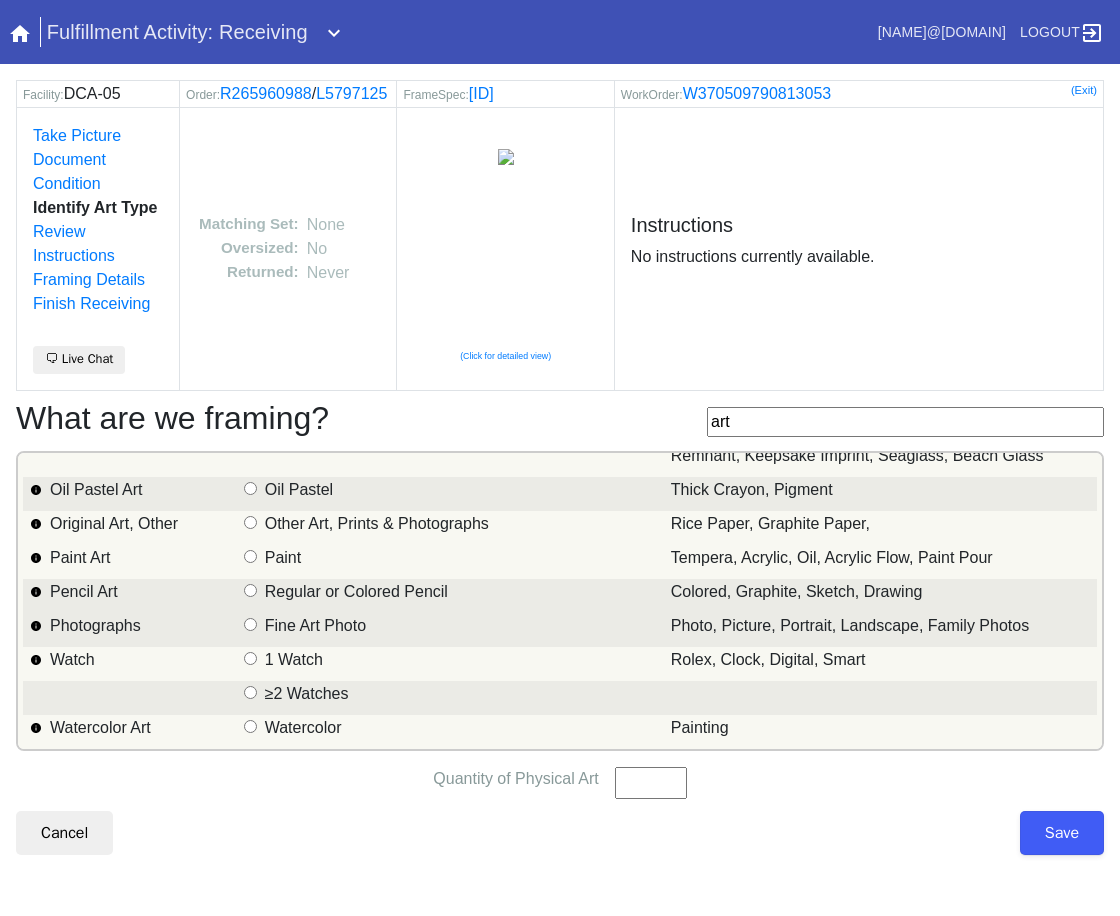 type on "art" 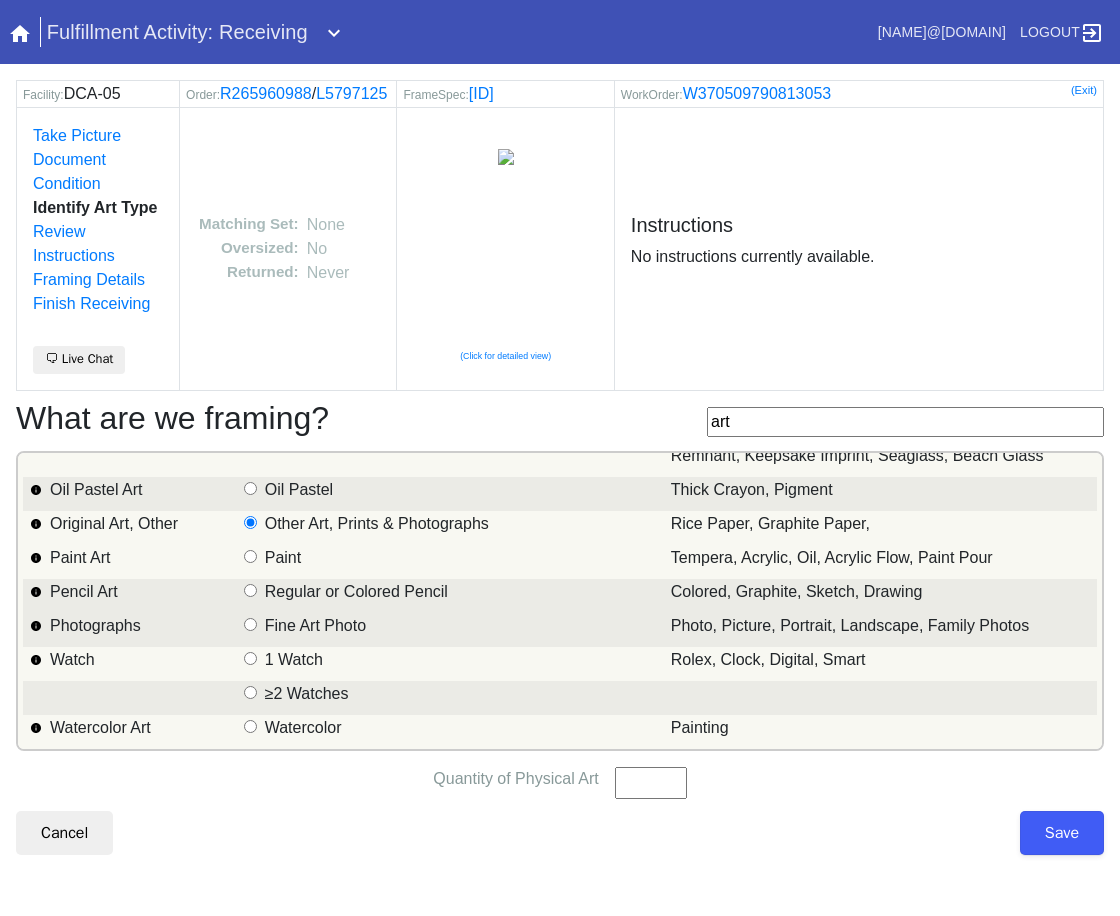 click on "Quantity of Physical Art" at bounding box center [651, 783] 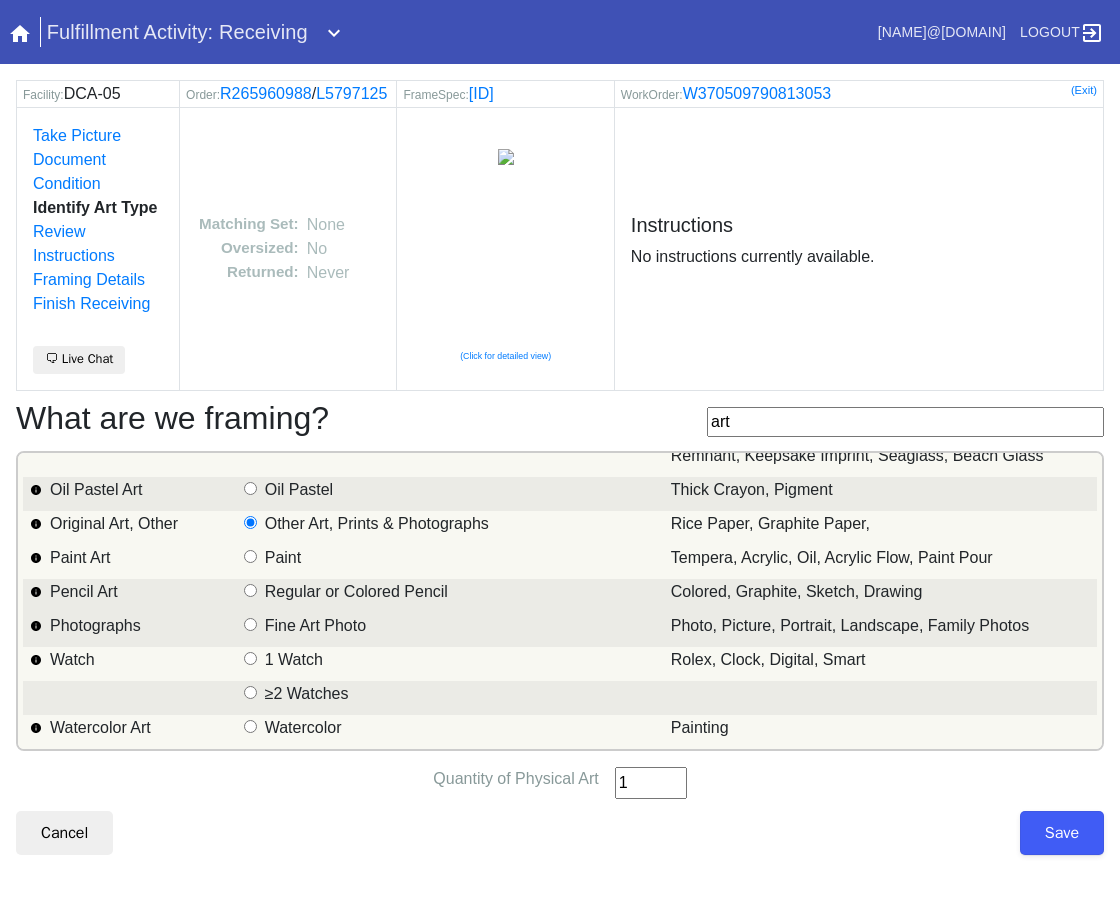 type on "1" 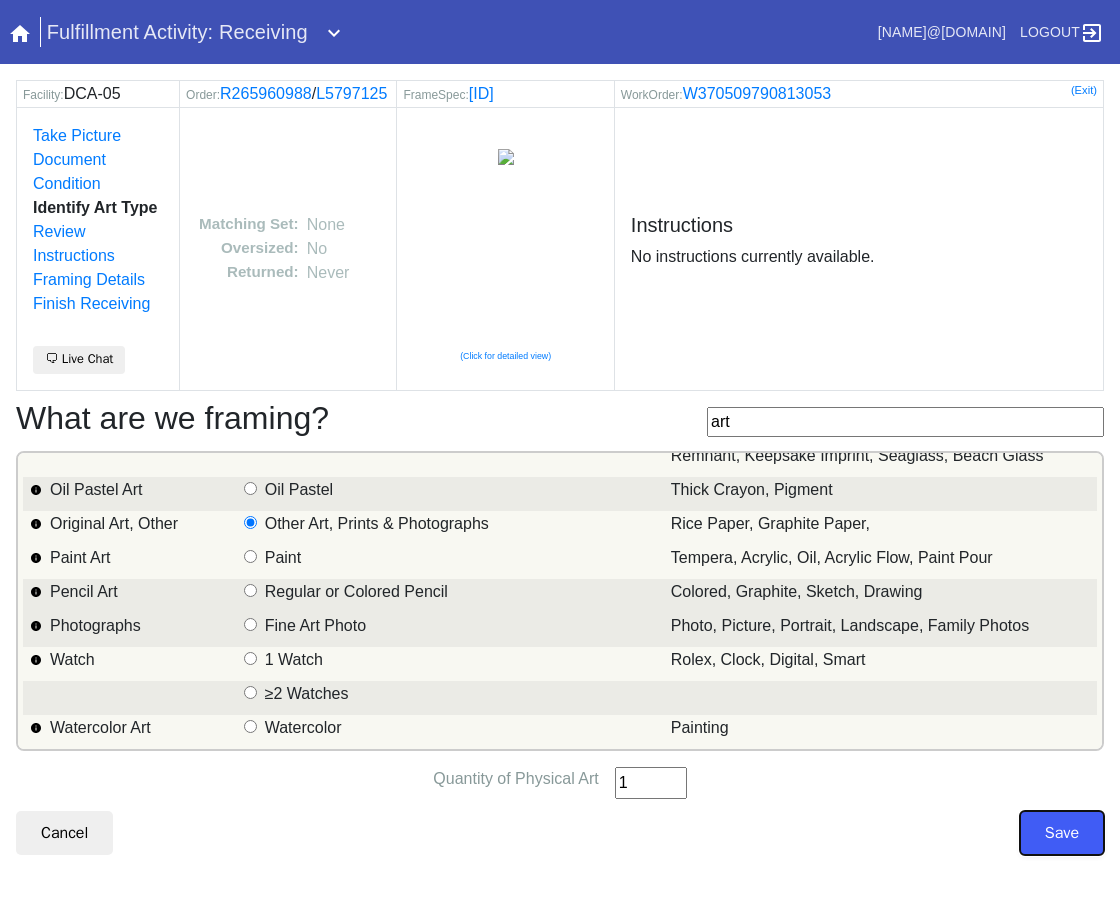 click on "Save" at bounding box center [1062, 833] 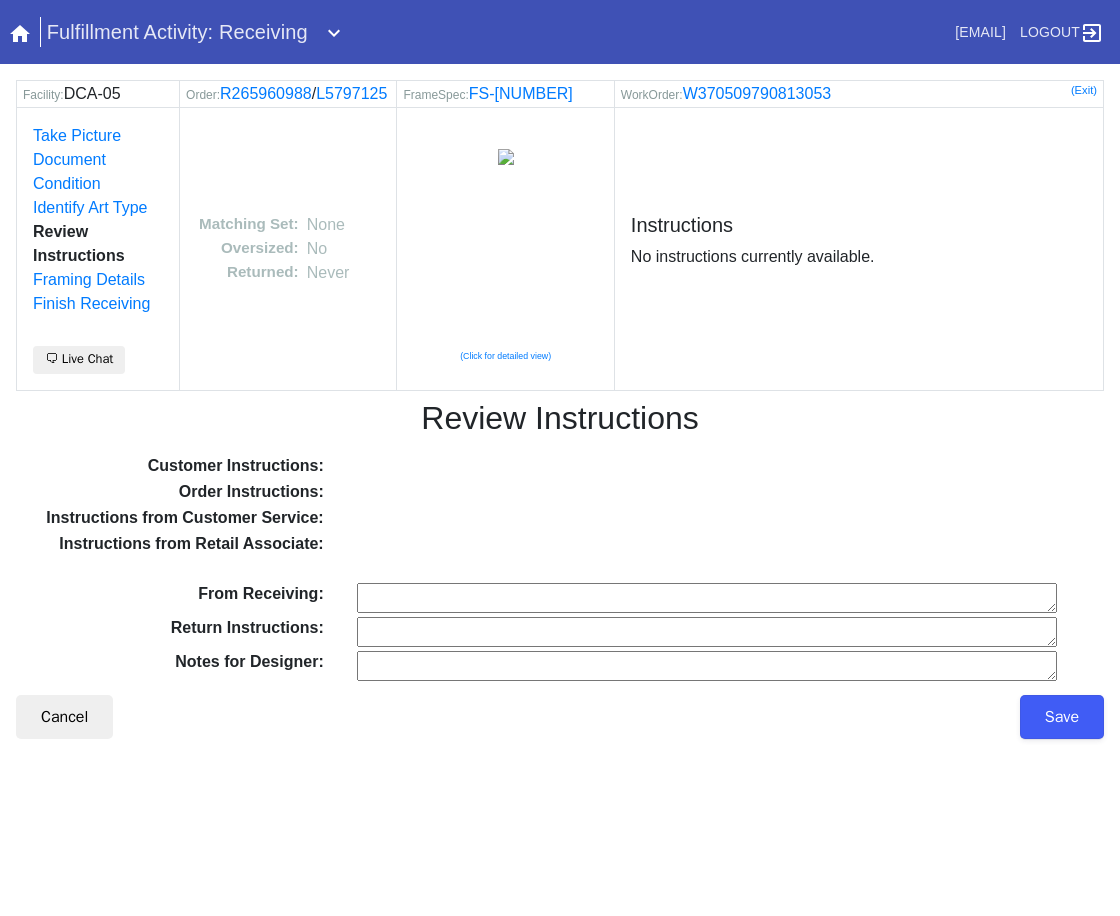 scroll, scrollTop: 0, scrollLeft: 0, axis: both 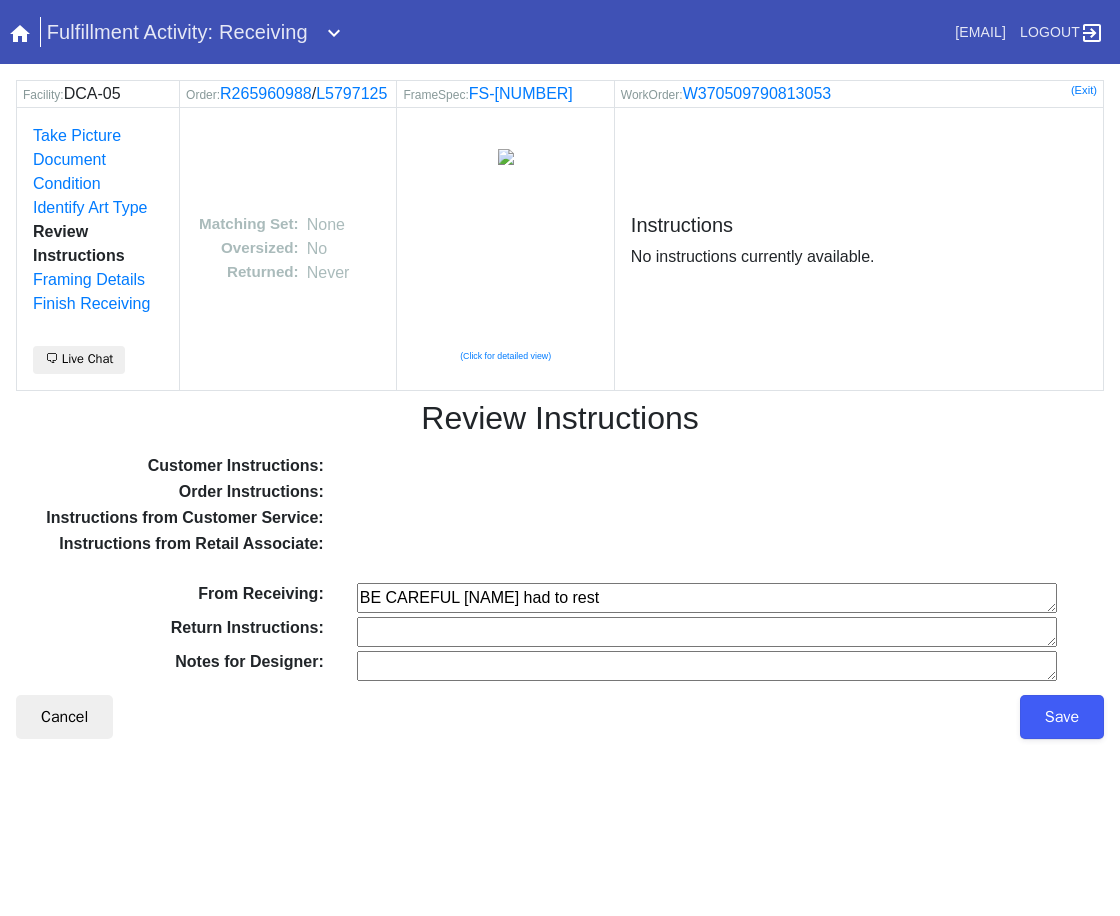 click on "BE CAREFUL [NAME] had to rest" at bounding box center (707, 598) 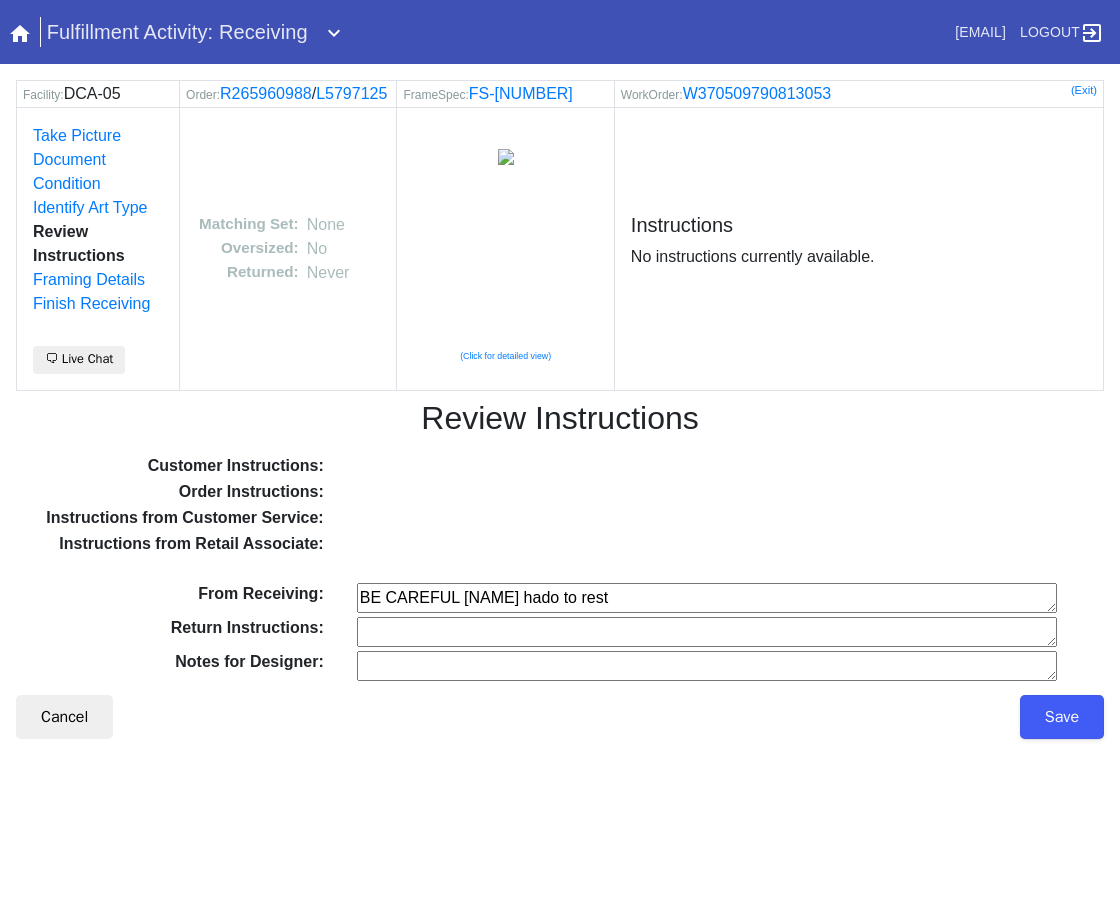 click on "BE CAREFUL [NAME] hado to rest" at bounding box center [707, 598] 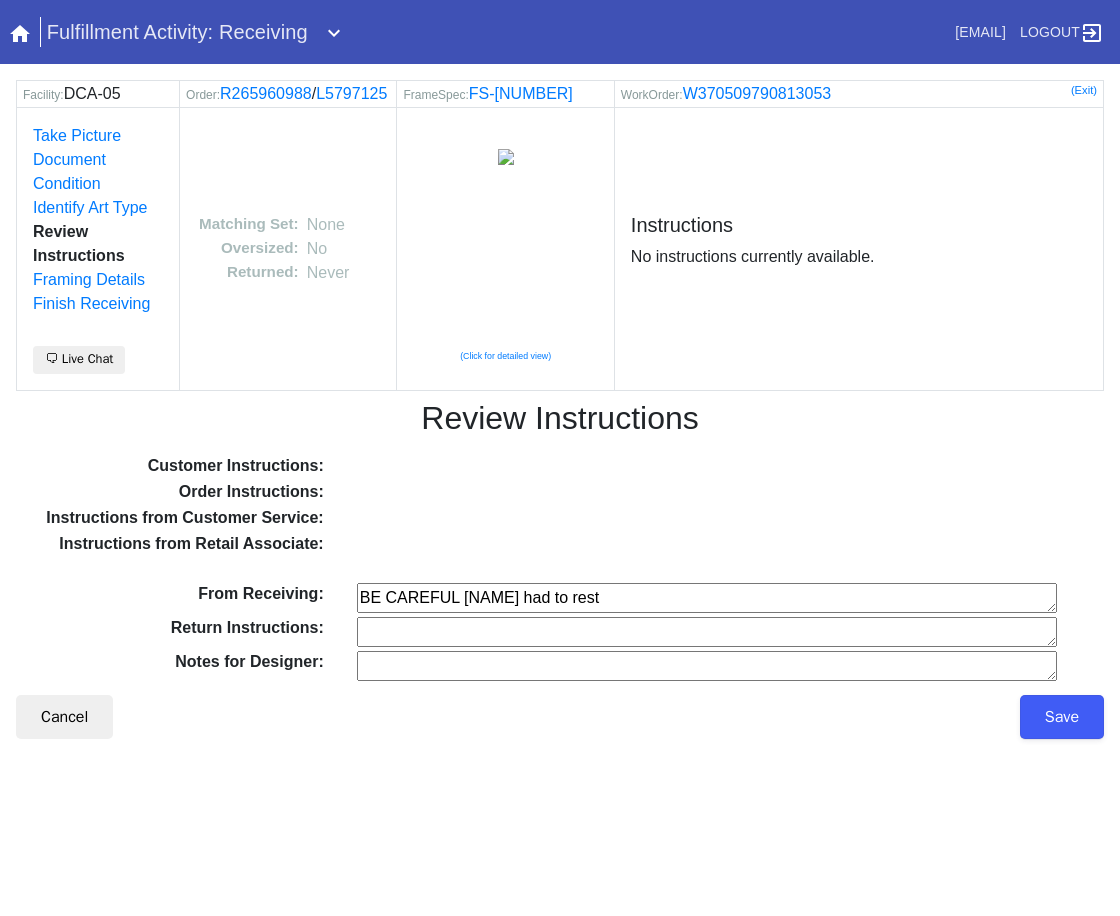 click on "BE CAREFUL izzy had to rest" at bounding box center (707, 598) 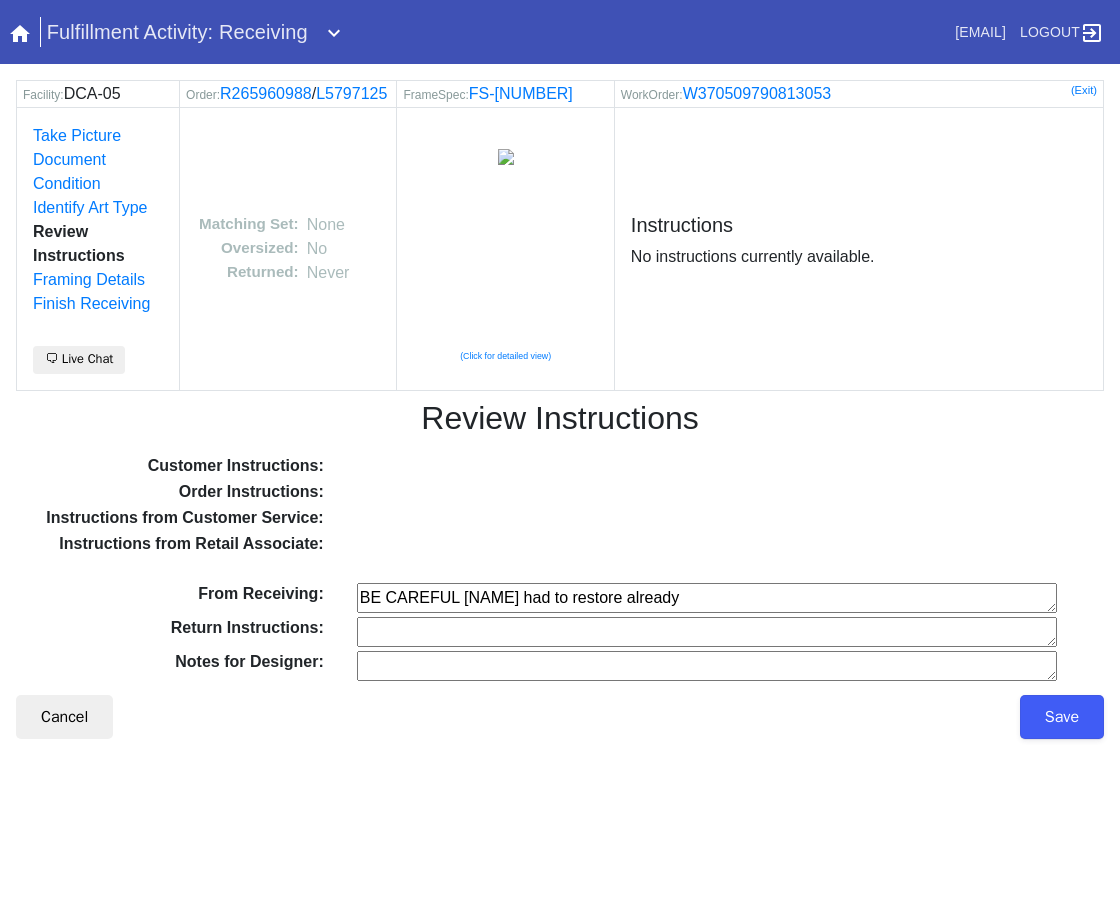 type on "BE CAREFUL Izzy had to restore already" 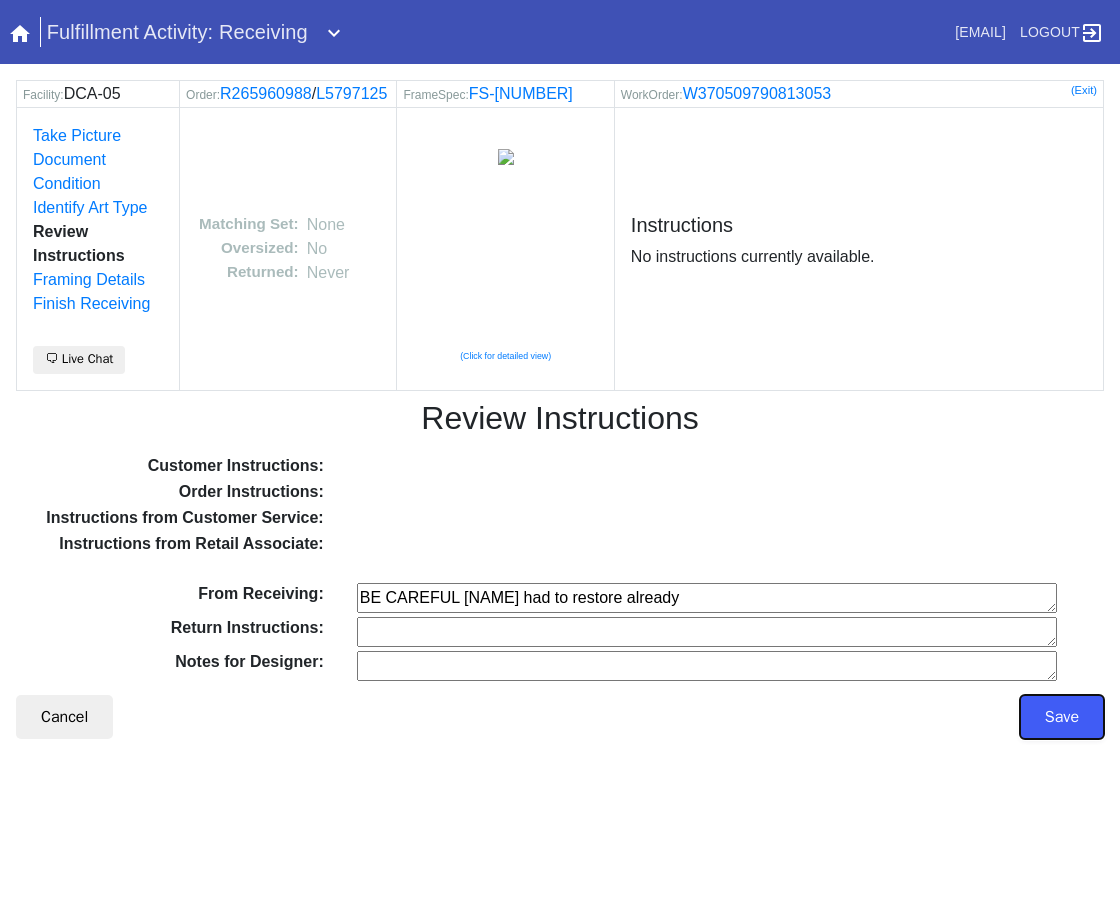 click on "Save" at bounding box center (1062, 717) 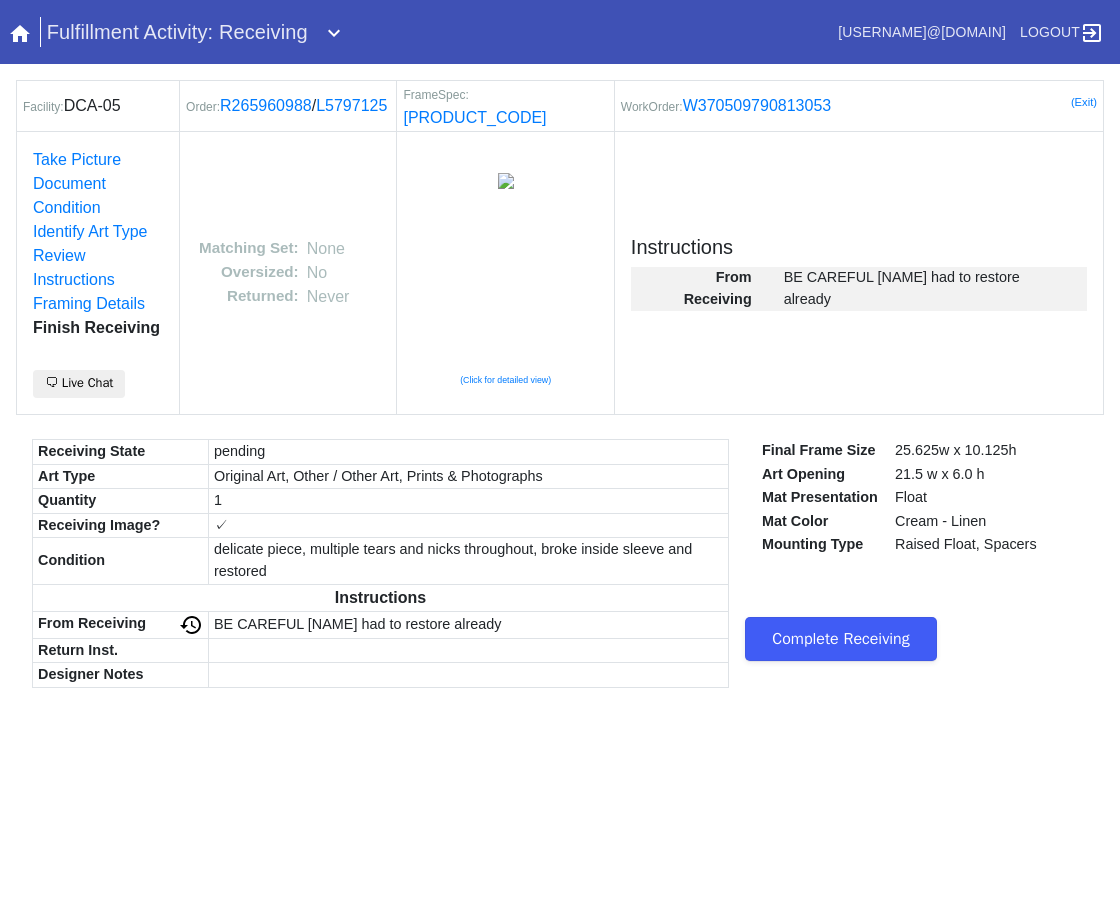 scroll, scrollTop: 0, scrollLeft: 0, axis: both 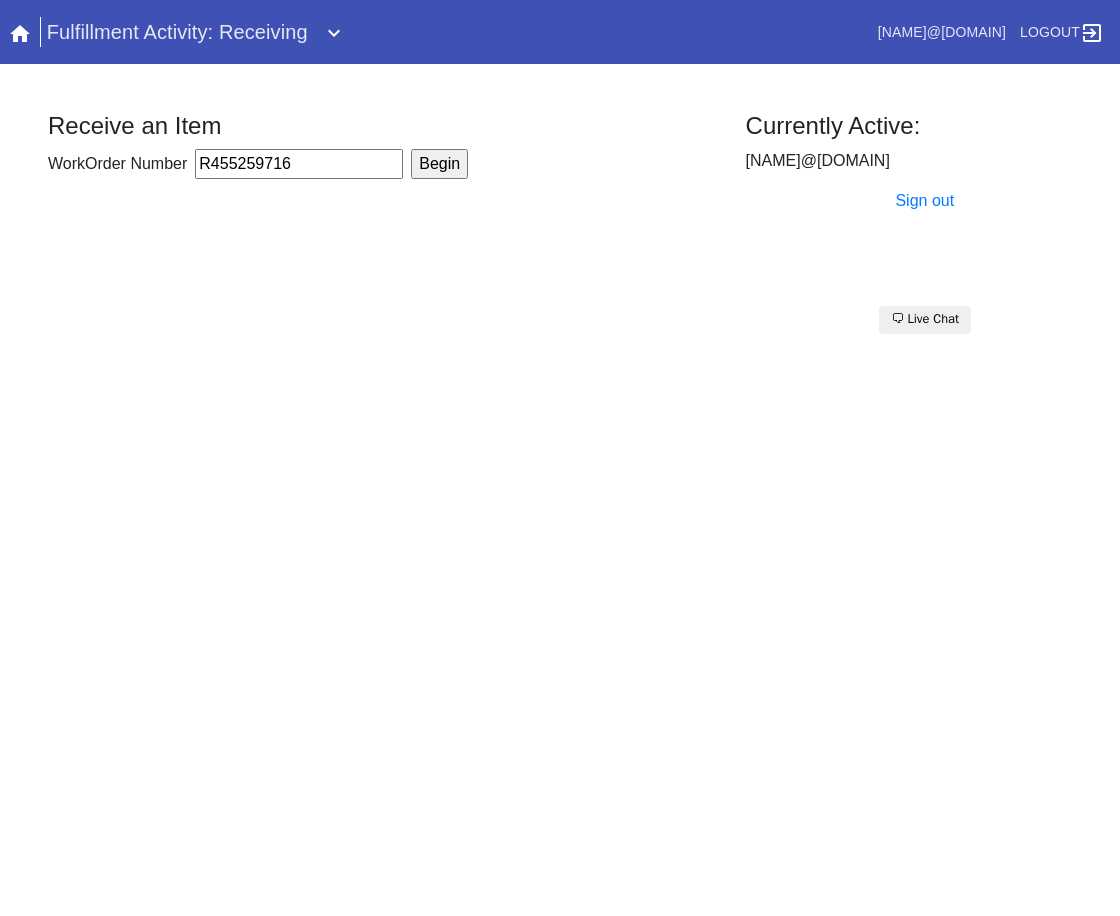 type on "R455259716" 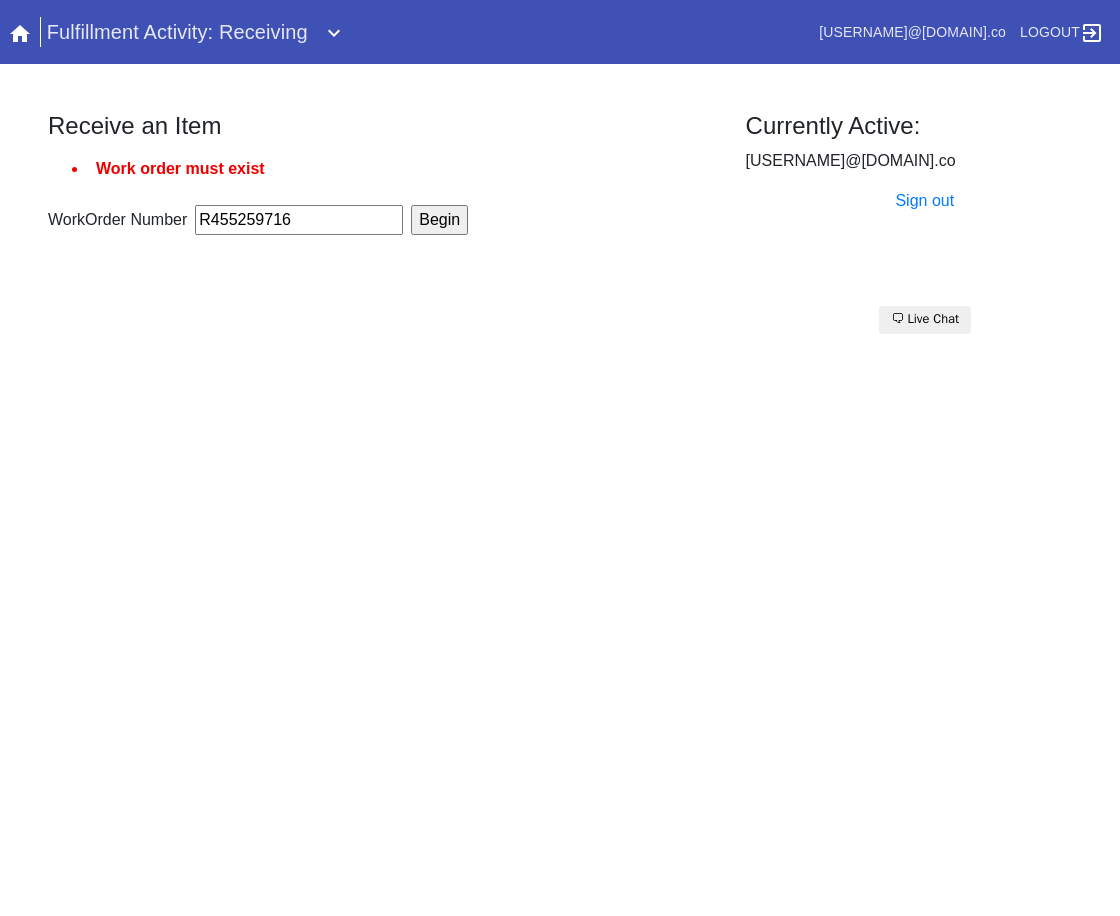 scroll, scrollTop: 0, scrollLeft: 0, axis: both 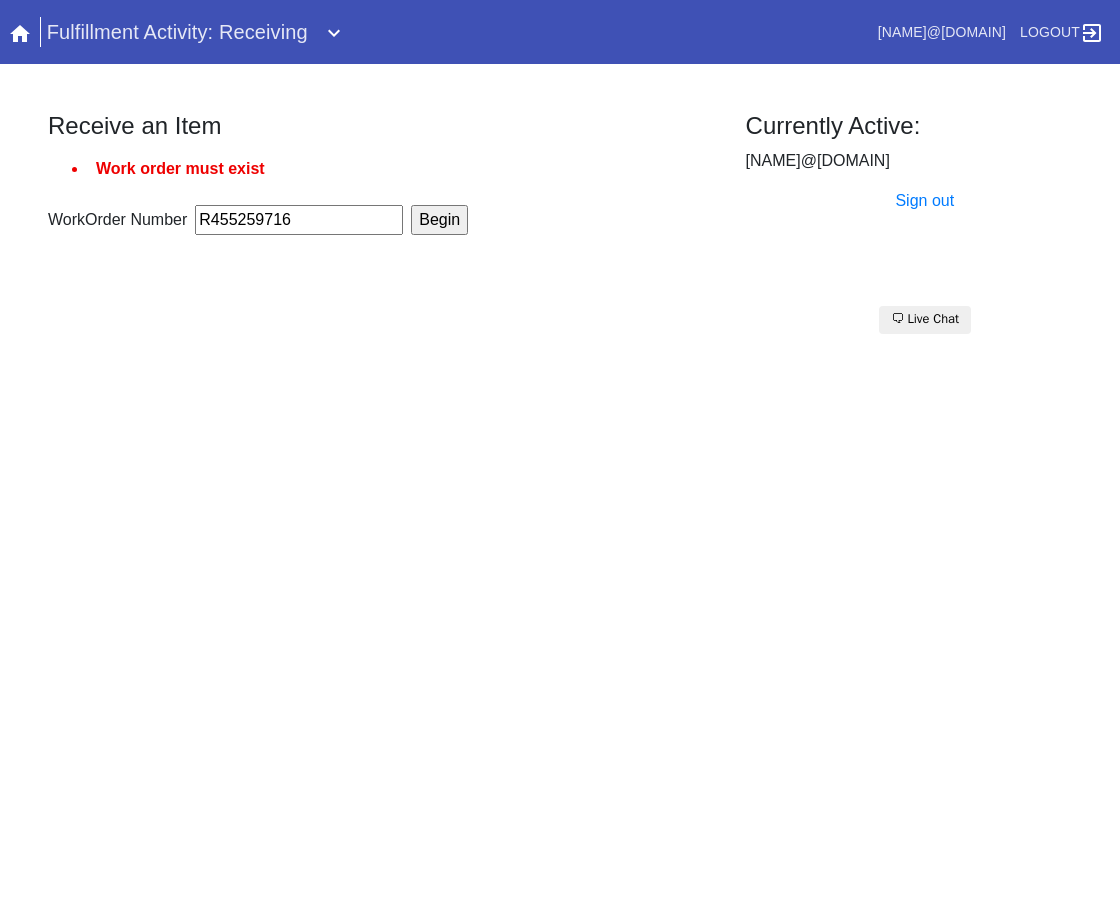 click on "R455259716" at bounding box center [299, 220] 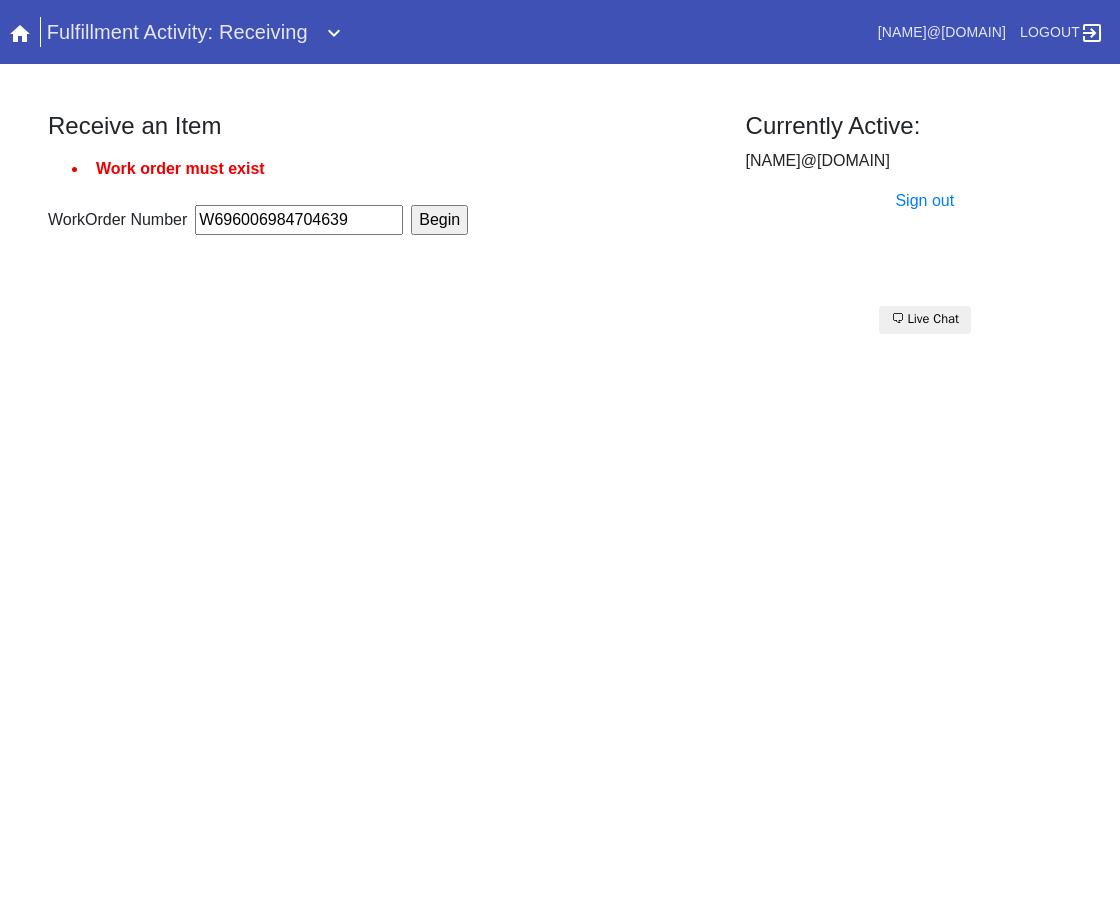 type on "W696006984704639" 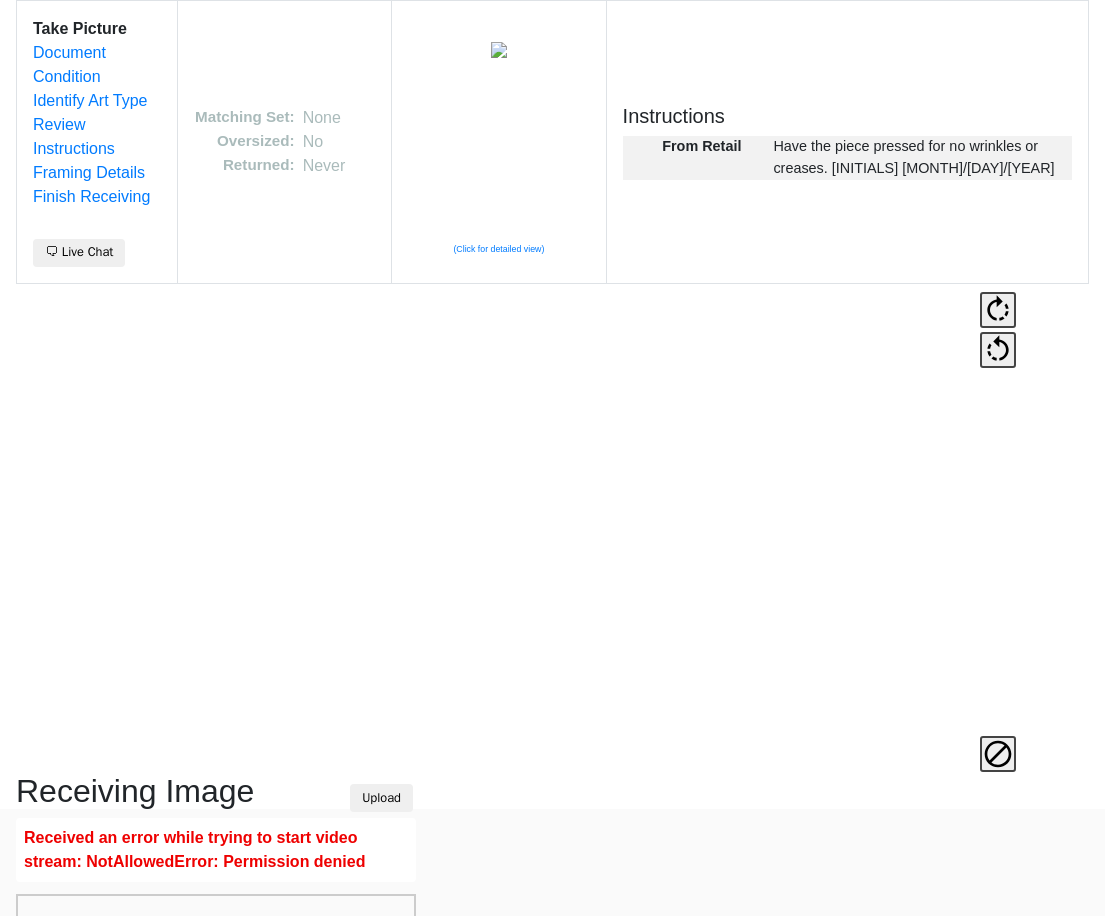 scroll, scrollTop: 75, scrollLeft: 0, axis: vertical 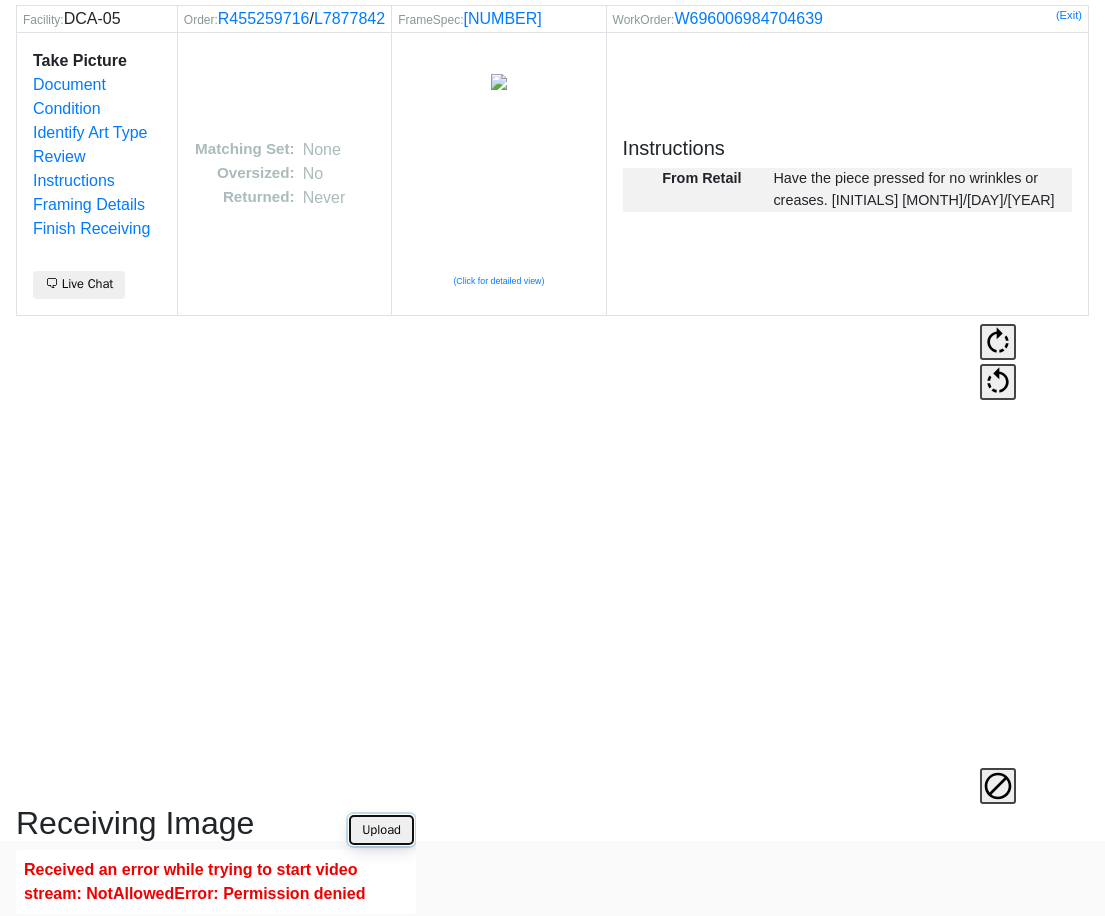 click on "Upload" at bounding box center (381, 830) 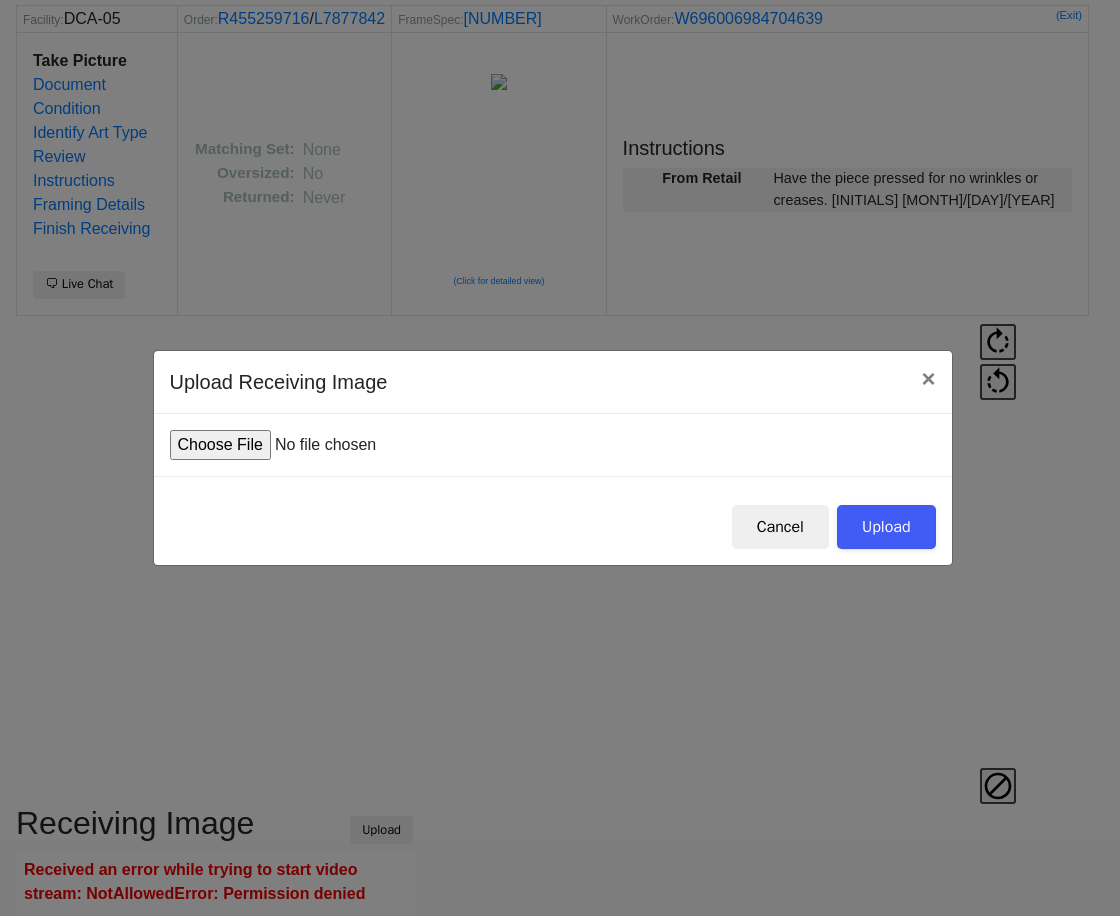click at bounding box center (321, 445) 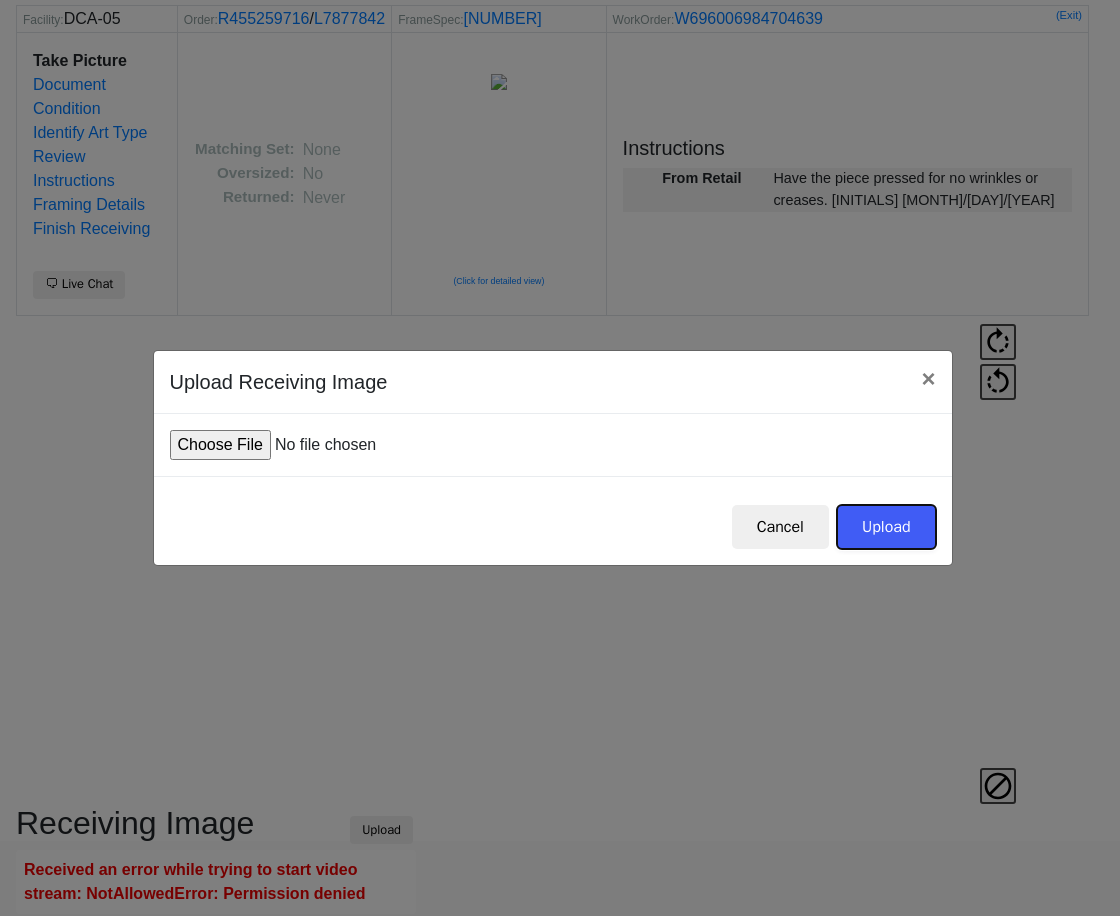 click on "Upload" at bounding box center (886, 527) 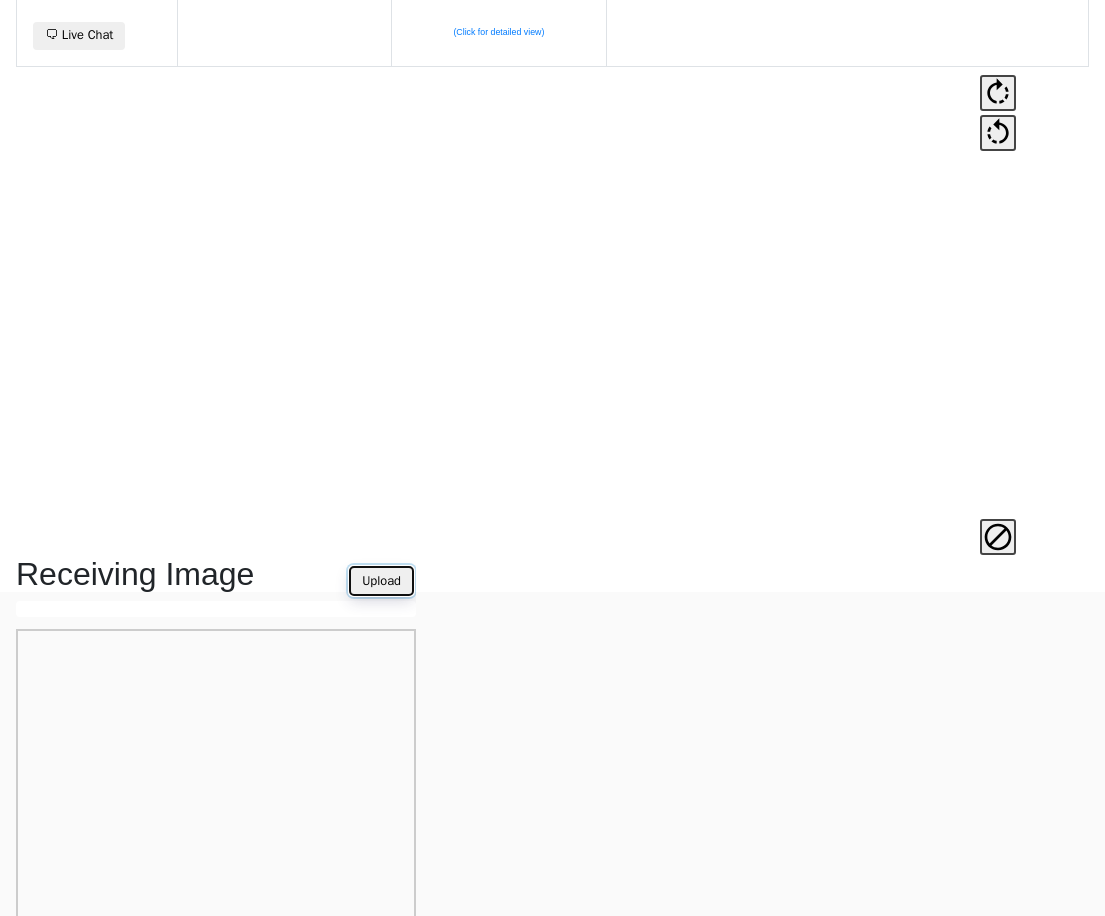 scroll, scrollTop: 475, scrollLeft: 0, axis: vertical 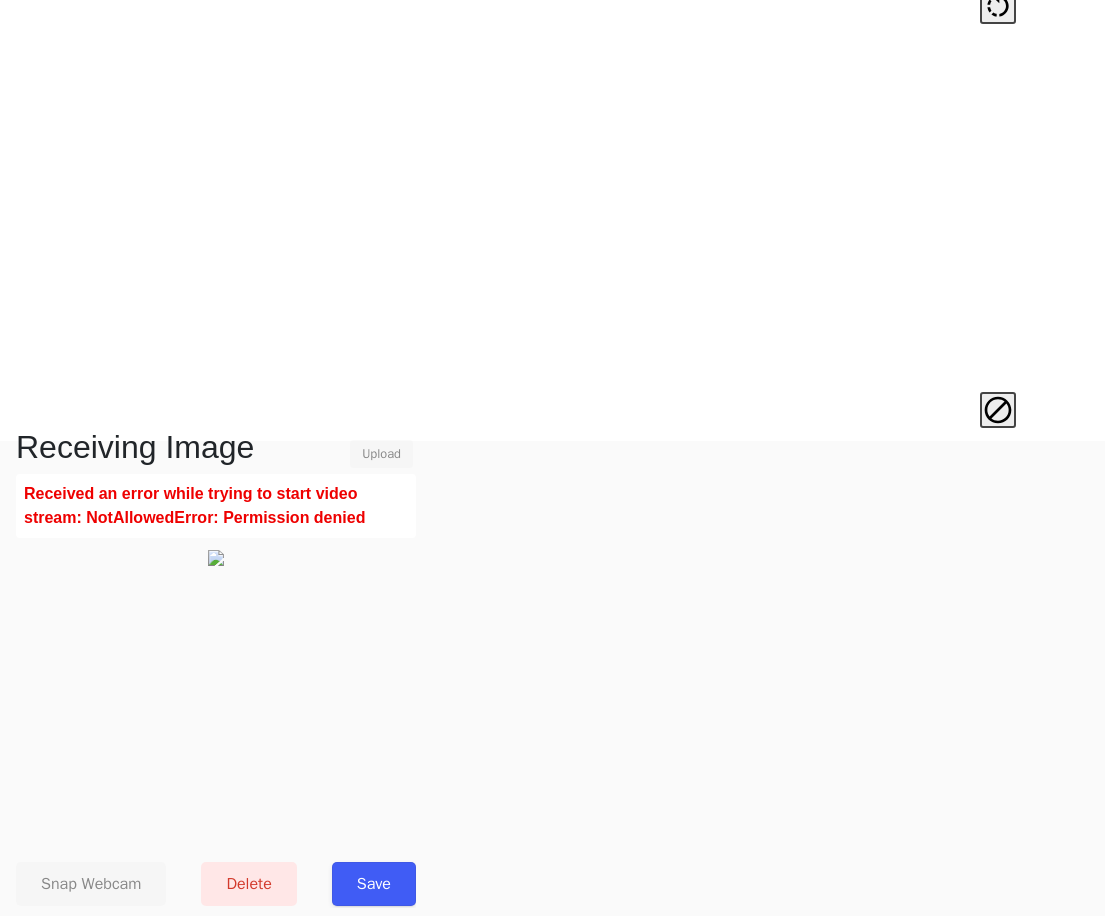 click on "Save" at bounding box center [374, 884] 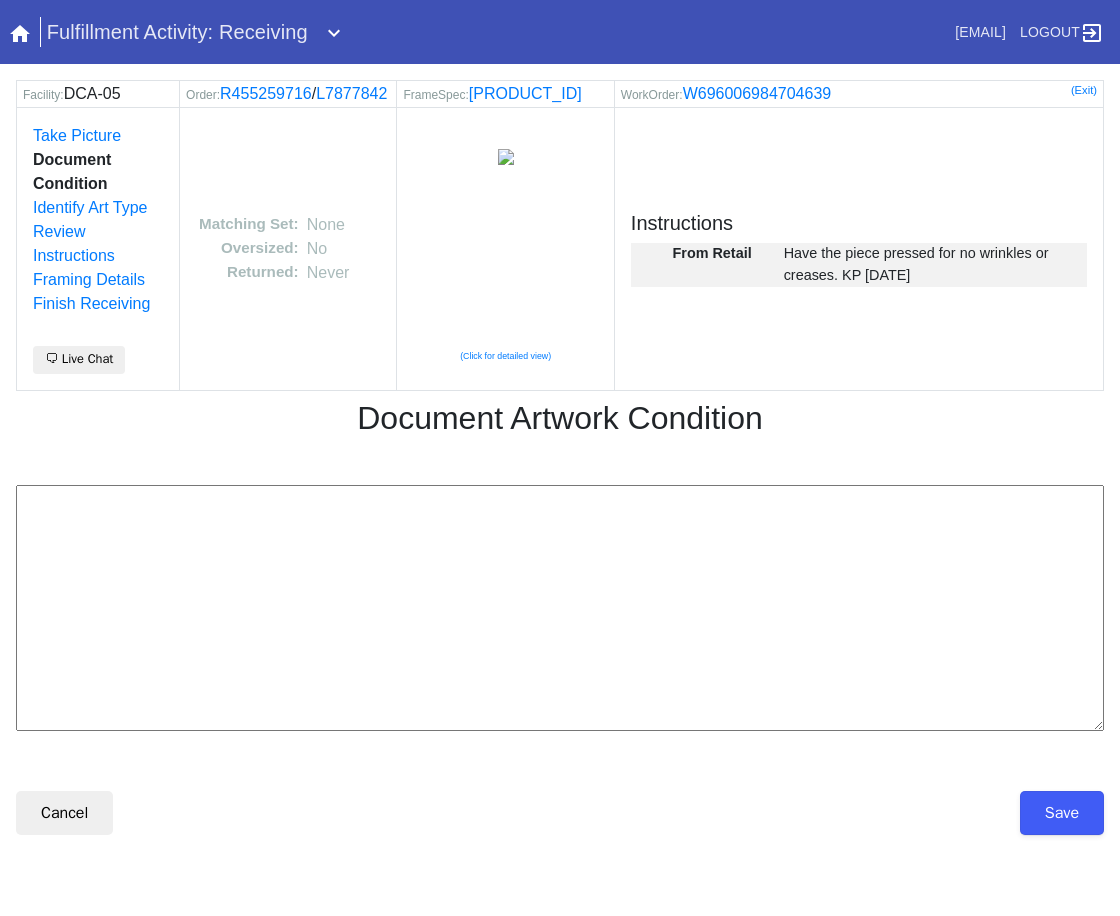 scroll, scrollTop: 0, scrollLeft: 0, axis: both 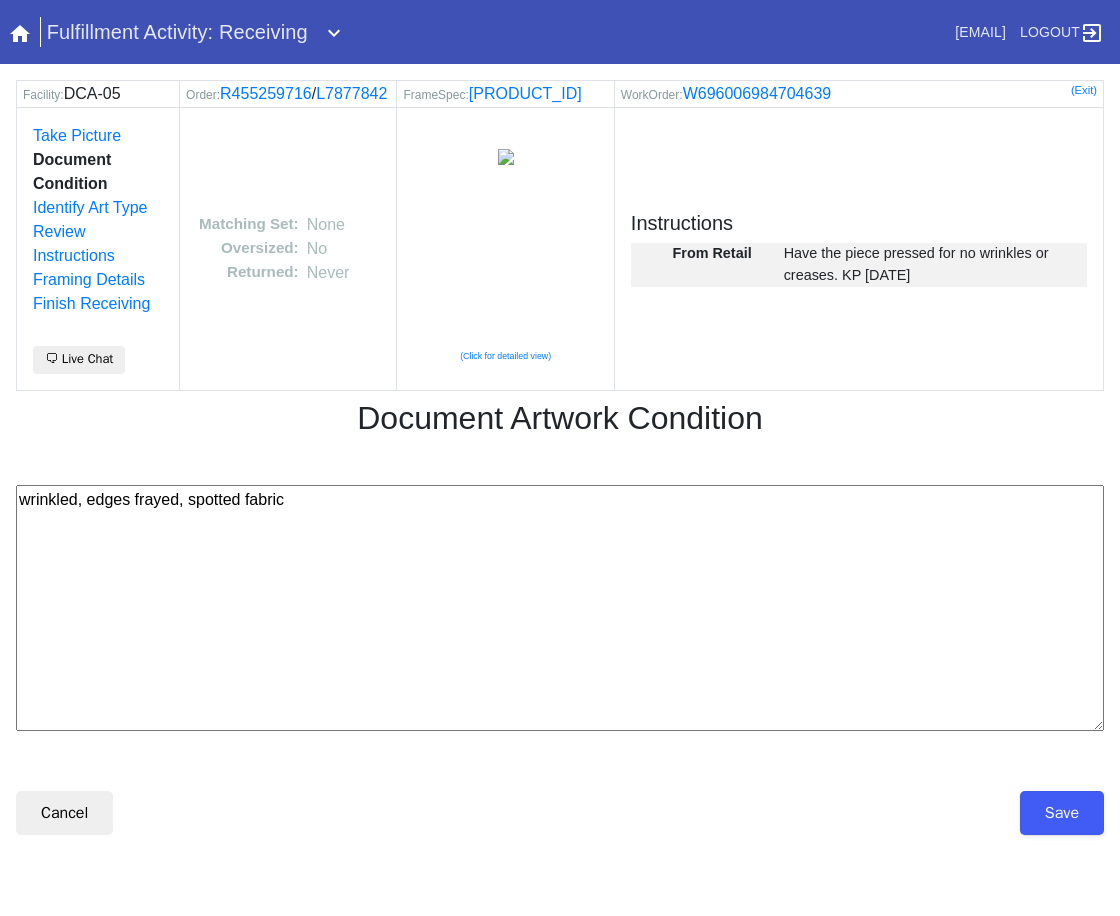 type on "wrinkled, edges frayed, spotted fabric" 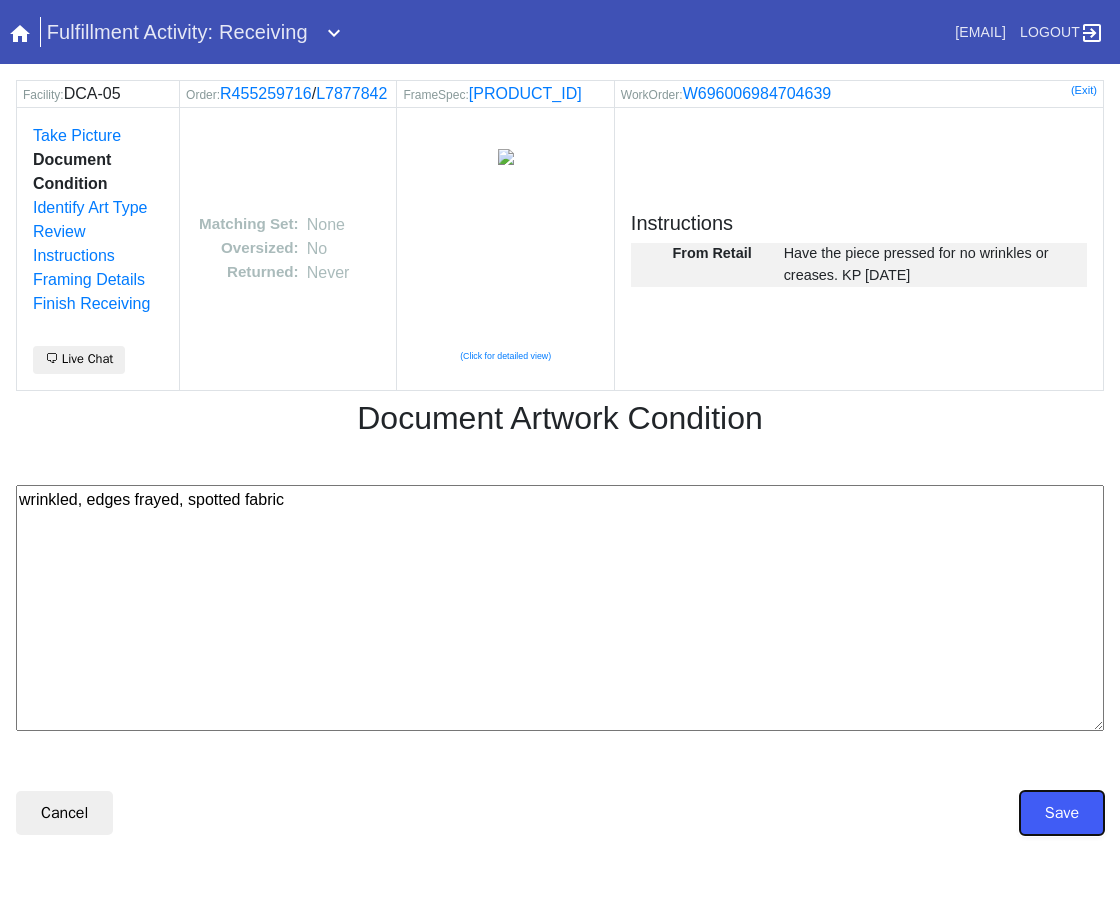 click on "Save" at bounding box center [1062, 813] 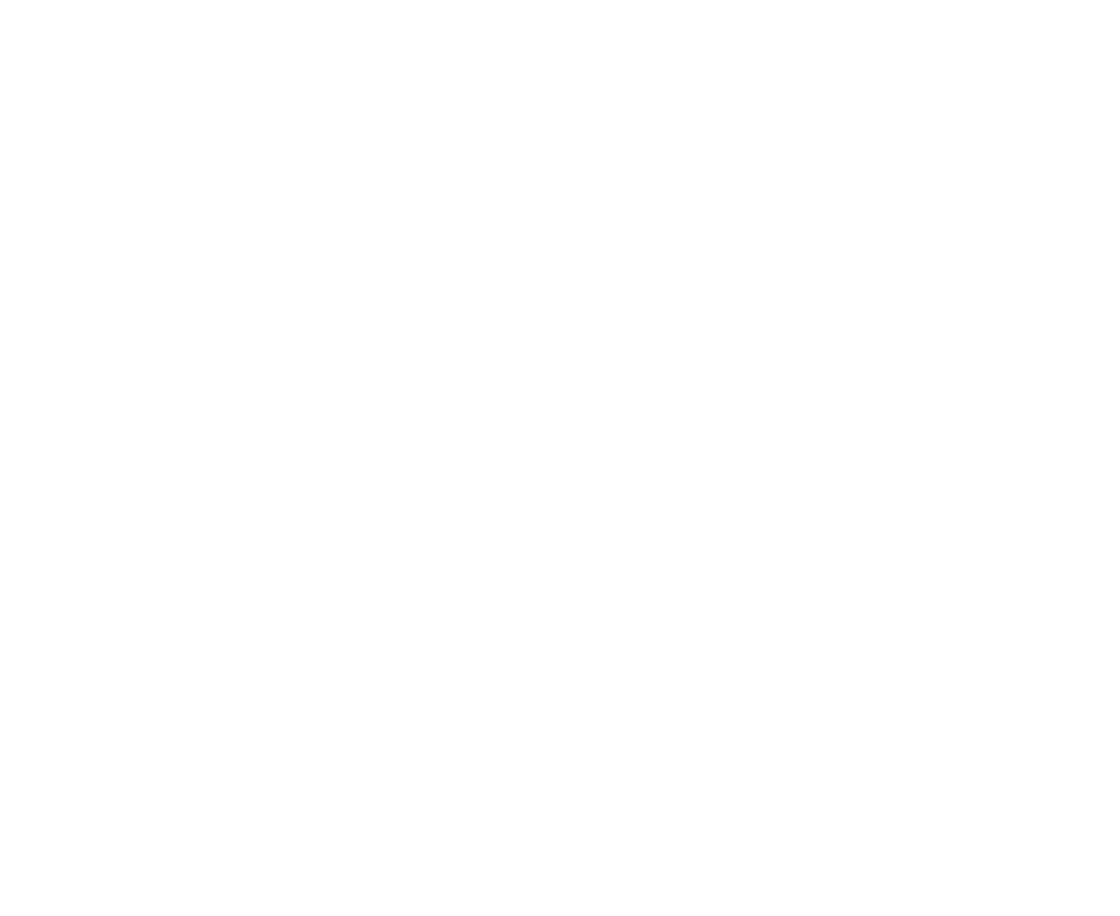 scroll, scrollTop: 0, scrollLeft: 0, axis: both 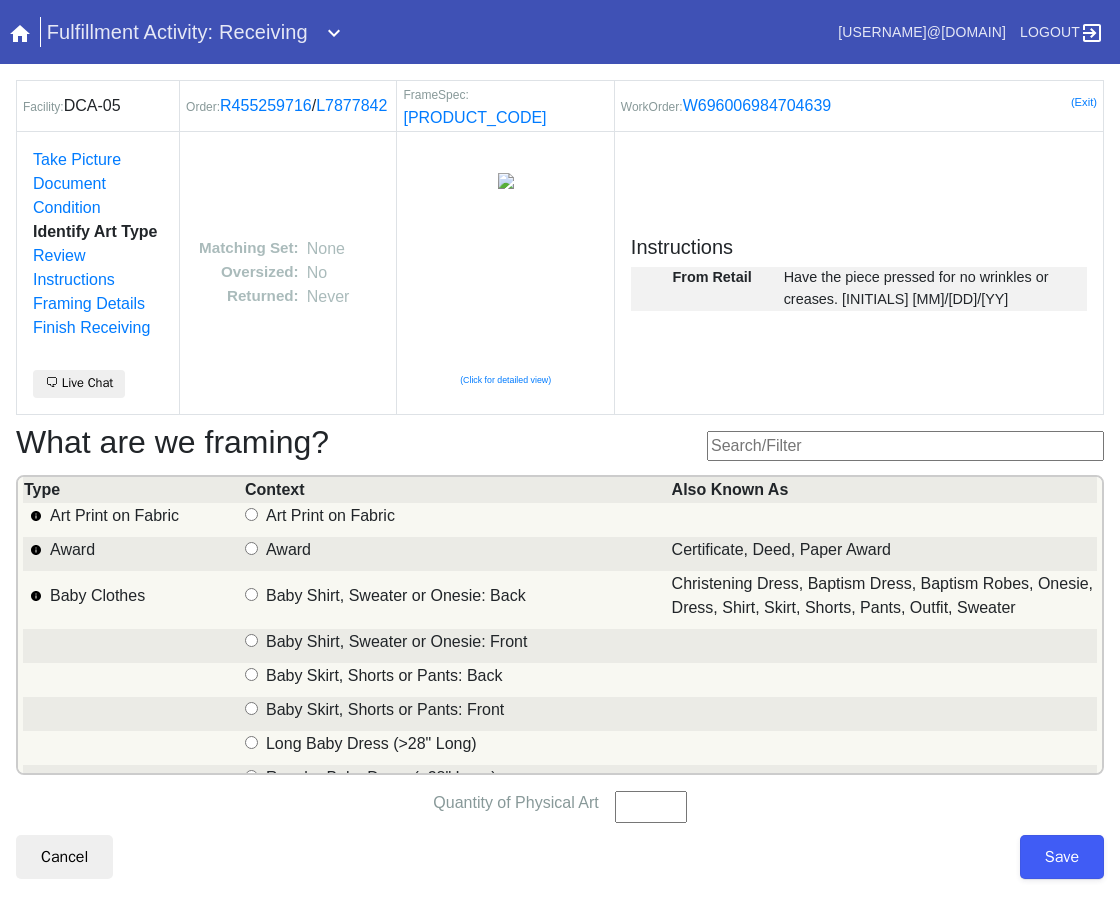click at bounding box center [905, 446] 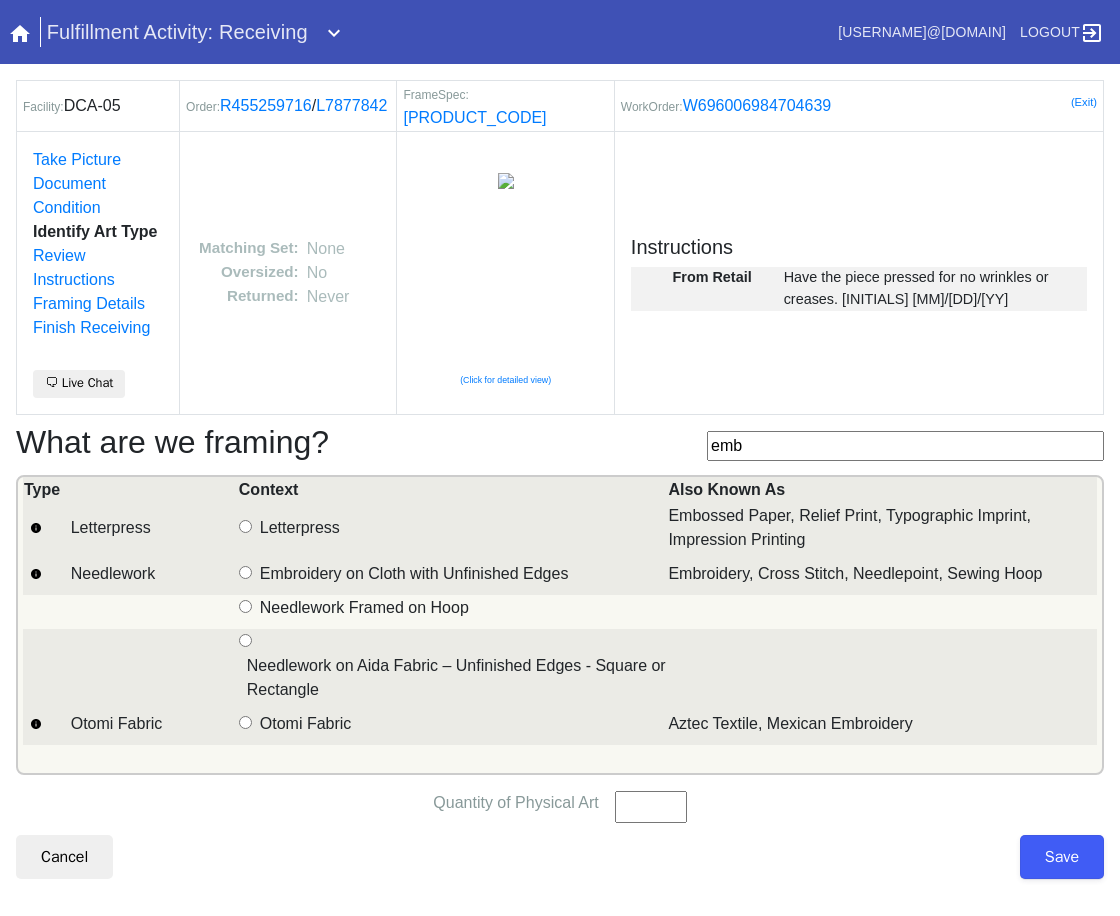 type on "emb" 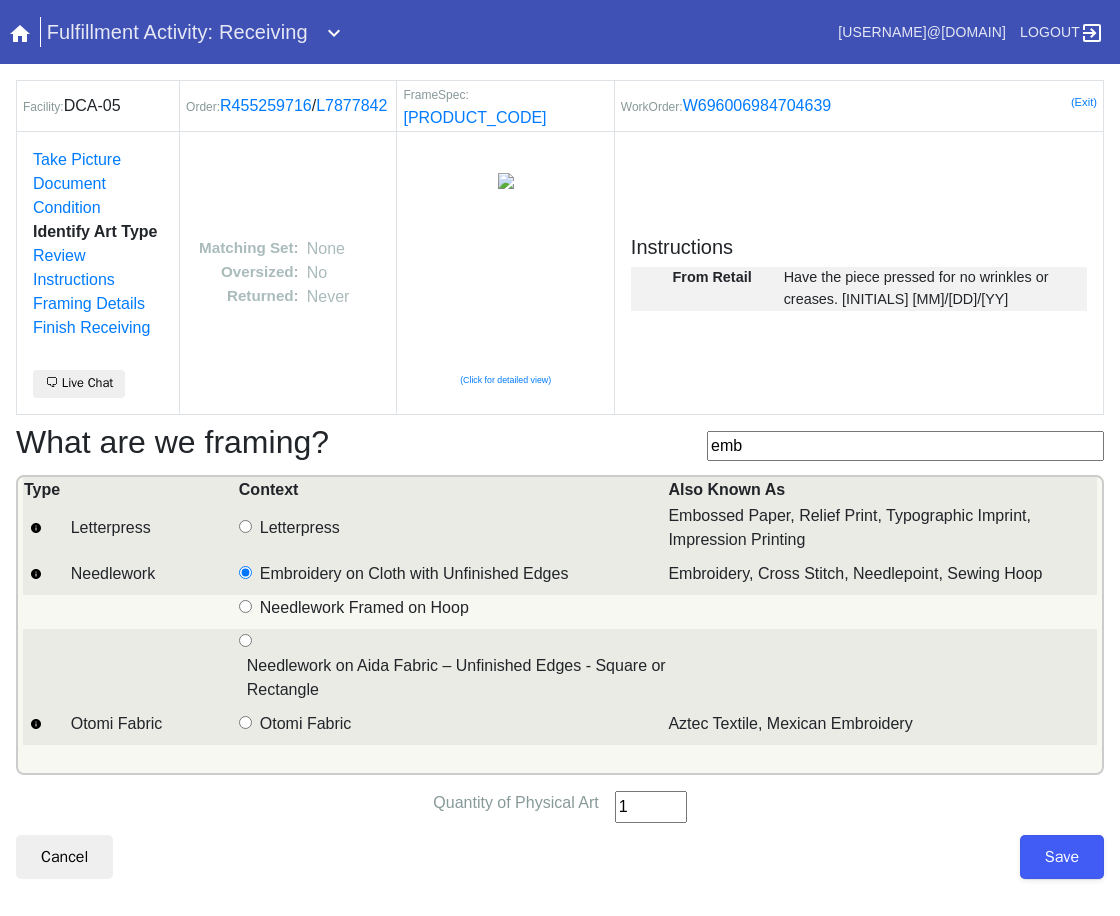 type on "1" 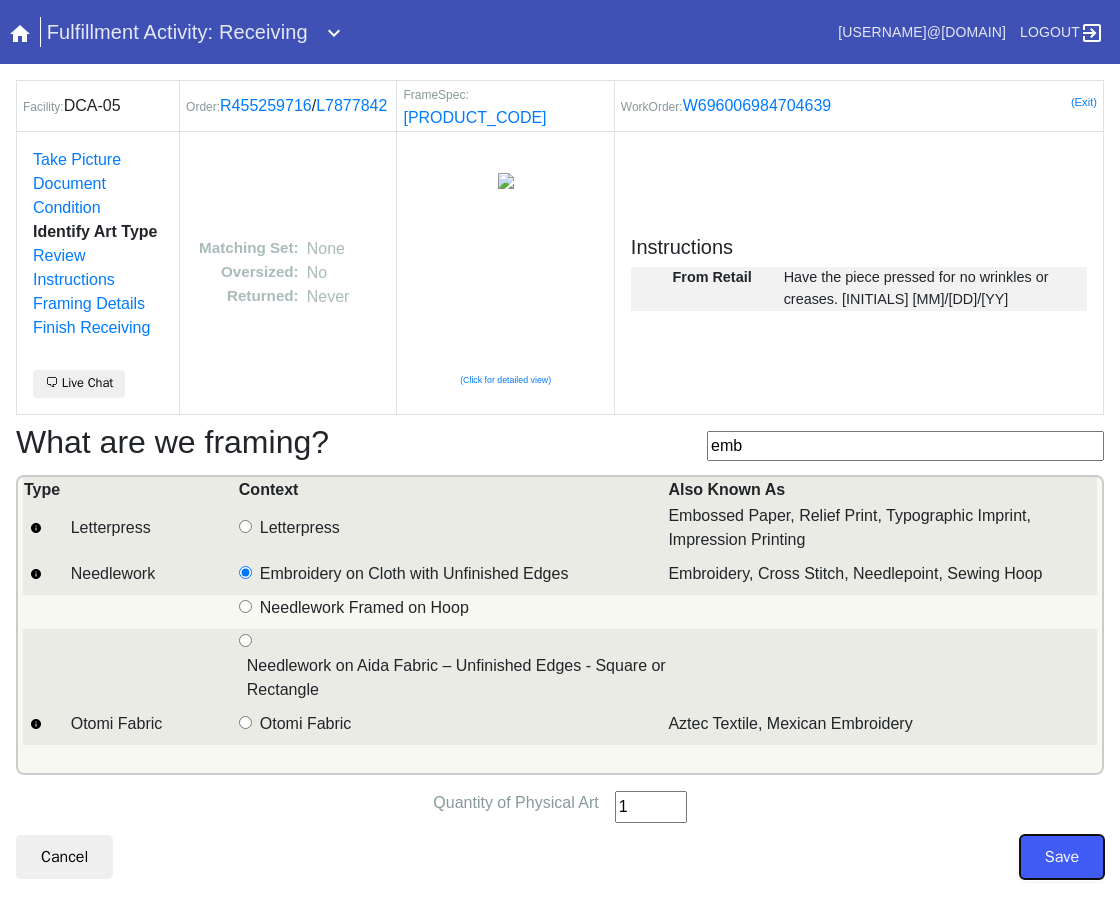 click on "Save" at bounding box center (1062, 857) 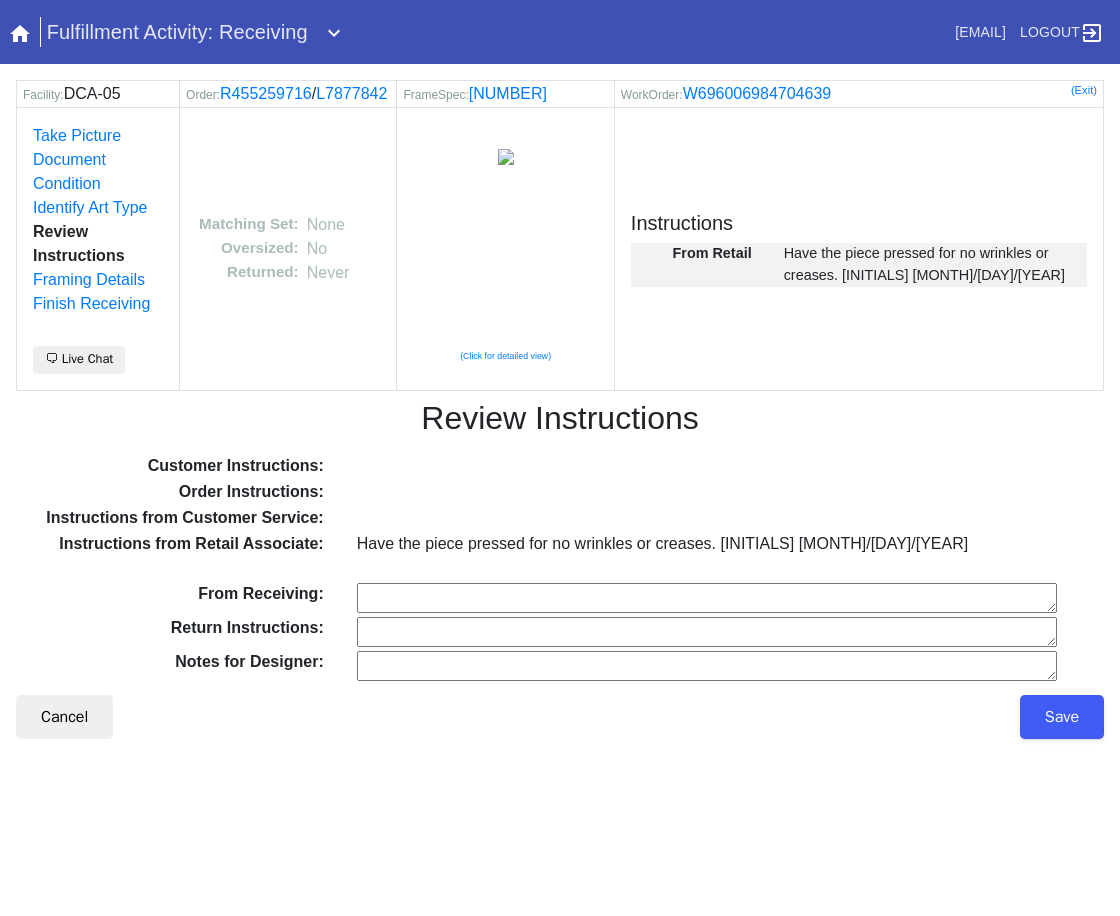 scroll, scrollTop: 0, scrollLeft: 0, axis: both 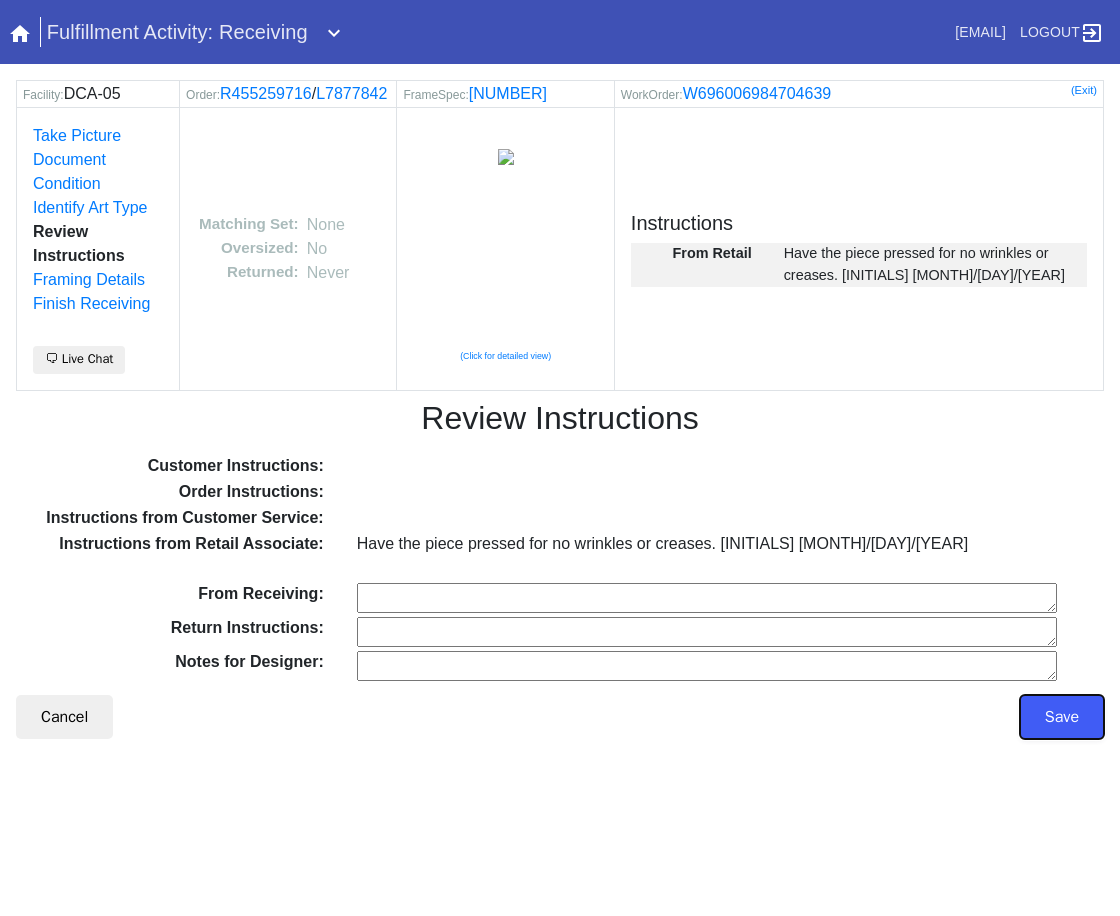 click on "Save" at bounding box center (1062, 717) 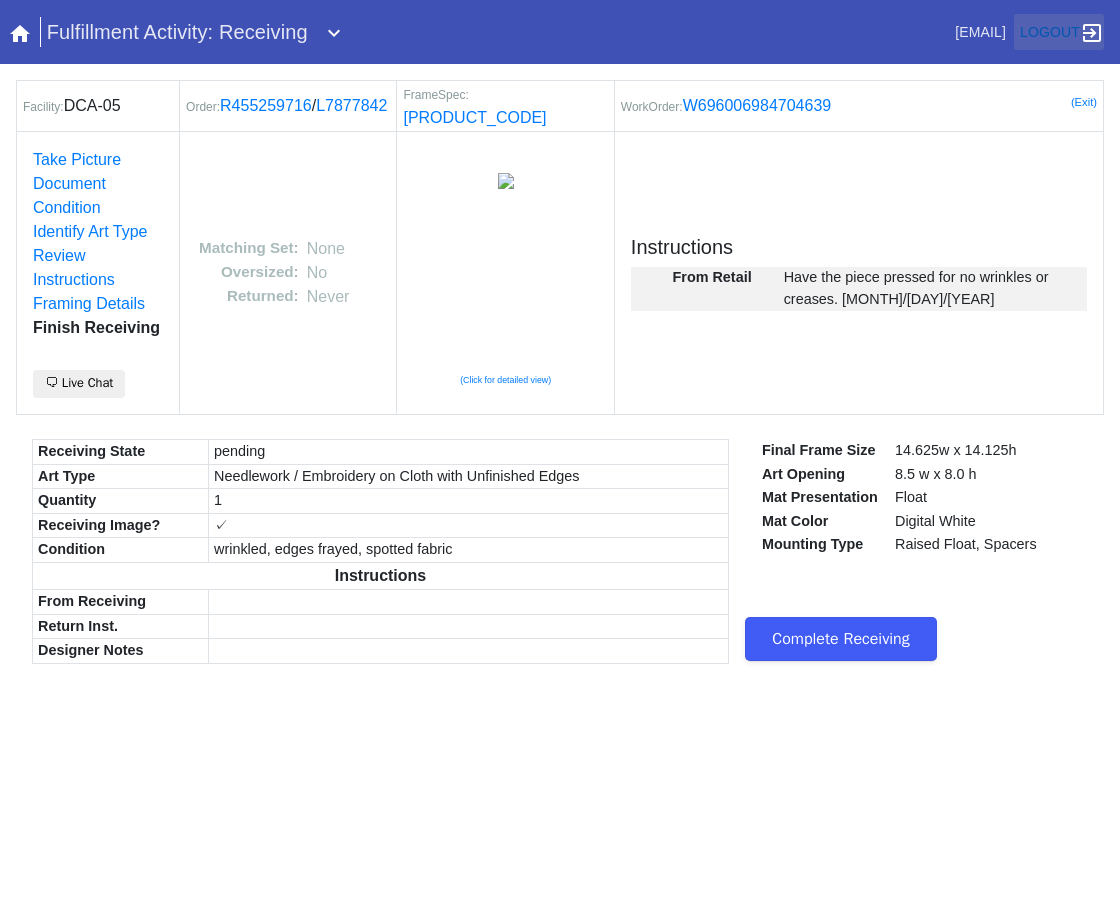 scroll, scrollTop: 0, scrollLeft: 0, axis: both 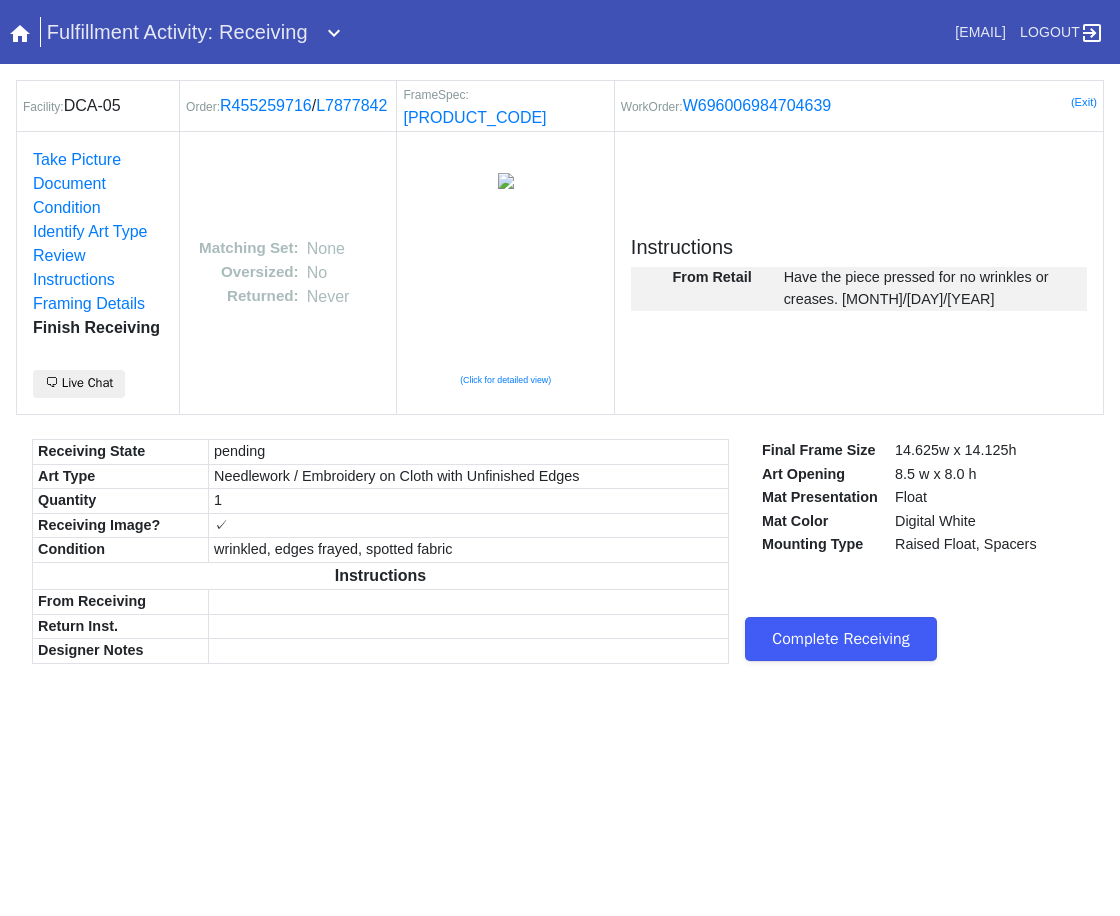 click on "Complete Receiving" at bounding box center [841, 639] 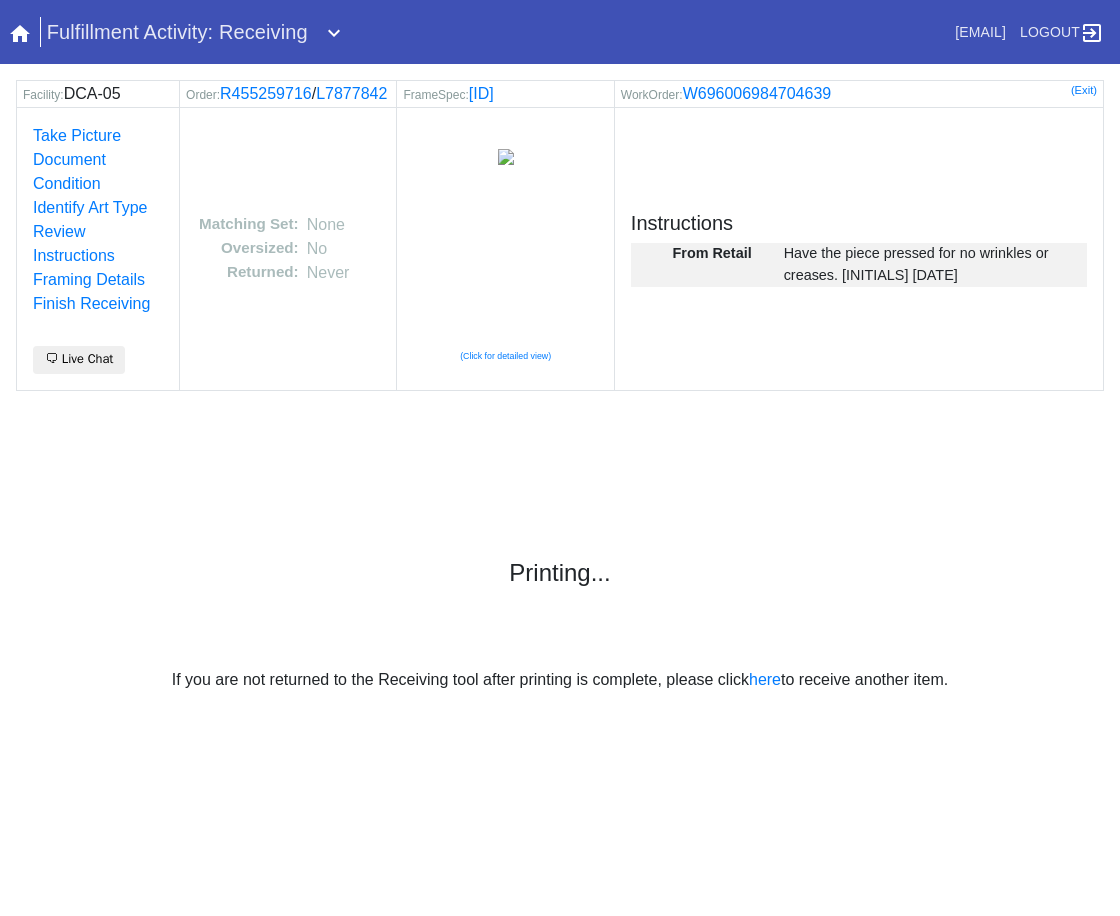 scroll, scrollTop: 0, scrollLeft: 0, axis: both 